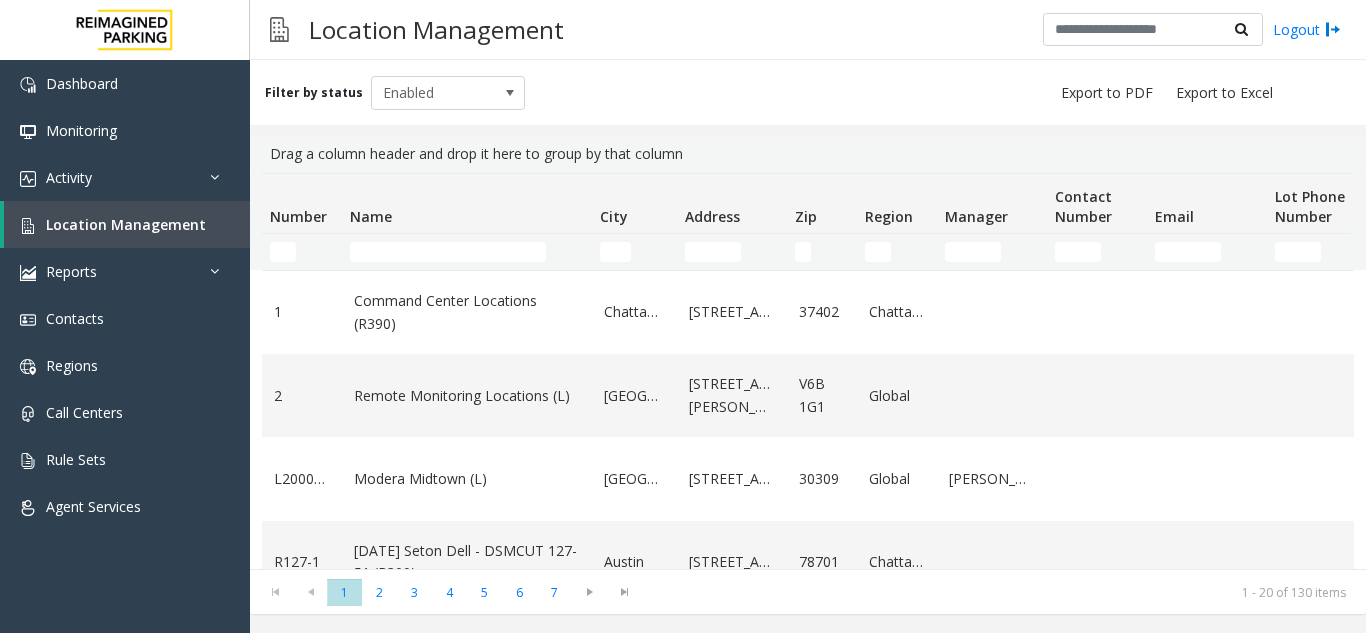 scroll, scrollTop: 0, scrollLeft: 0, axis: both 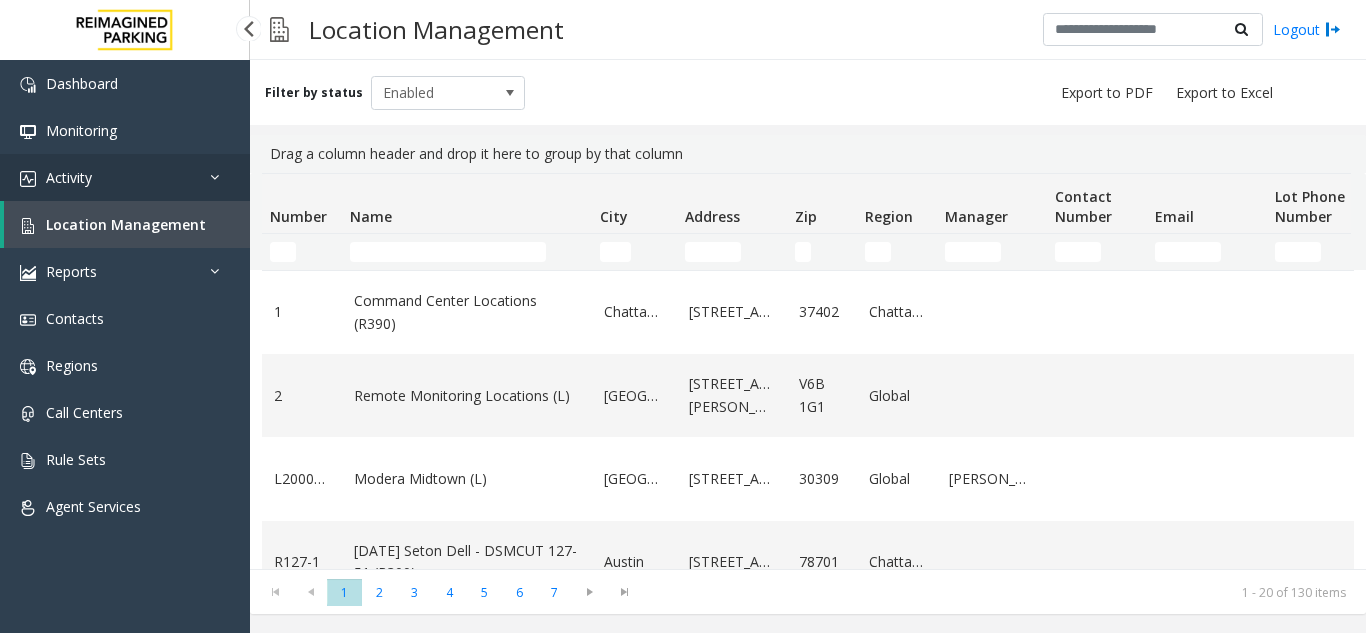 click on "Activity" at bounding box center (125, 177) 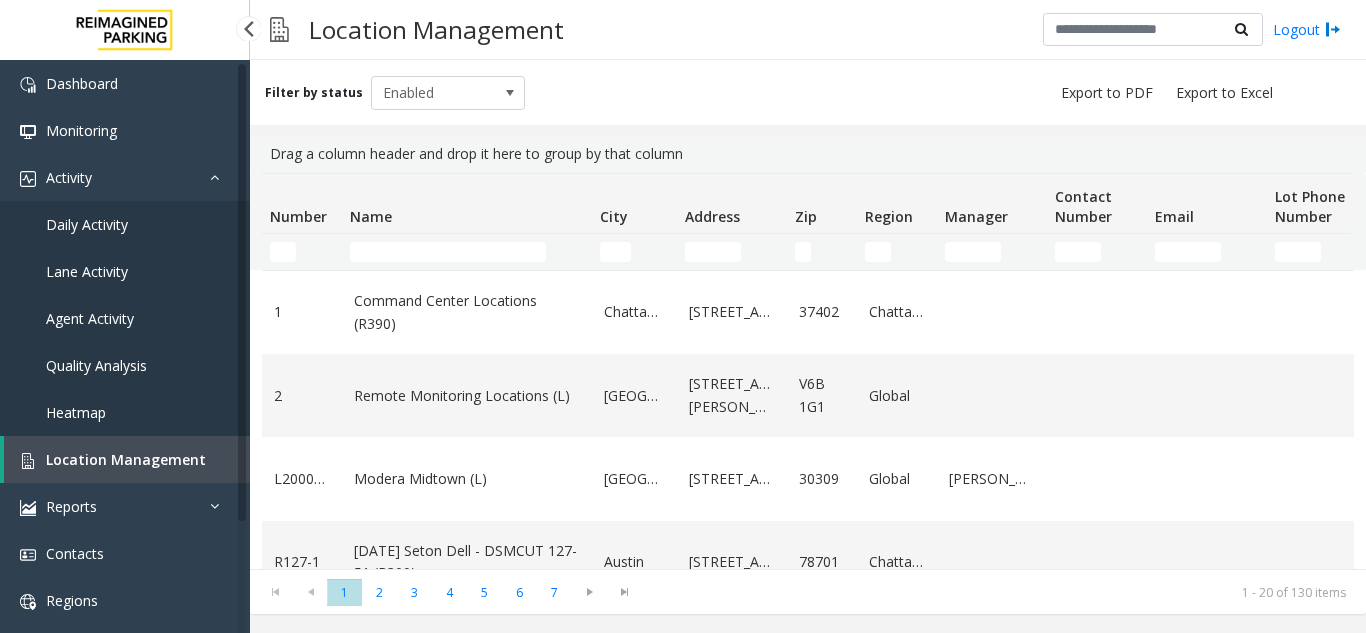 click on "Daily Activity" at bounding box center [87, 224] 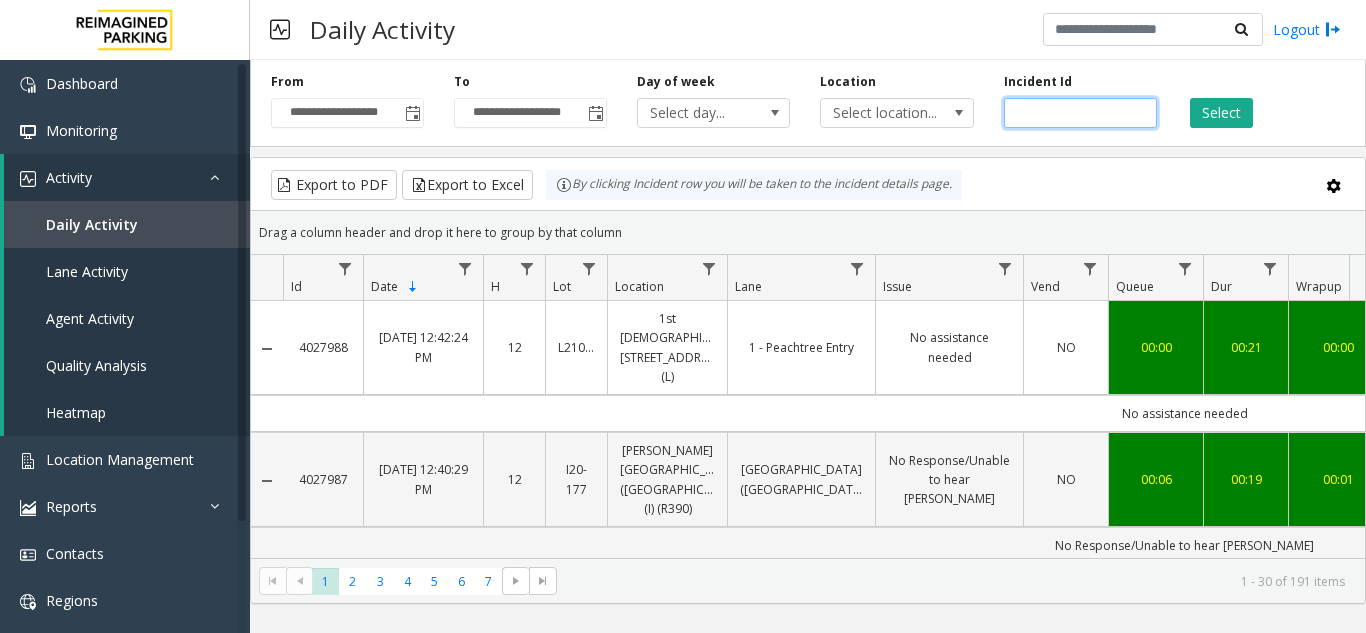 click 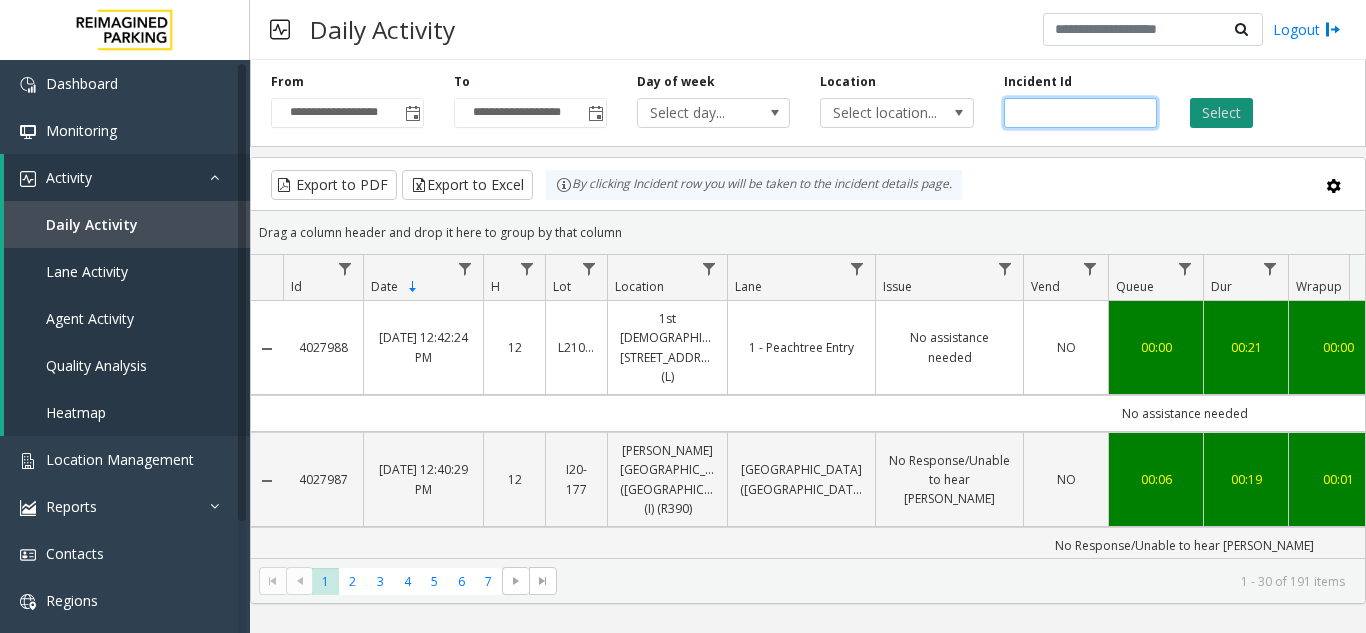 type on "*******" 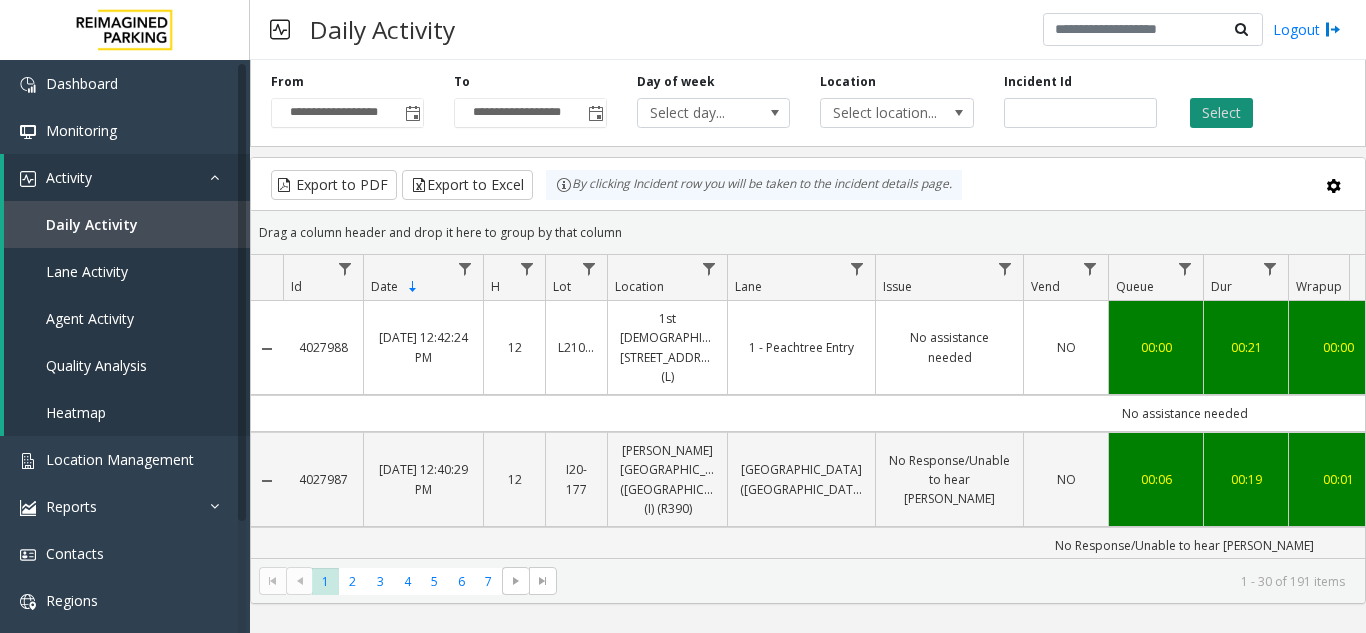 click on "Select" 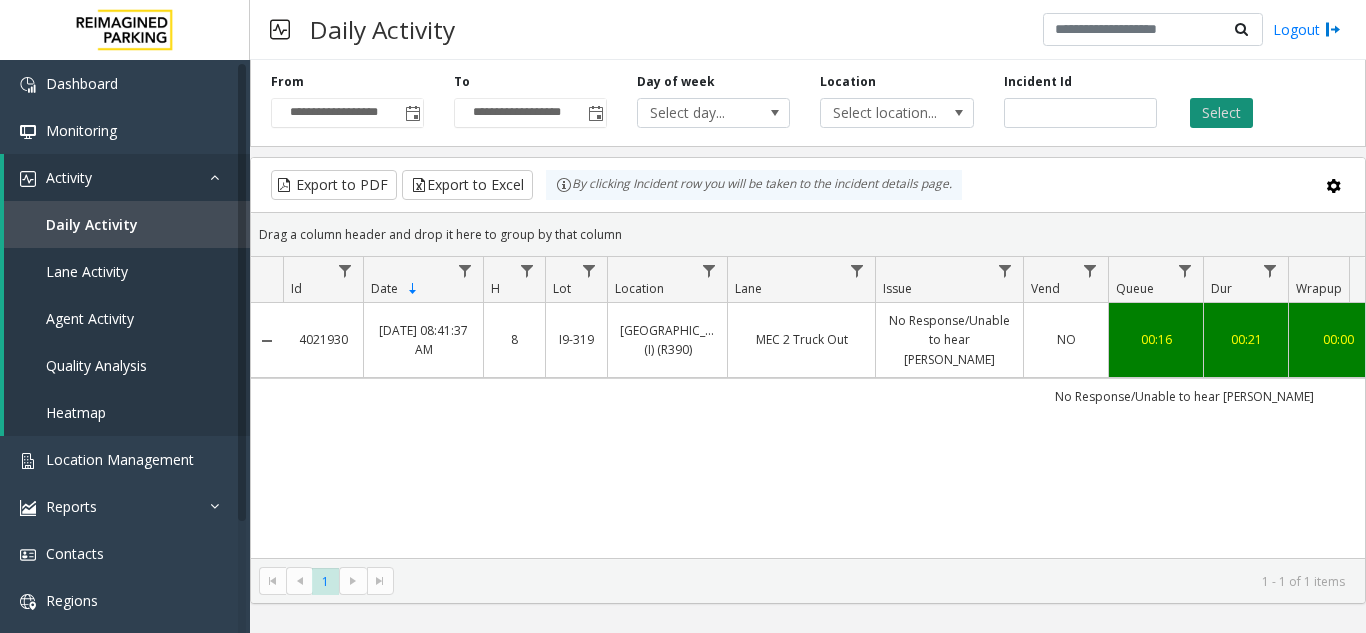 type 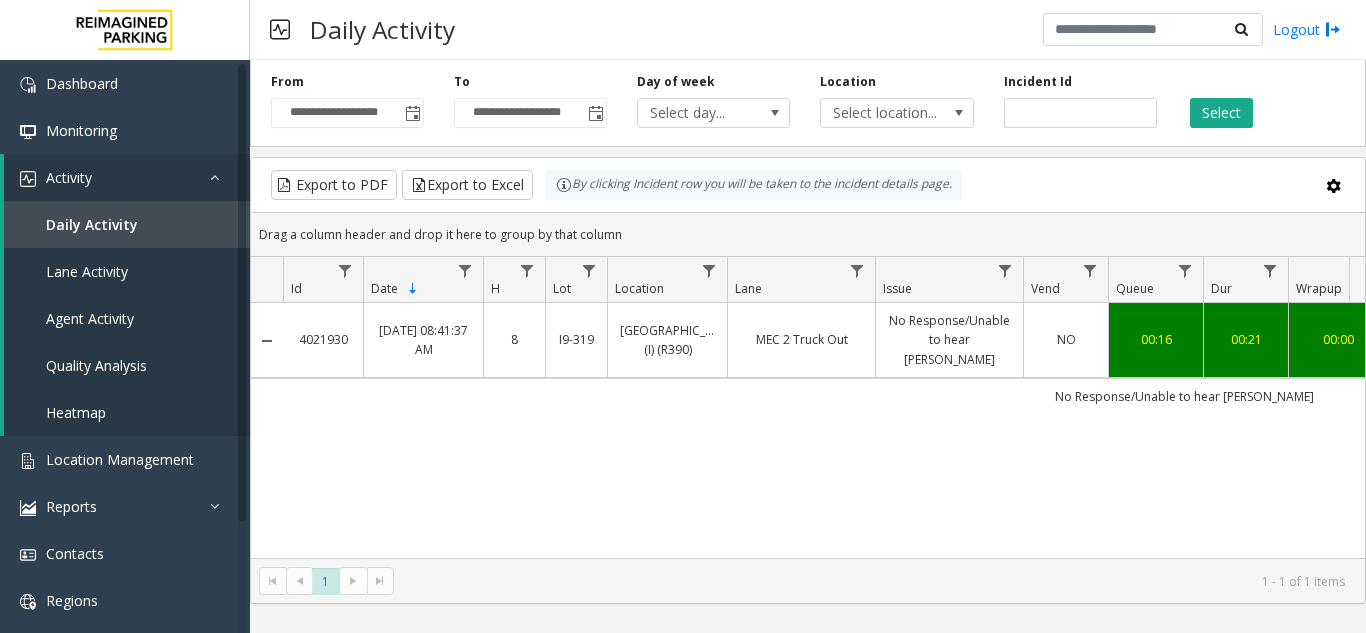 scroll, scrollTop: 0, scrollLeft: 686, axis: horizontal 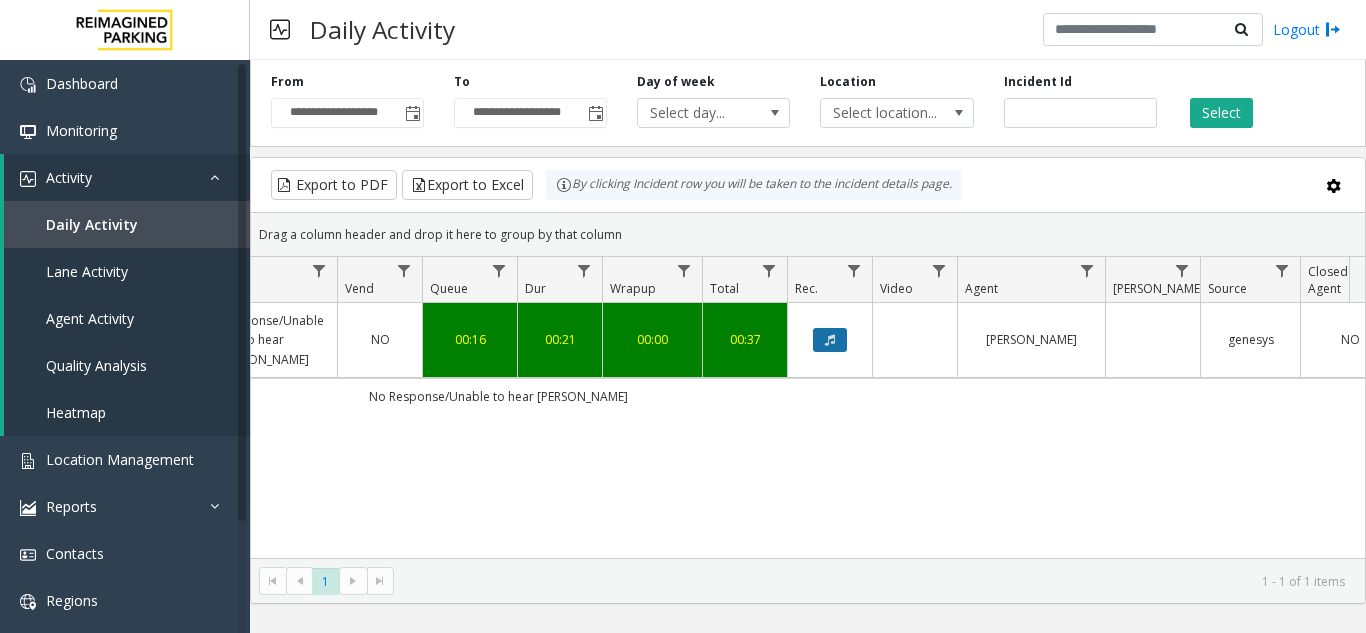 click 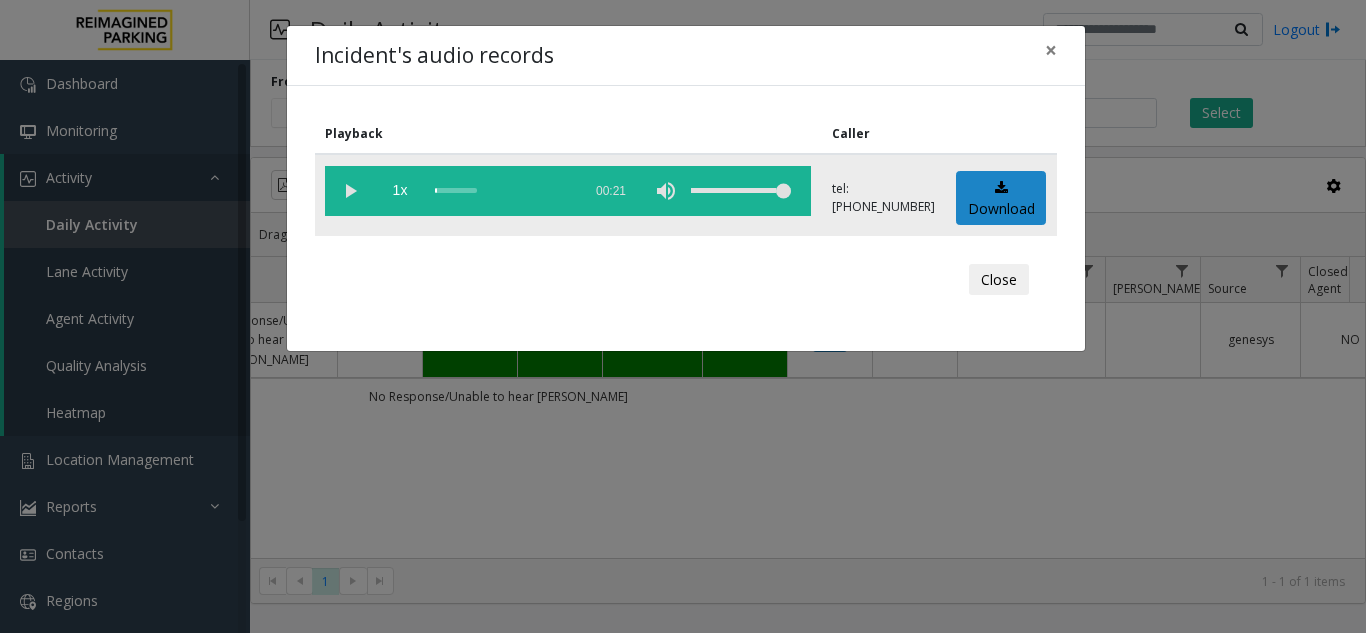 click 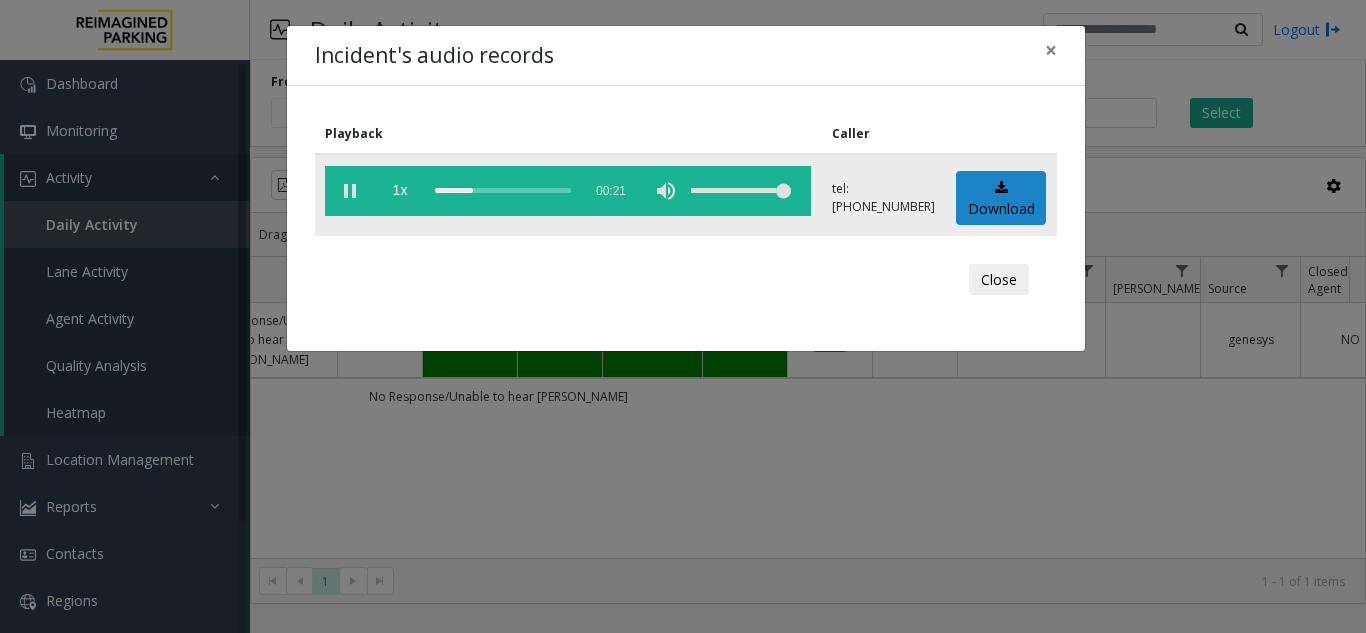click 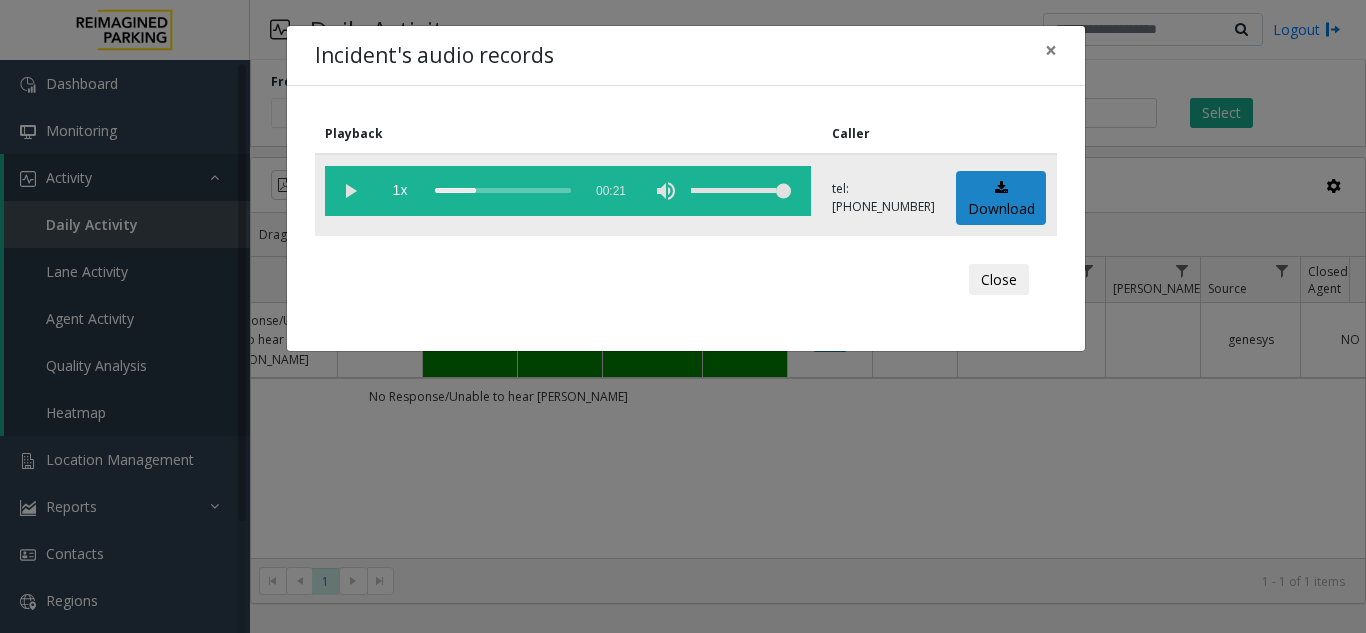 click 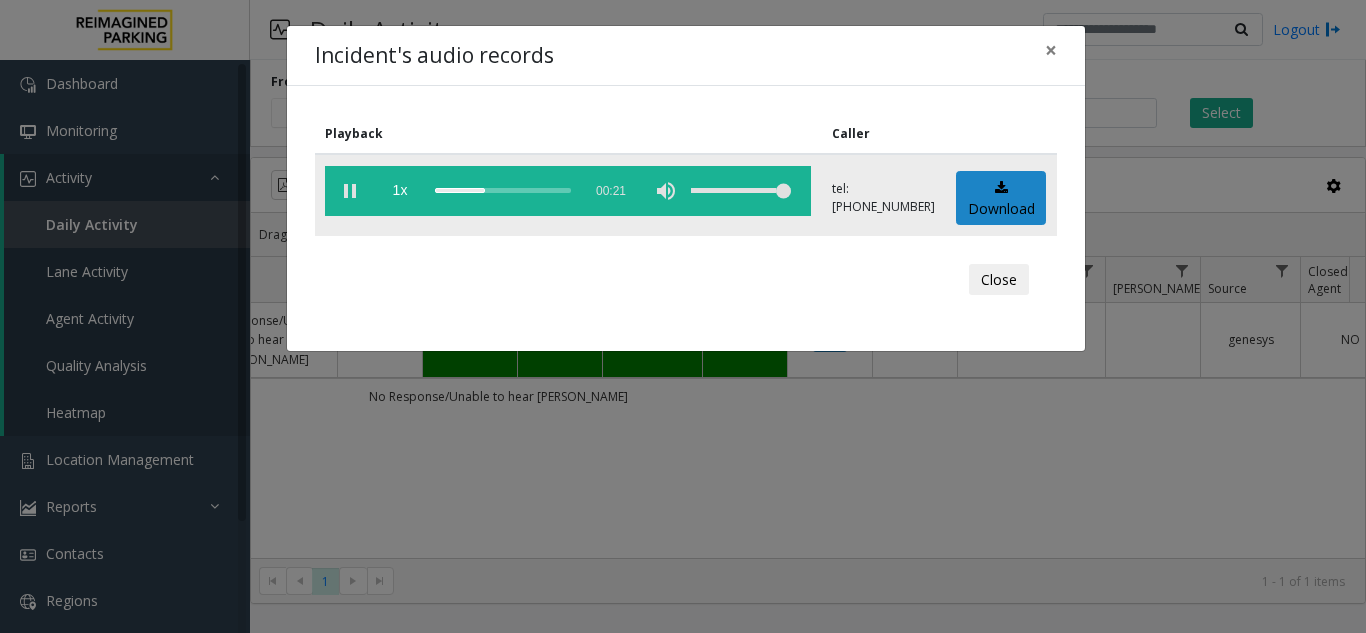 click 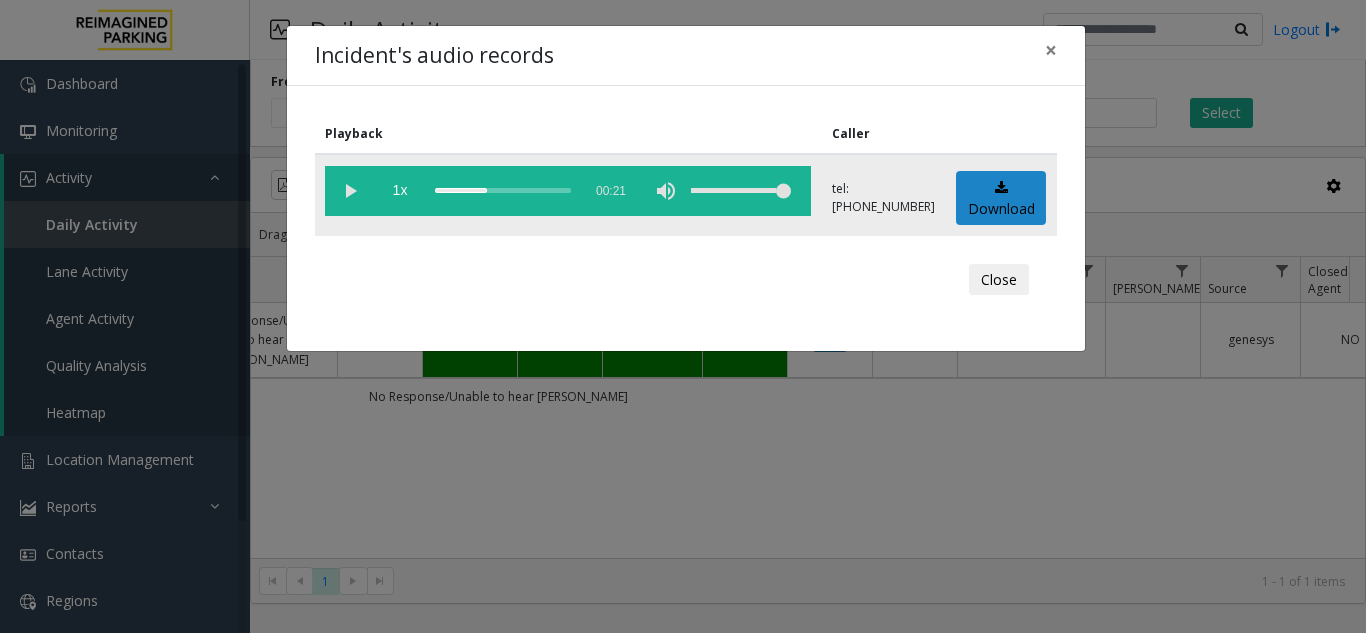 click 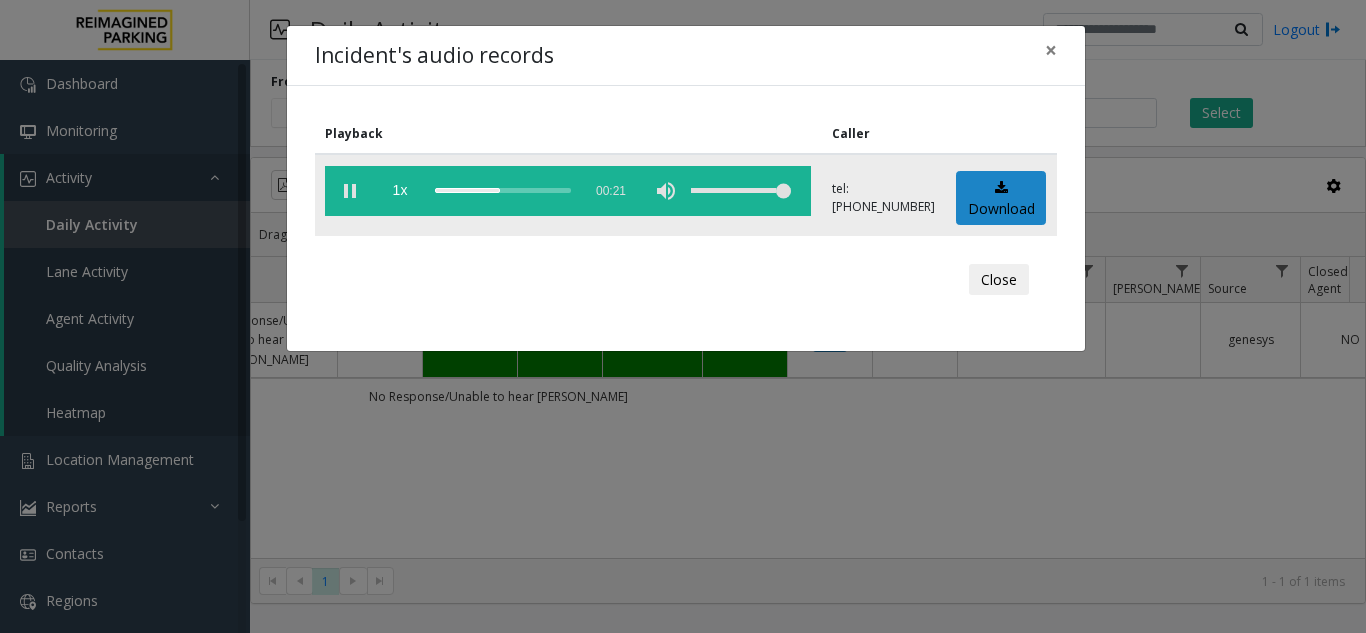click 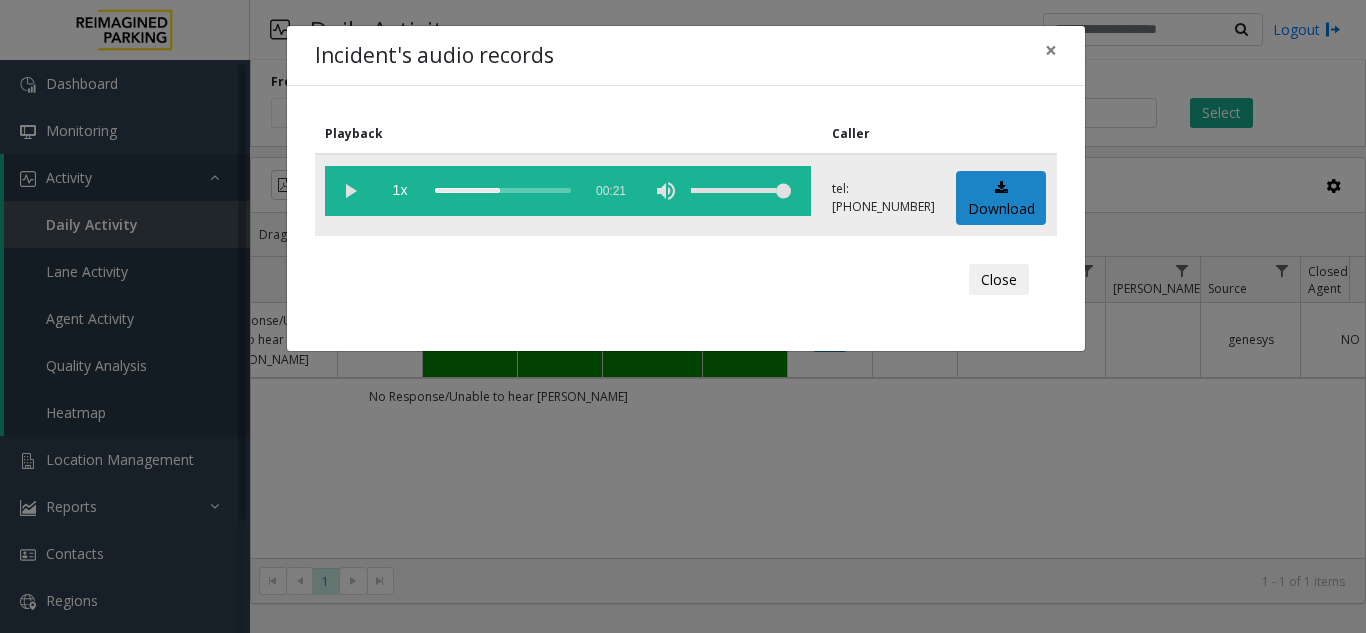 click 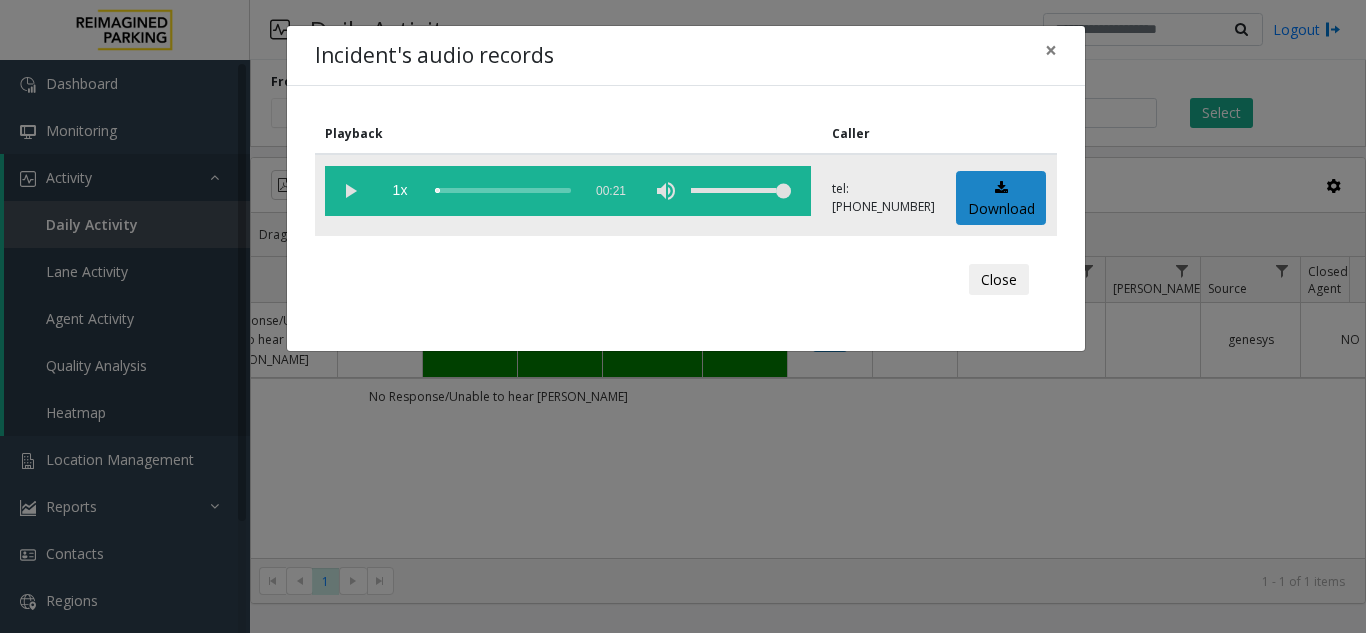click 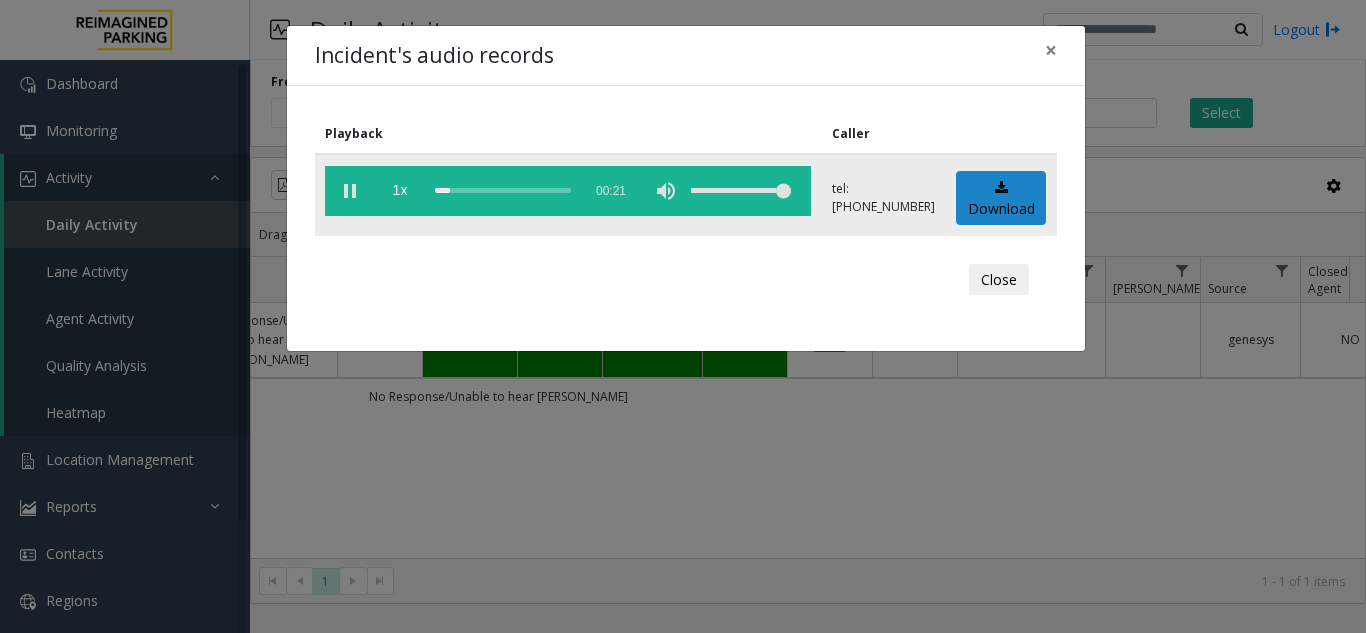 click 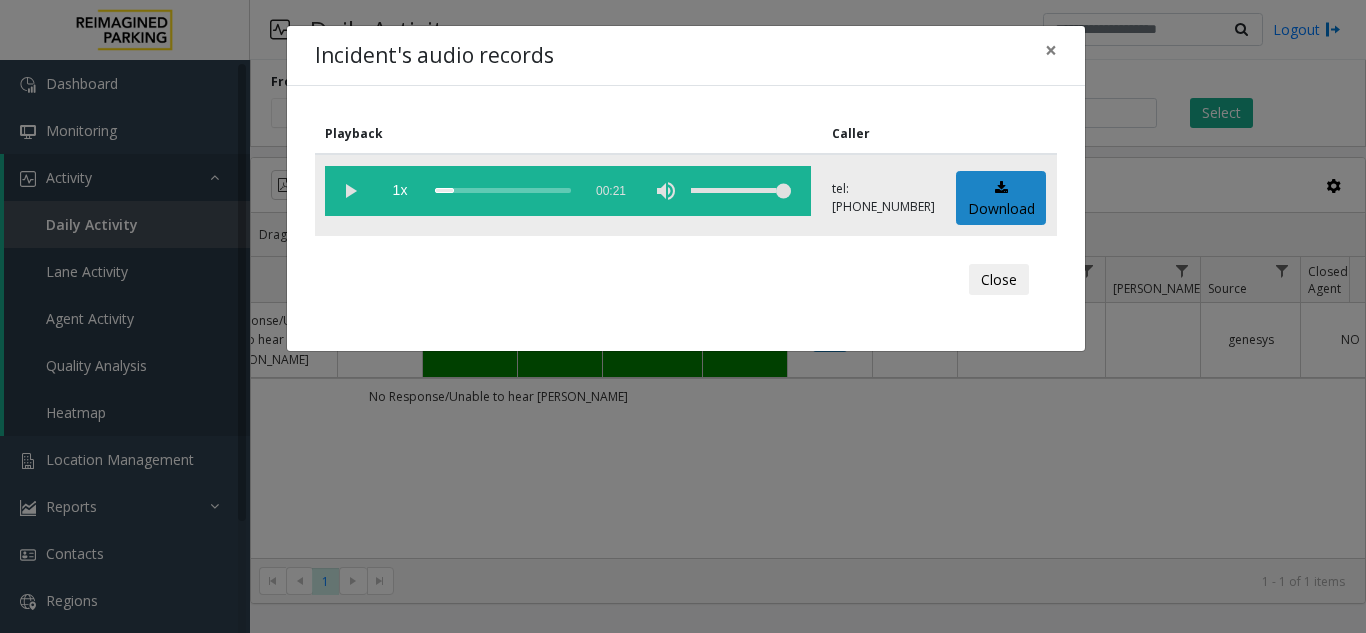 click 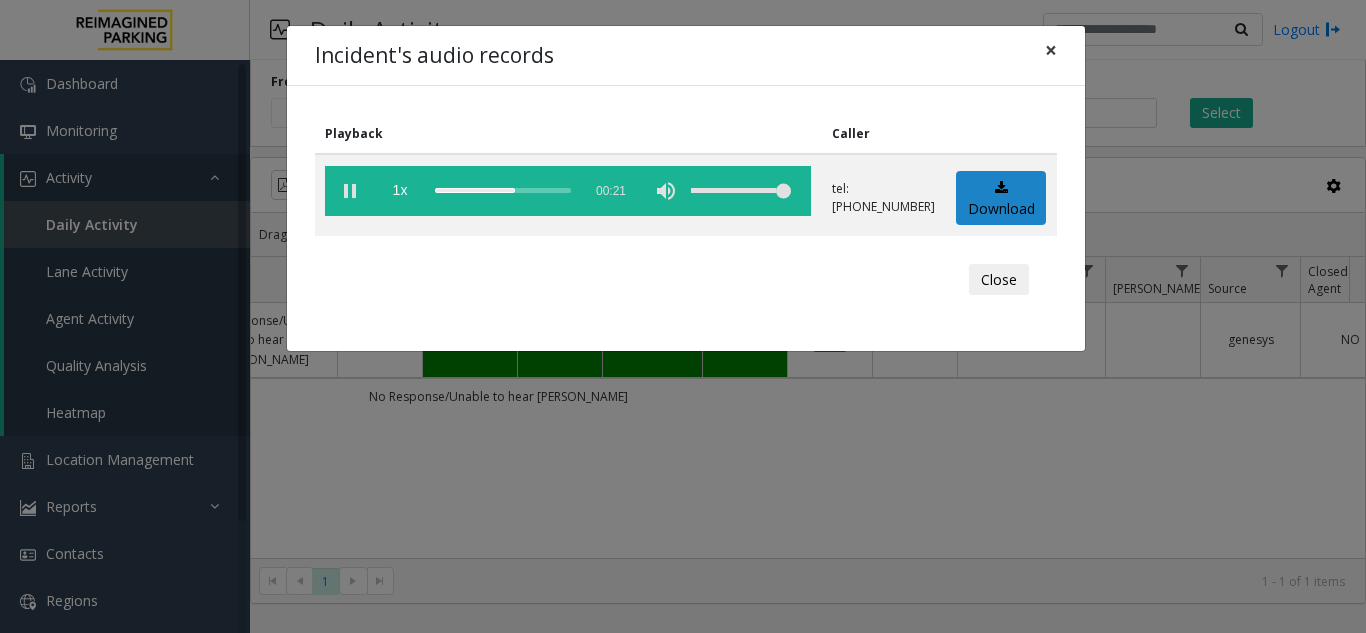 click on "×" 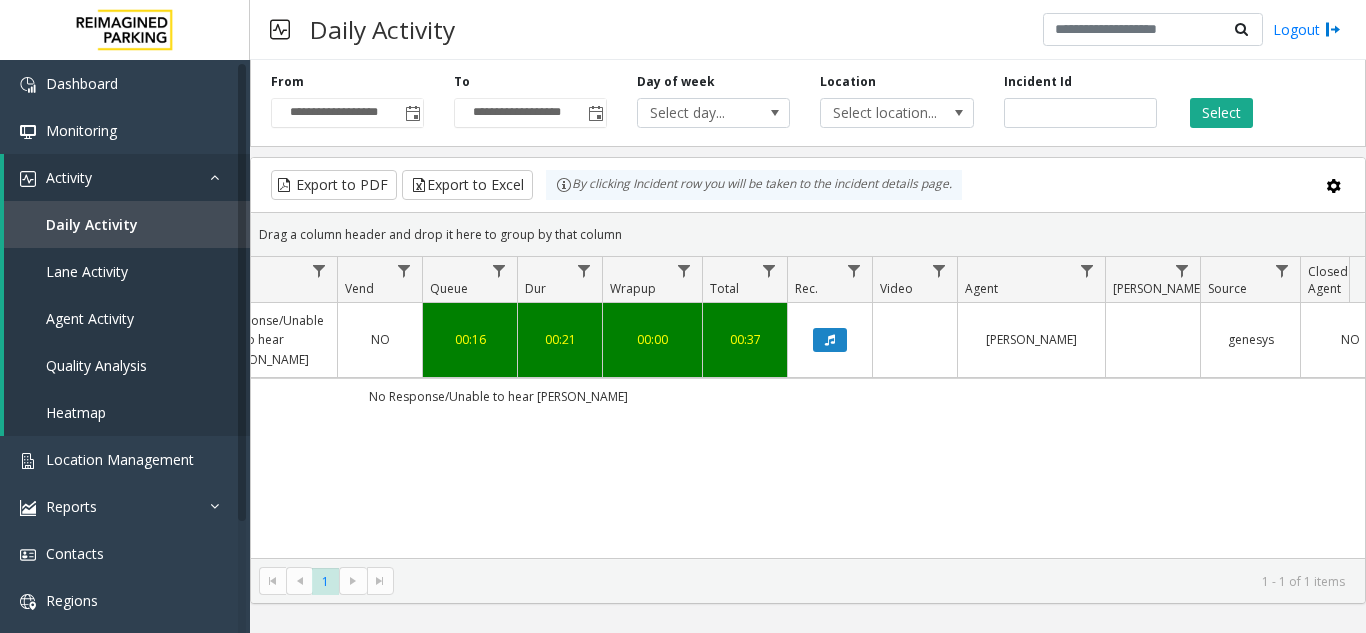 drag, startPoint x: 890, startPoint y: 609, endPoint x: 1243, endPoint y: 496, distance: 370.6454 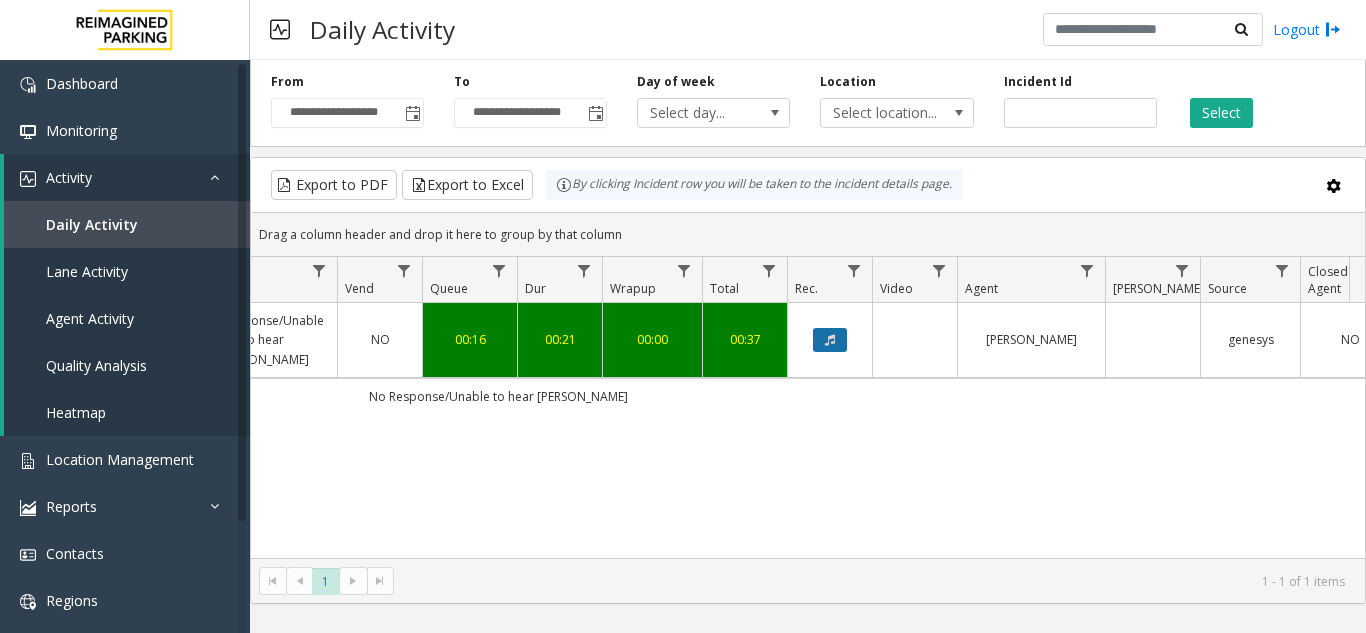 click 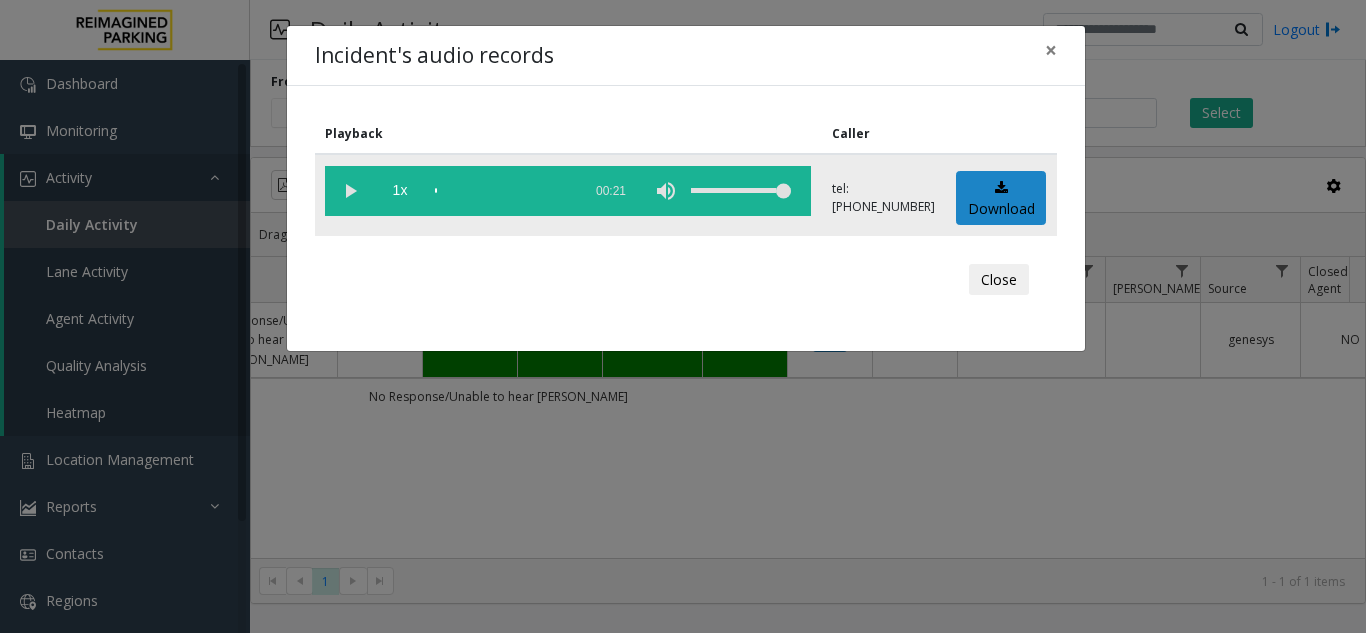 click 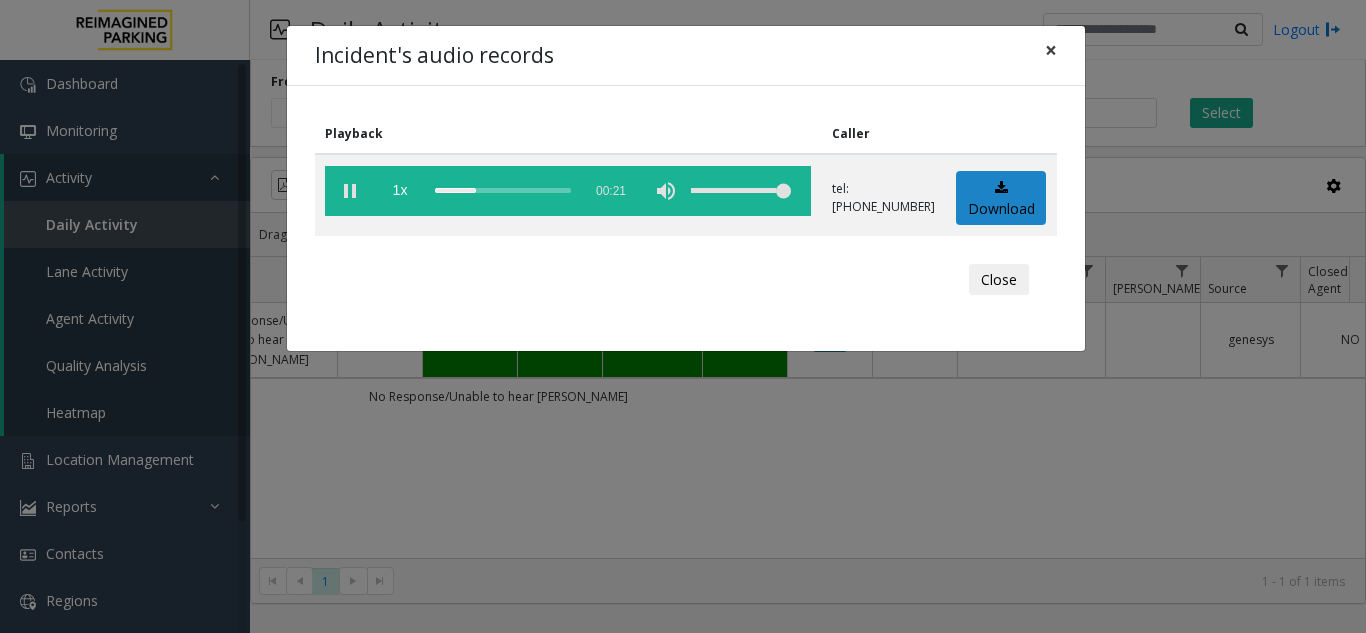 click on "×" 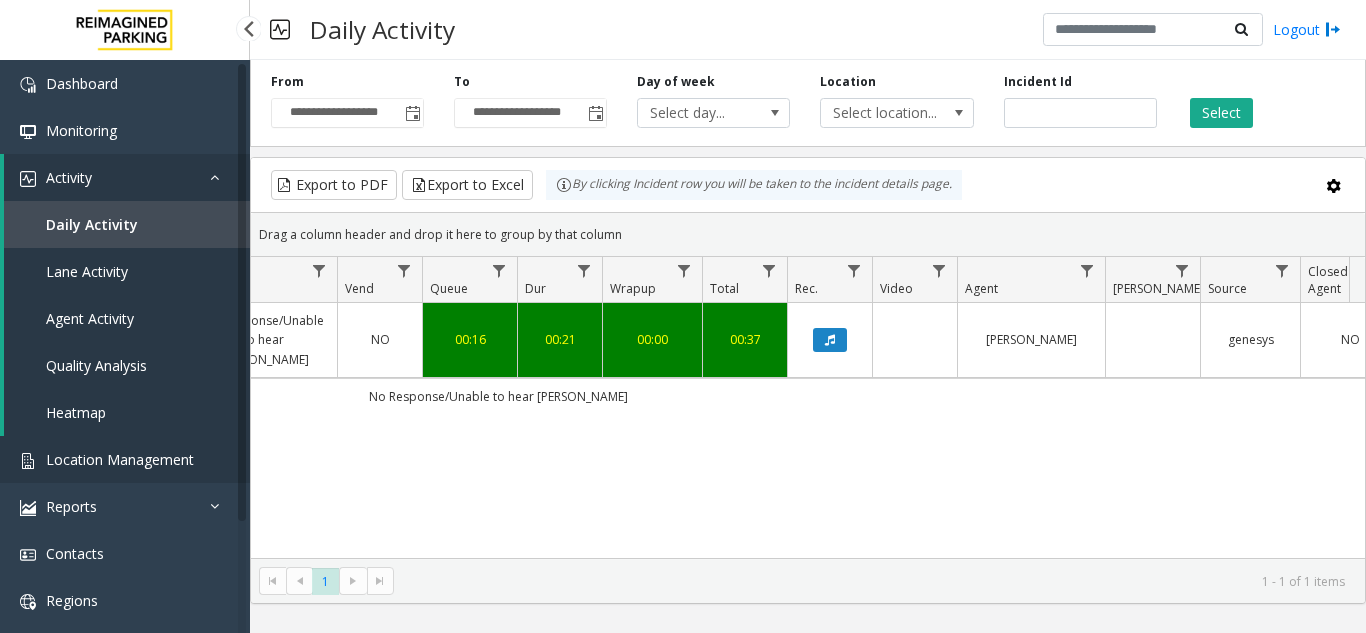 click on "Location Management" at bounding box center [125, 459] 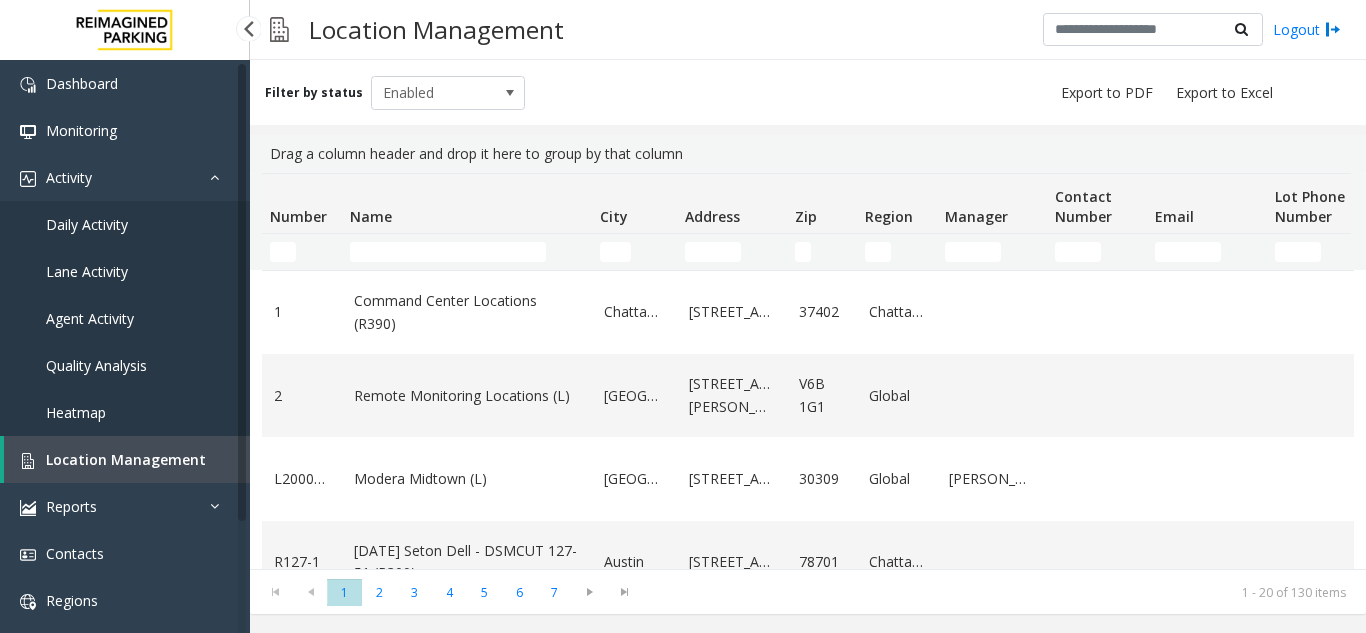 click on "Daily Activity" at bounding box center (125, 224) 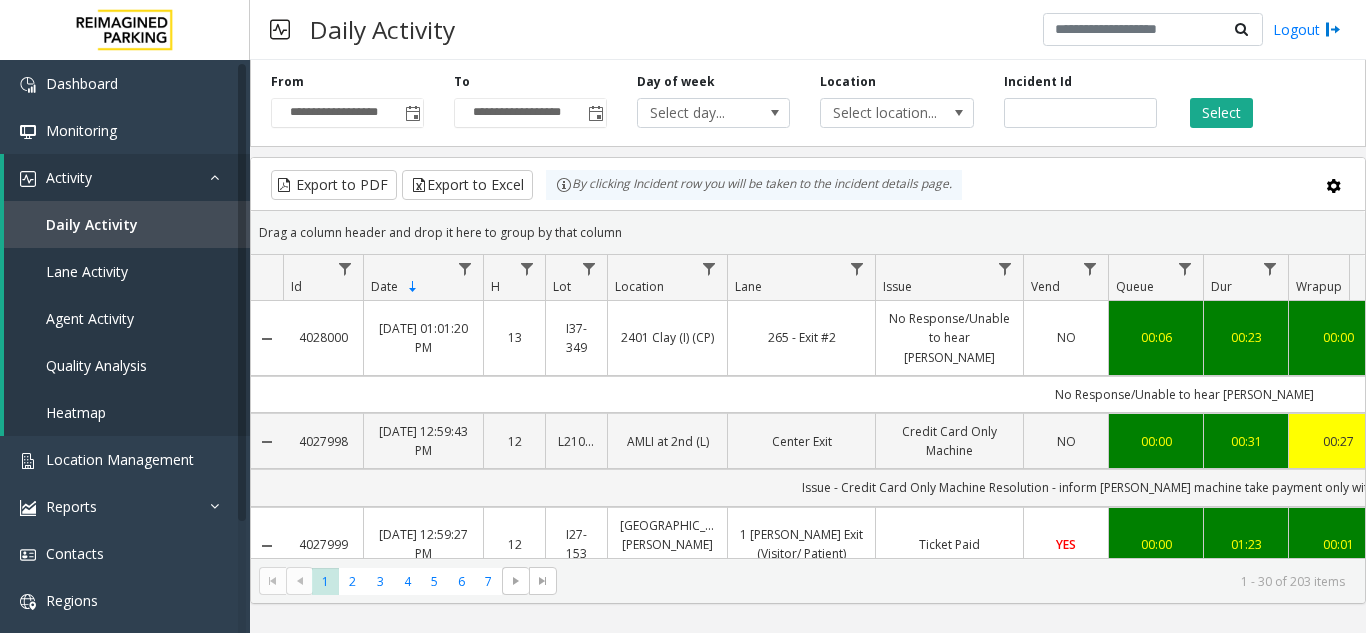 scroll, scrollTop: 0, scrollLeft: 150, axis: horizontal 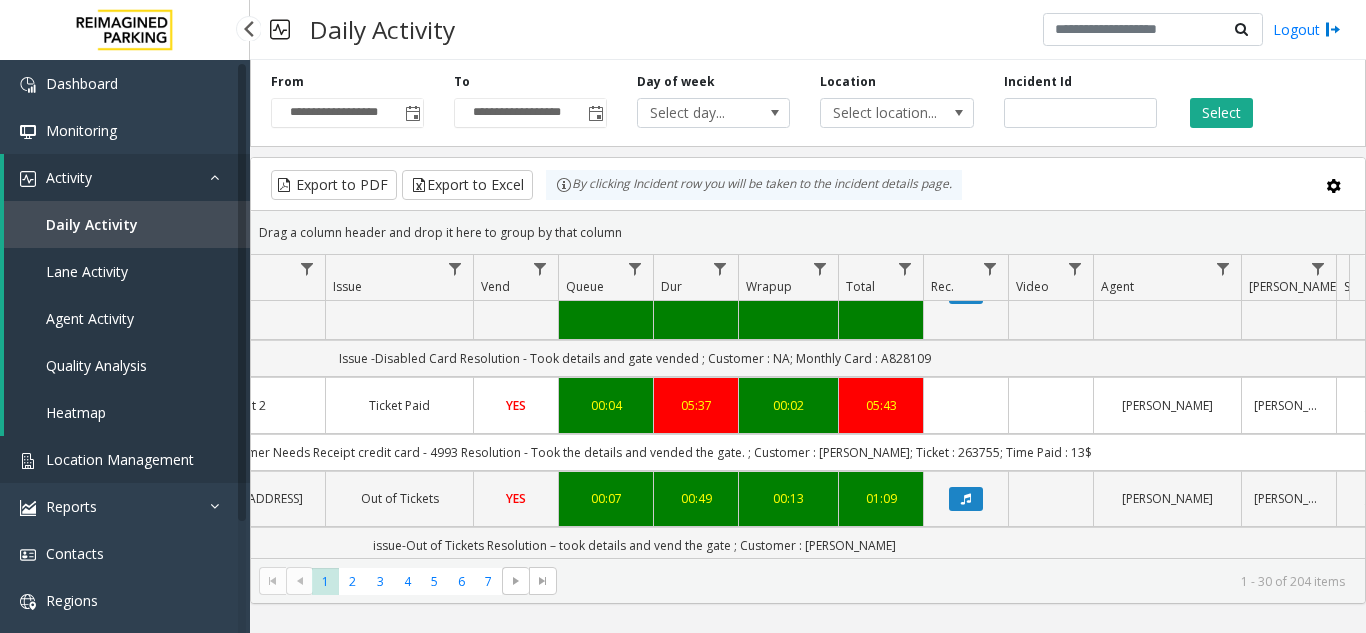 click on "Location Management" at bounding box center (125, 459) 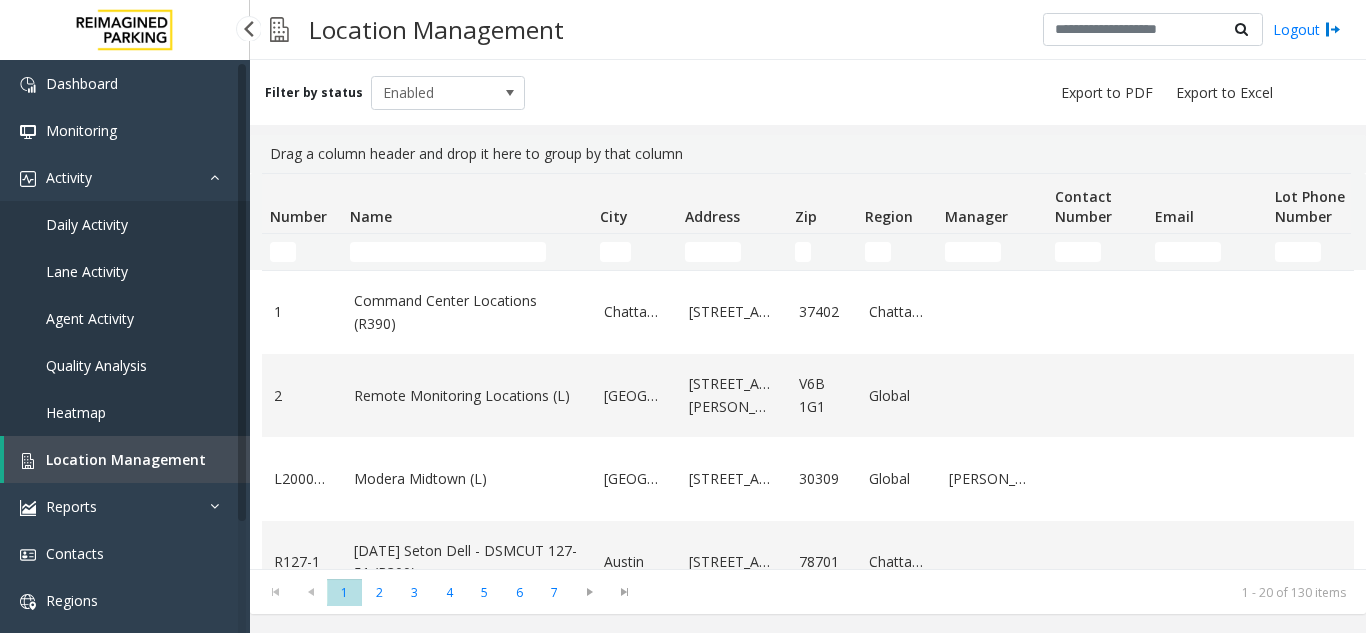 click on "Daily Activity" at bounding box center (125, 224) 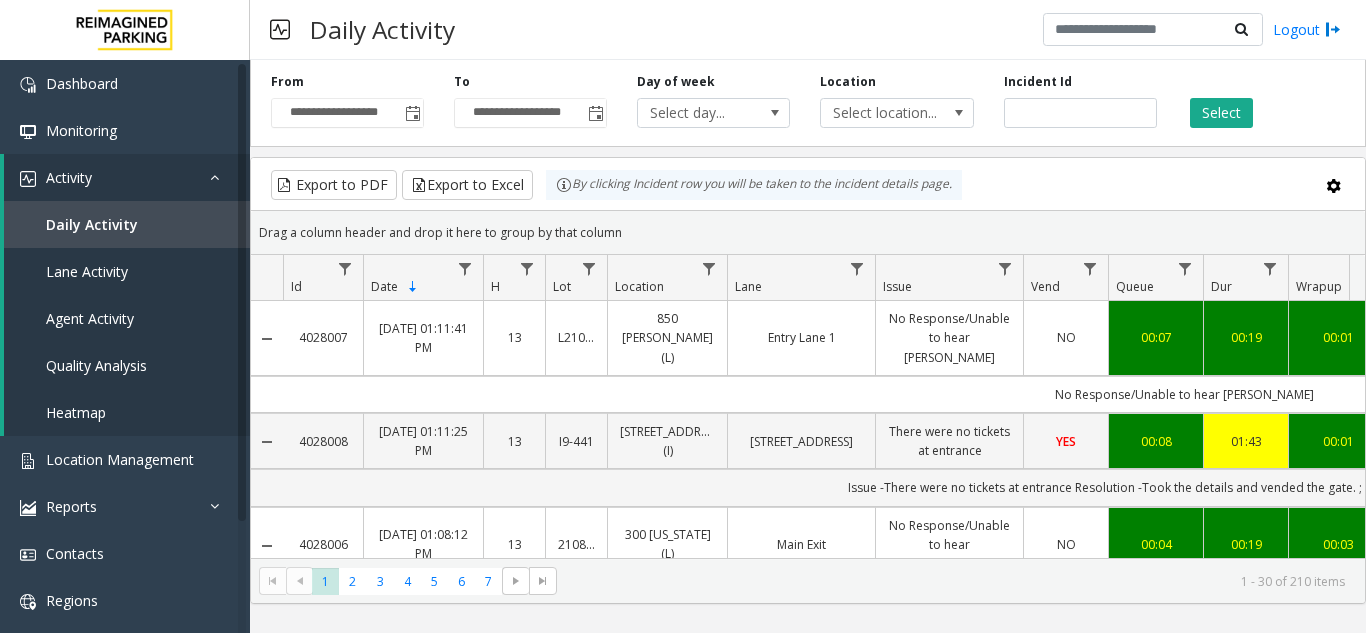 scroll, scrollTop: 0, scrollLeft: 188, axis: horizontal 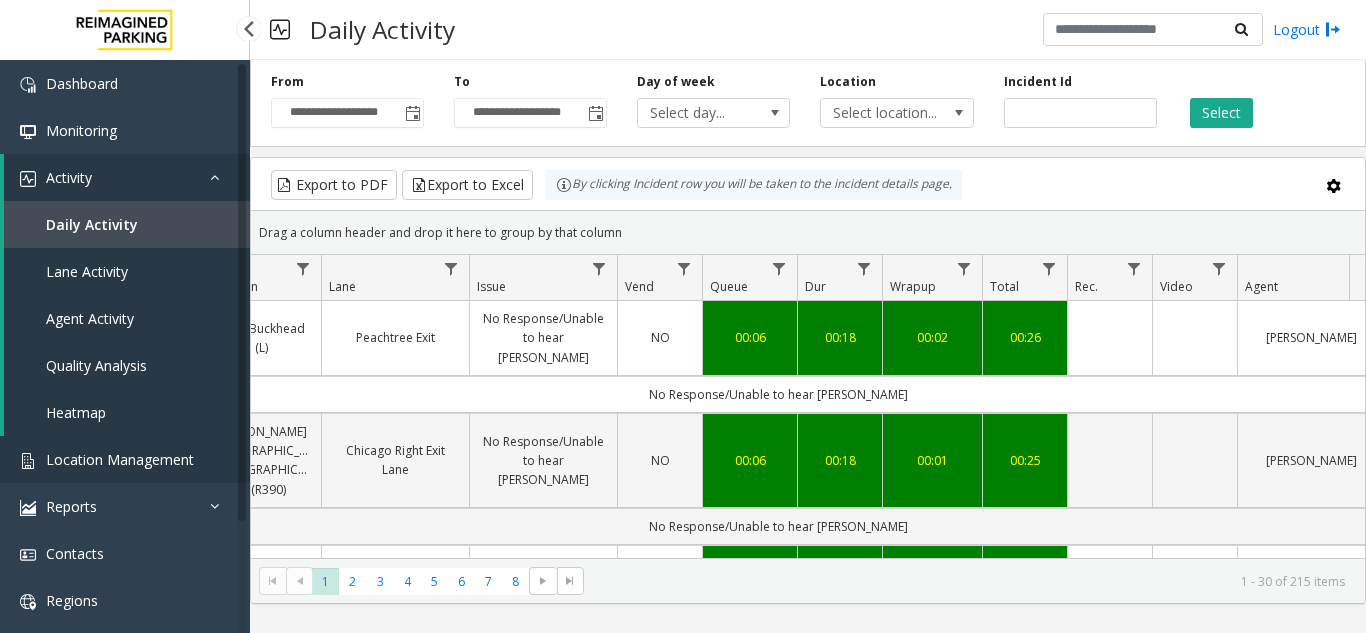 click on "Location Management" at bounding box center (120, 459) 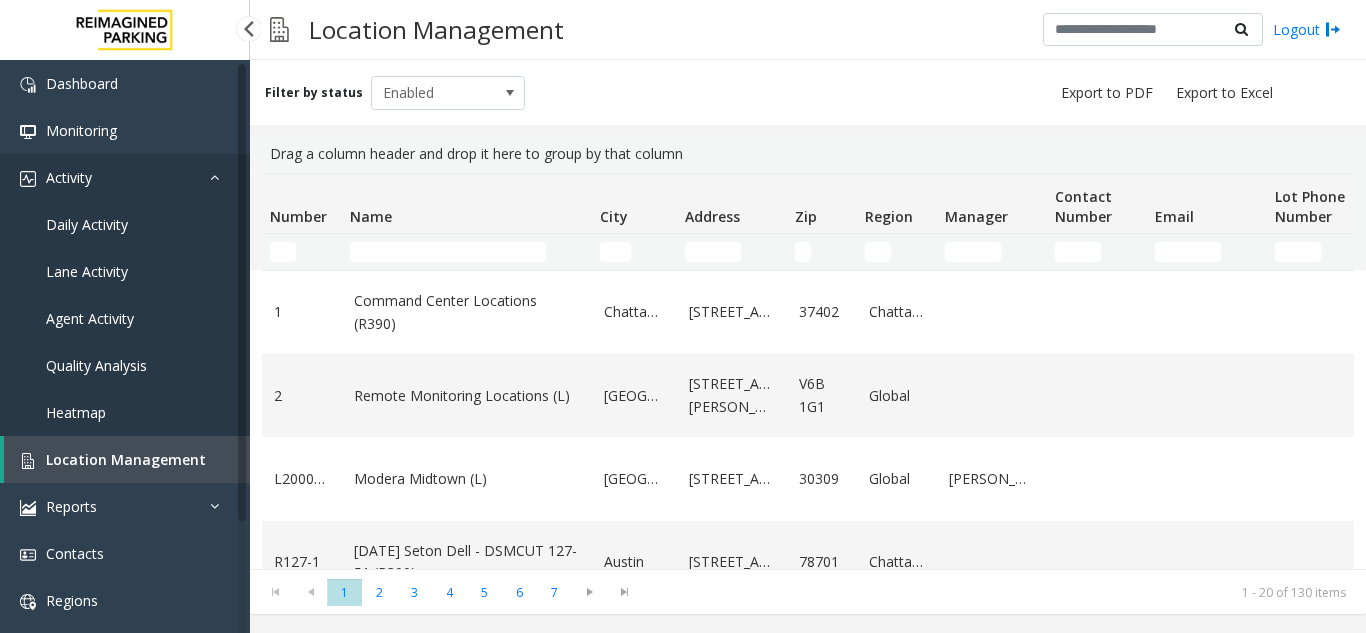 click on "Activity" at bounding box center [125, 177] 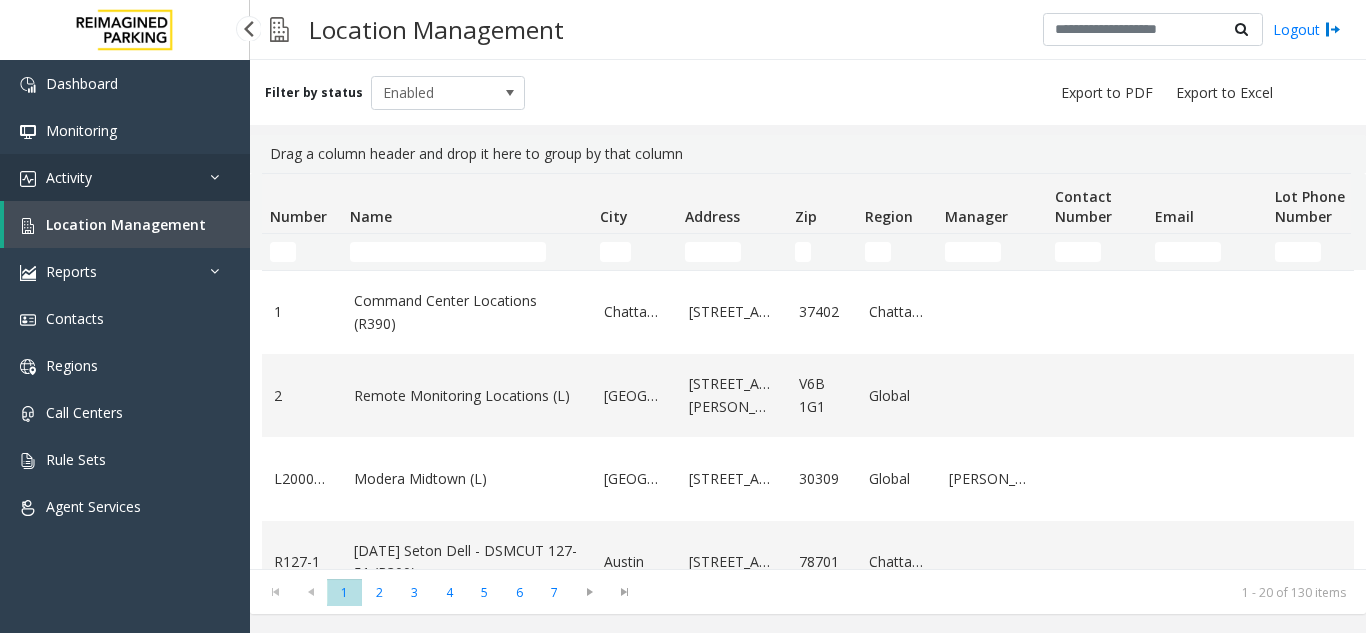 drag, startPoint x: 165, startPoint y: 179, endPoint x: 166, endPoint y: 189, distance: 10.049875 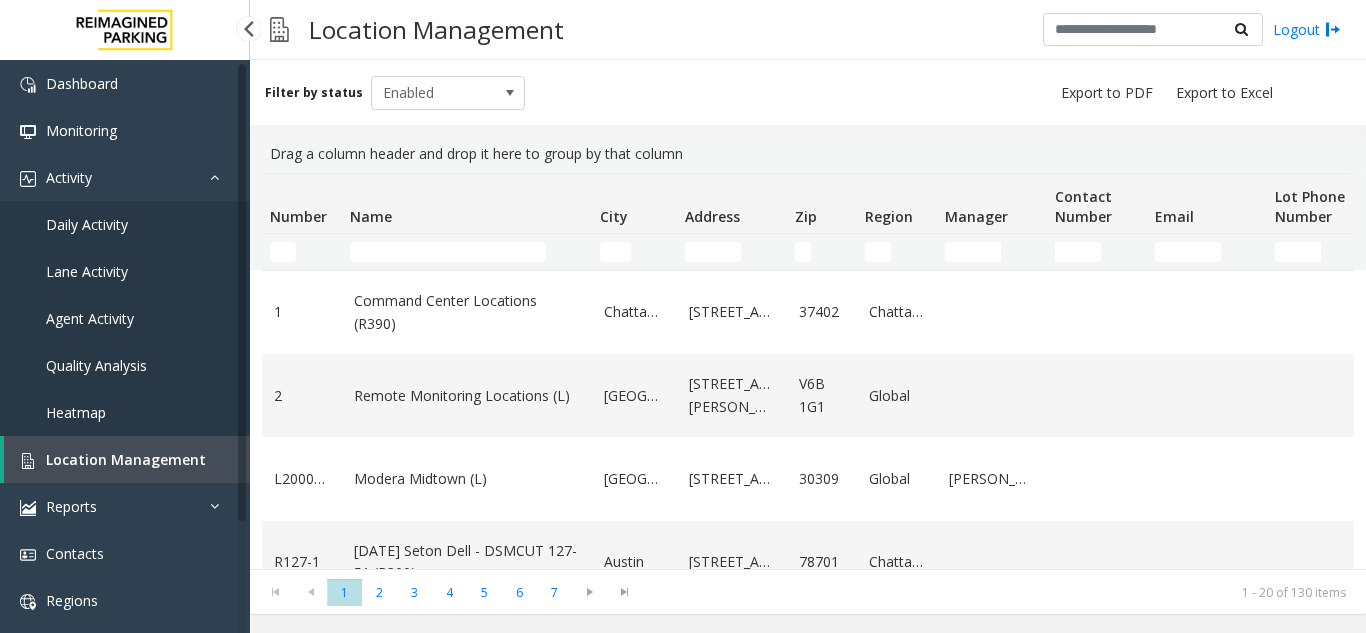 click on "Daily Activity" at bounding box center (125, 224) 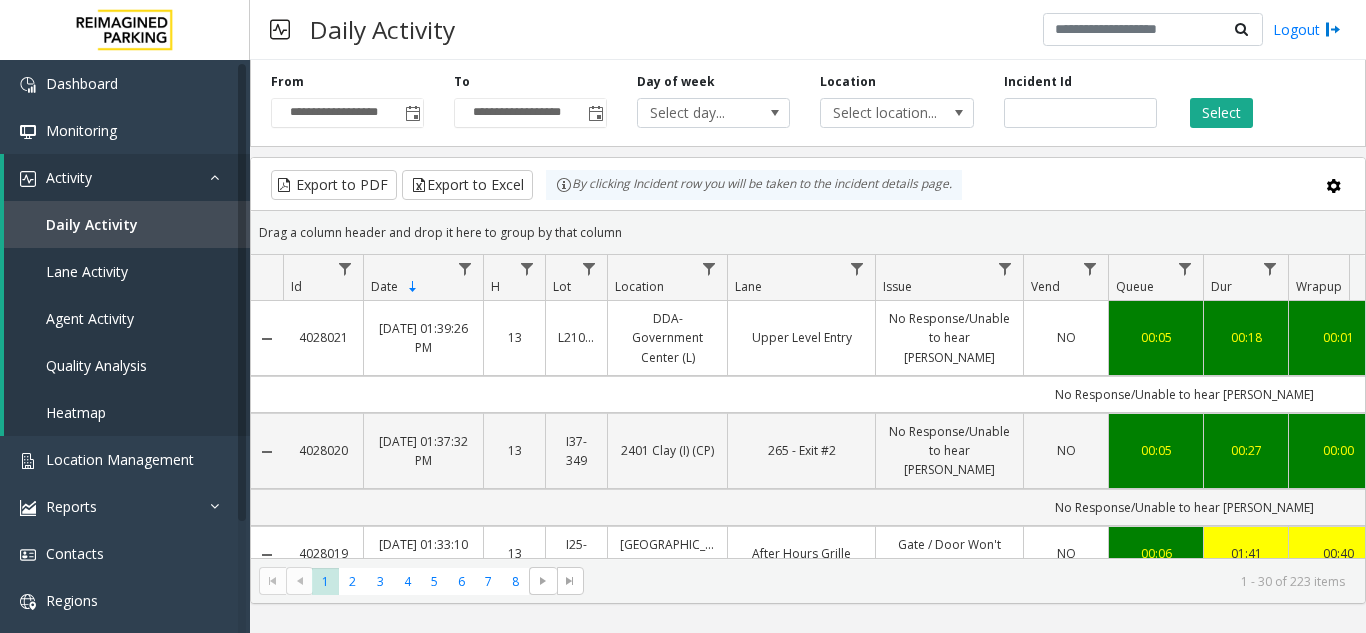 scroll, scrollTop: 0, scrollLeft: 325, axis: horizontal 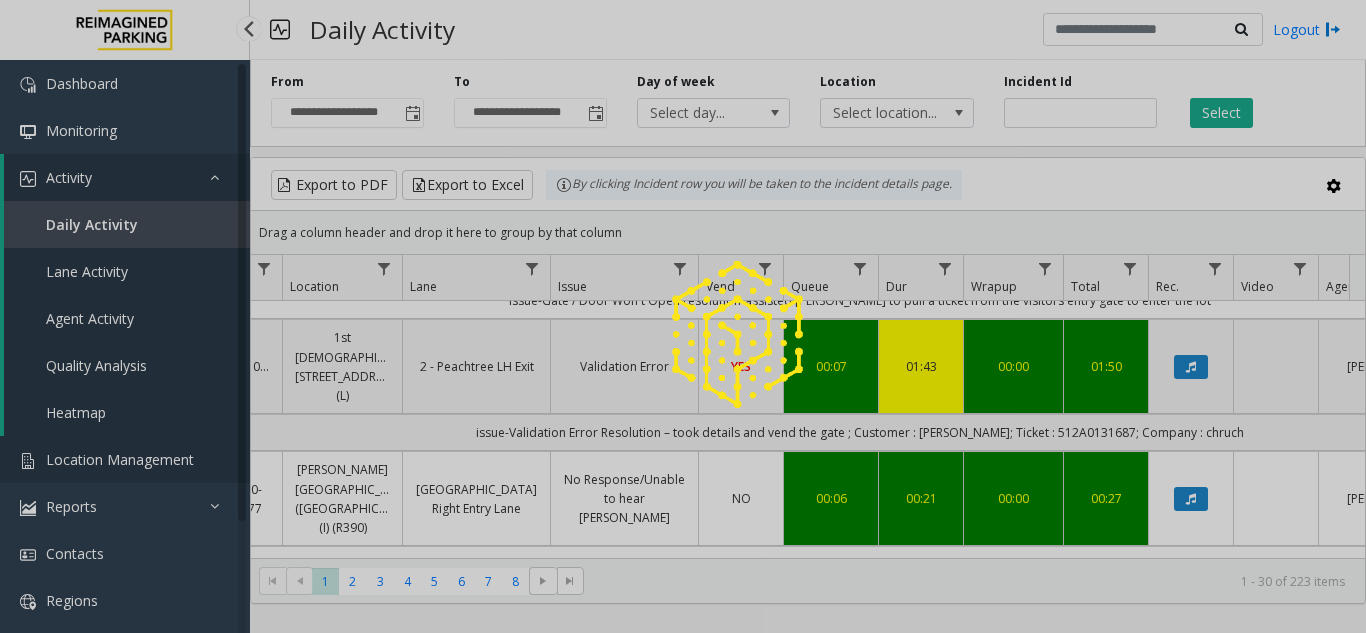 click on "Location Management" at bounding box center [120, 459] 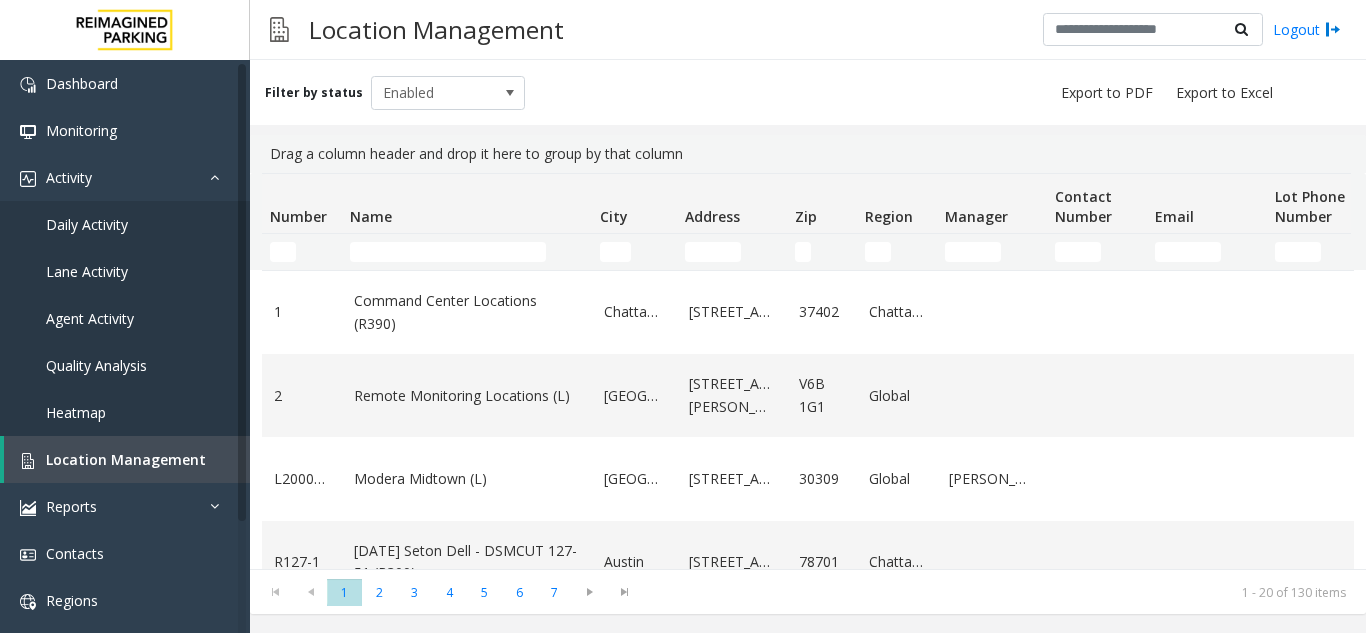 click on "Drag a column header and drop it here to group by that column" 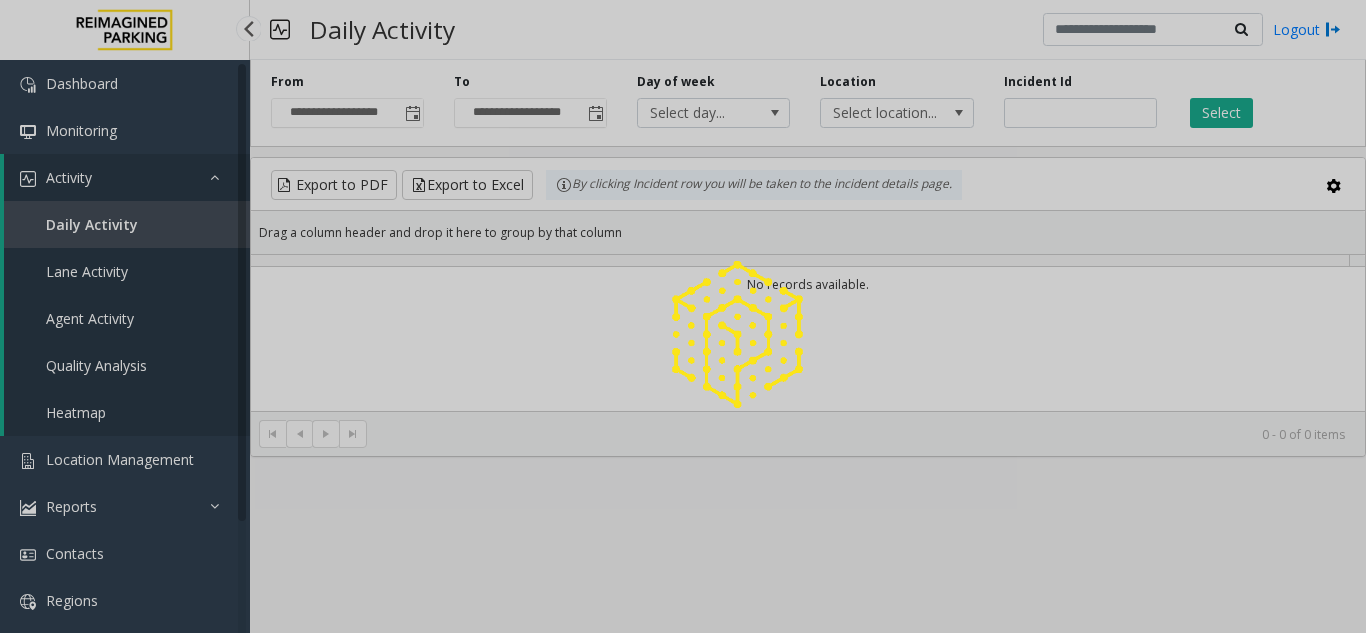 scroll, scrollTop: 0, scrollLeft: 0, axis: both 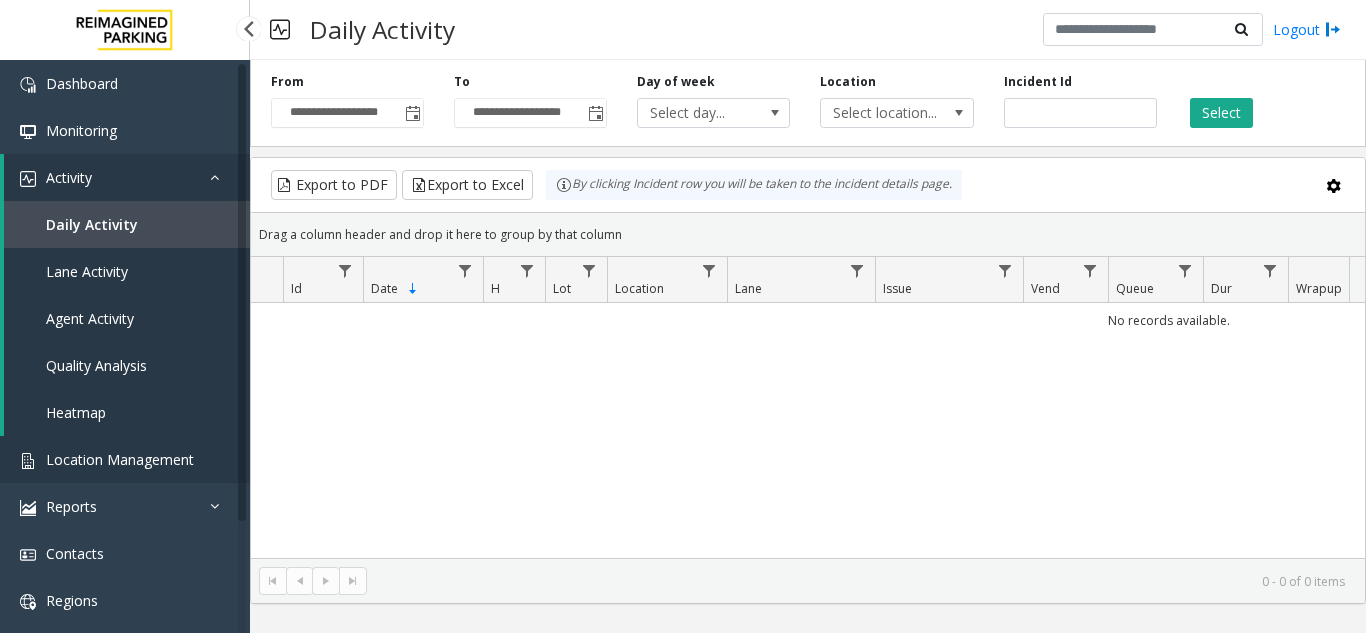 click on "Location Management" at bounding box center [120, 459] 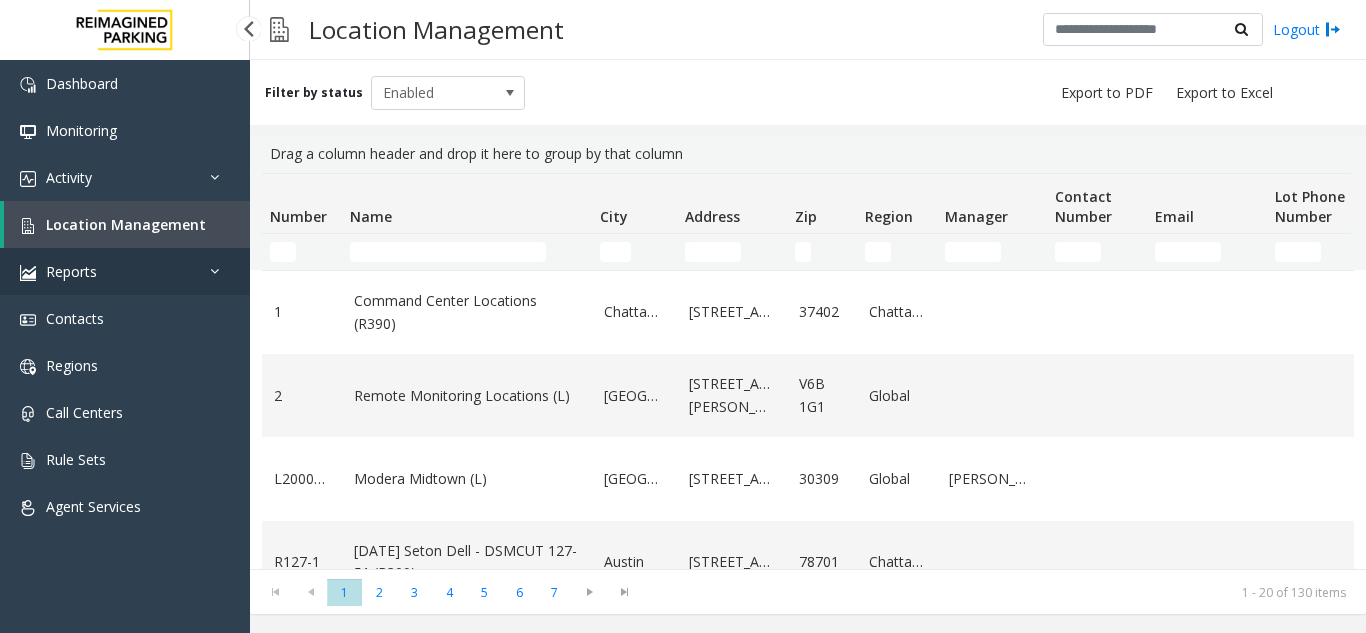 scroll, scrollTop: 0, scrollLeft: 0, axis: both 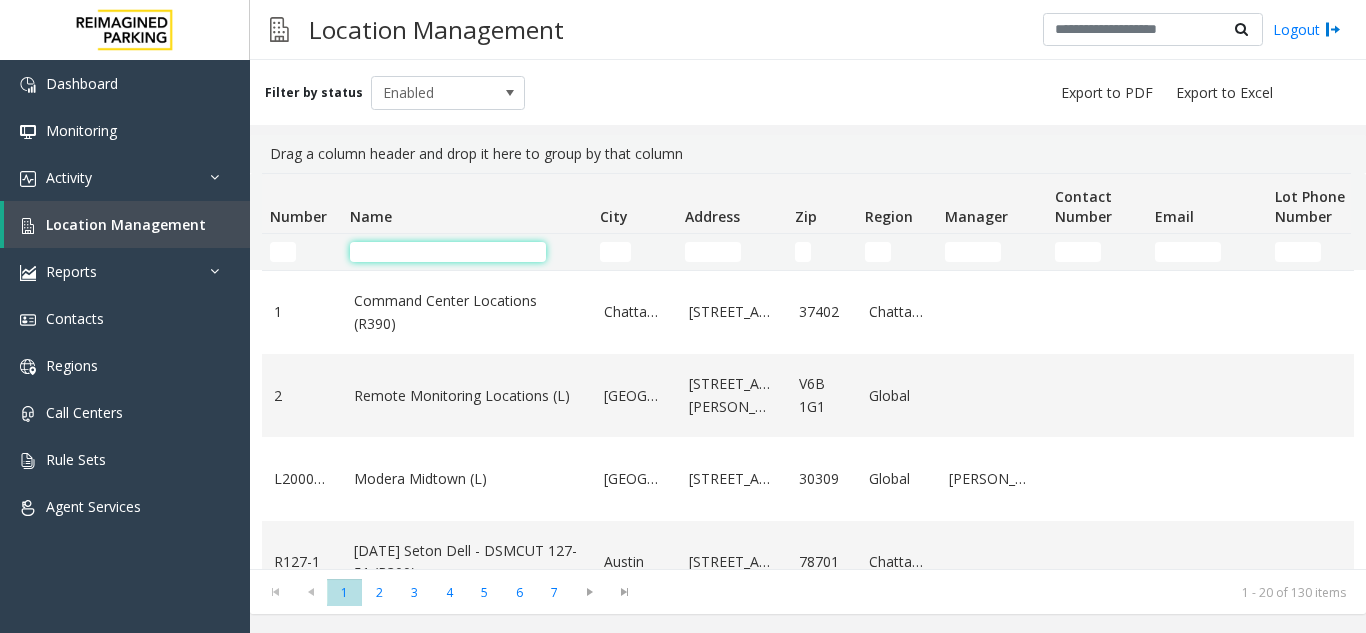 click 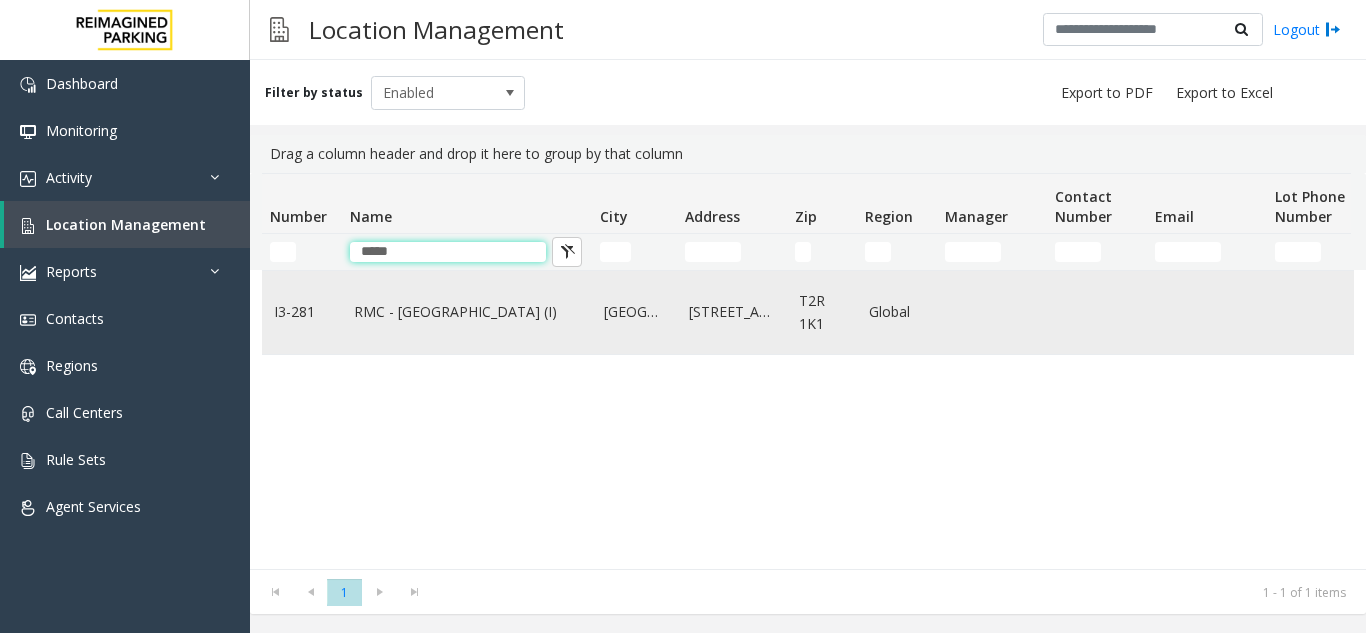 type on "*****" 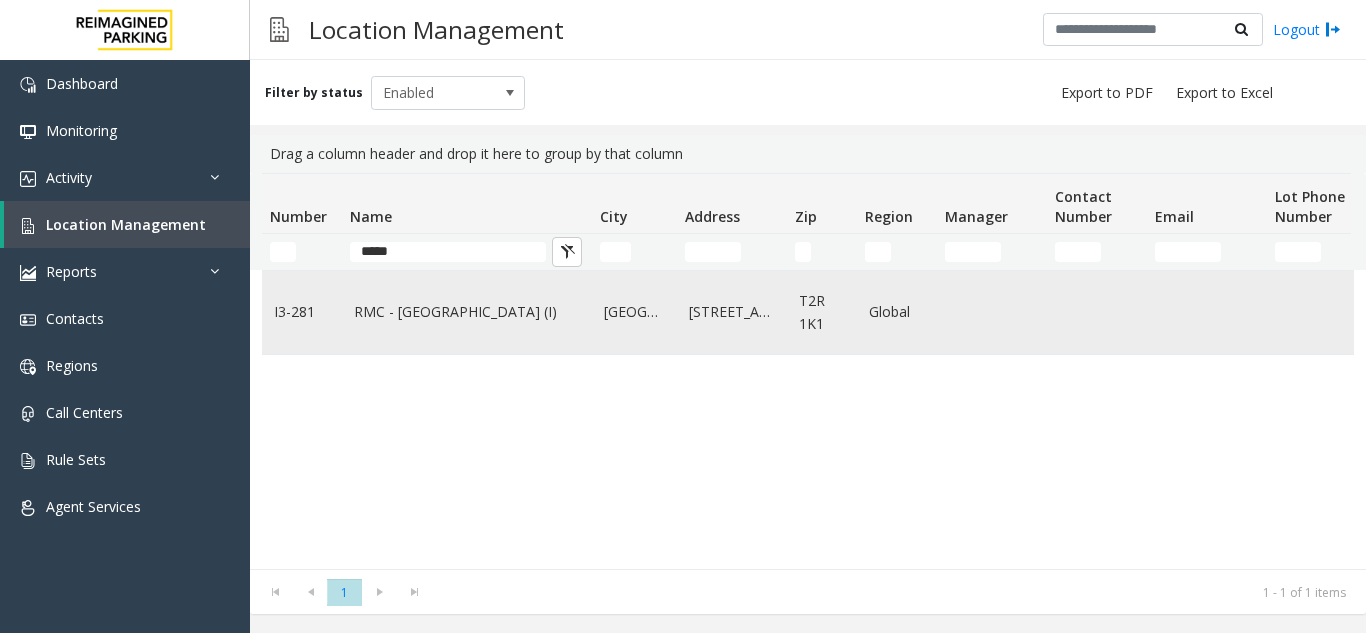 click on "RMC - Mount Royal Village (I)" 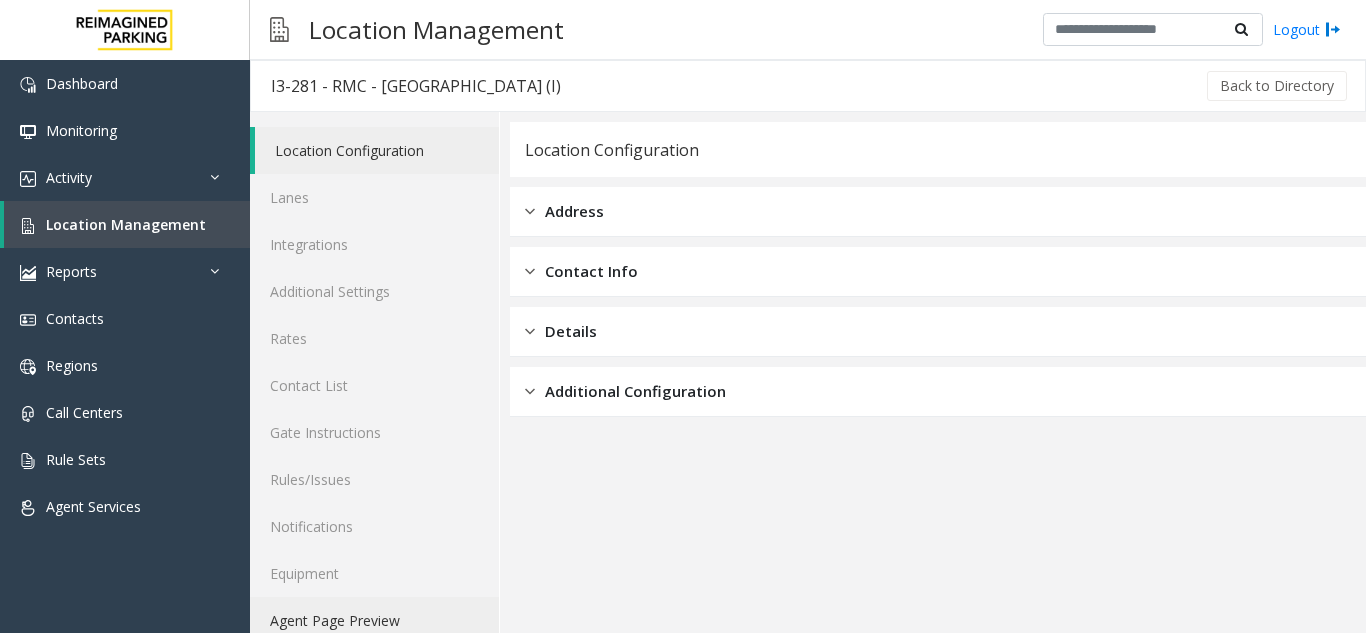 click on "Agent Page Preview" 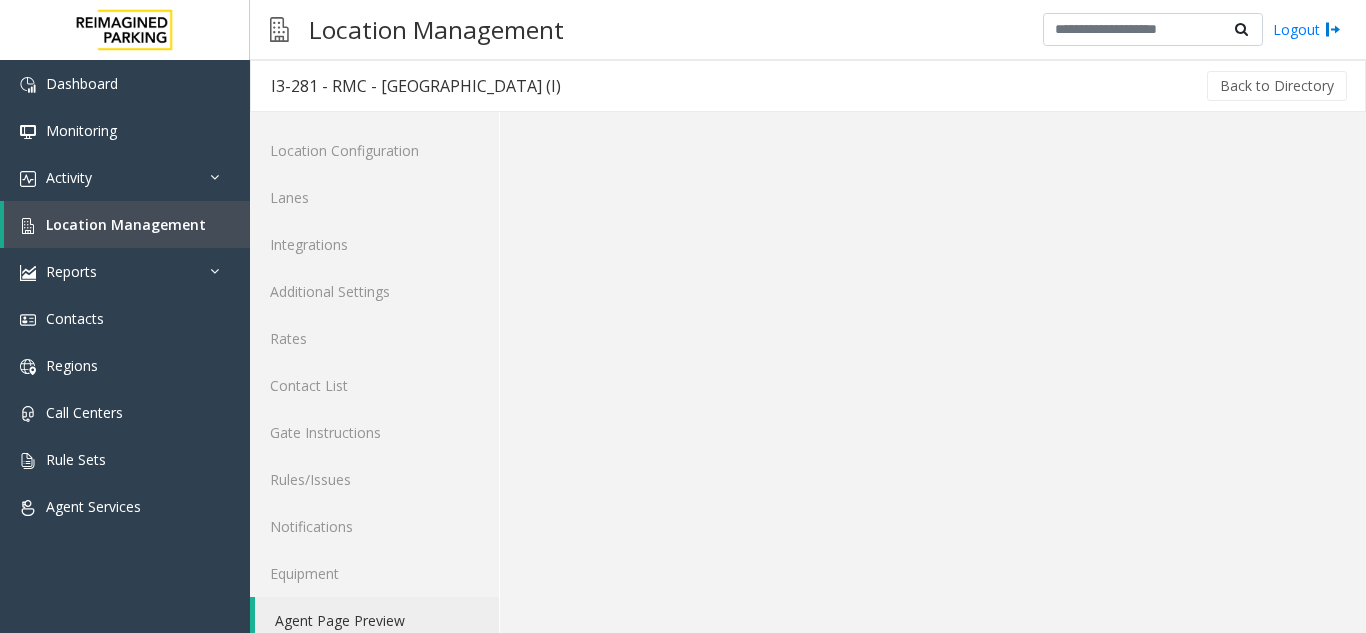 scroll, scrollTop: 26, scrollLeft: 0, axis: vertical 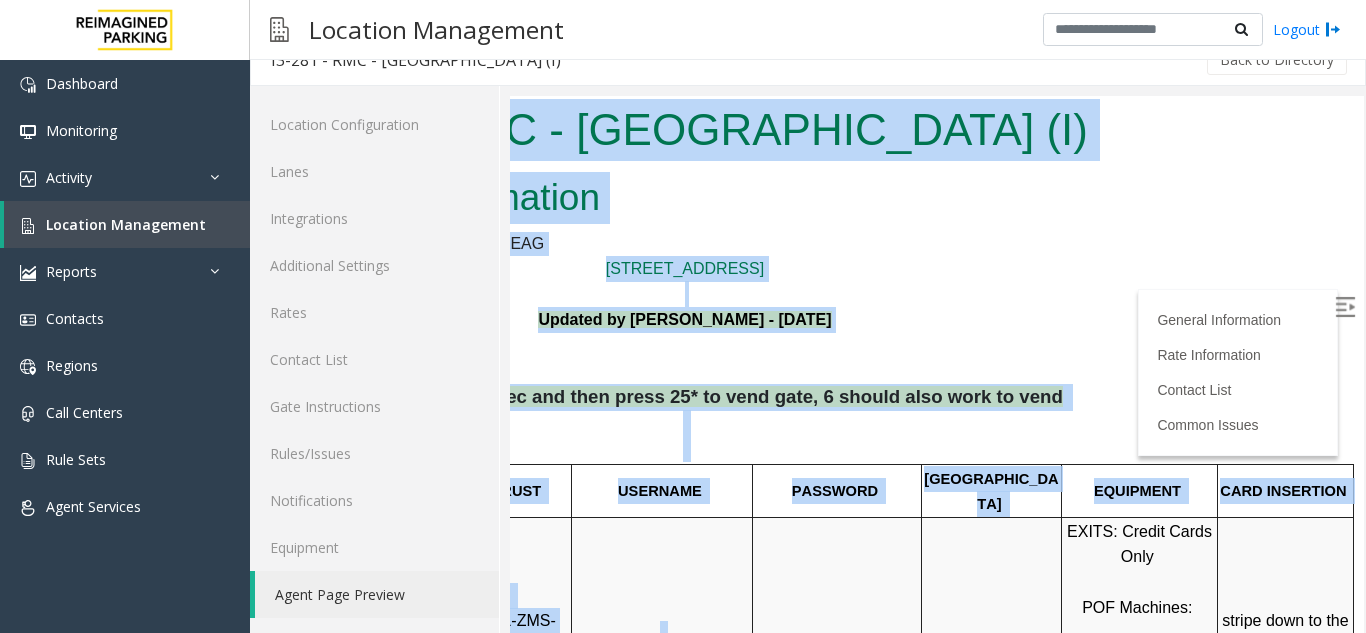 drag, startPoint x: 1048, startPoint y: 542, endPoint x: 1859, endPoint y: 566, distance: 811.35504 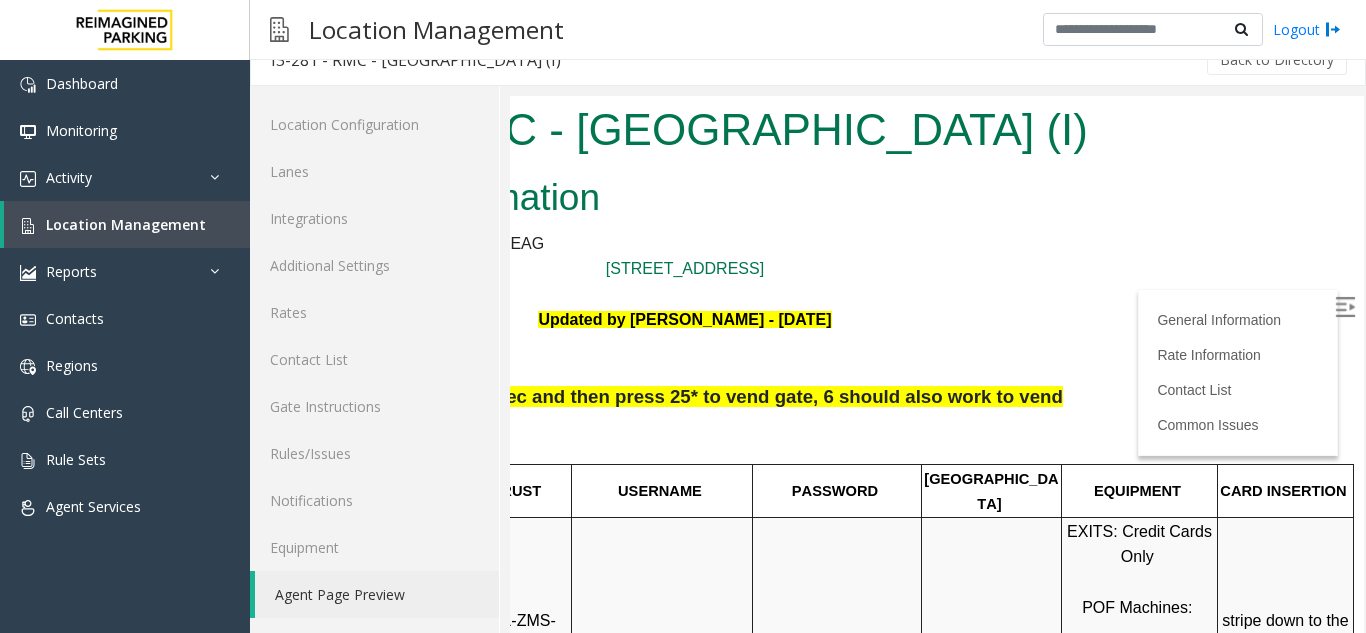 click on "I3-281 - RMC - Mount Royal Village (I)
General Information
Revenue Control Manufacturer: ZEAG
1508 8th st SW, Calgary, AB T2R 1J9 Updated by Pranav Babbar - 27th Feb 2025     Press * and wait for 5 sec and then press 25* to vend gate, 6 should also work to vend       PARCS   BEYOND TRUST   USERNAME   PASSWORD   PARIS   EQUIPMENT   CARD INSERTION   ZEAG     Server:   IMP003-0281-ZMS-MRV-WS1                    EXITS: Credit Cards Only     POF Machines:     P1 elevator lobby: Cash, CC, Debit     P2 elevator lobby: Cash, CC, Debit   stripe down to the right     MANDATORY FIELDS   VALIDATIONS   APPROVED VALIDATION LIST   TICKET   MONTHLY CARDS   GARAGE LAYOUT   LOCATION TIME         London Drugs -  60-minute free parking  (DETAILS BELOW)     Good life validation  (2 Hour Validation only)  (DETAILS BELOW)      Insert the ticket barcode facing up         Click Here for the local time" at bounding box center (685, 364) 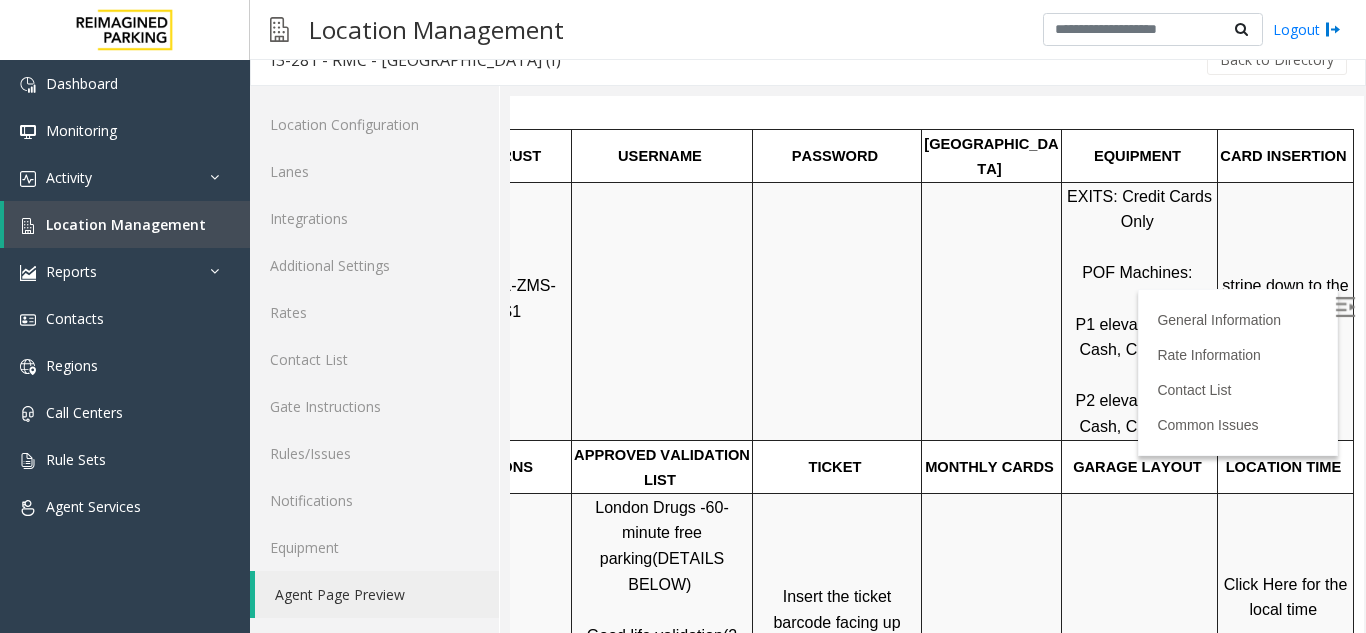 scroll, scrollTop: 300, scrollLeft: 282, axis: both 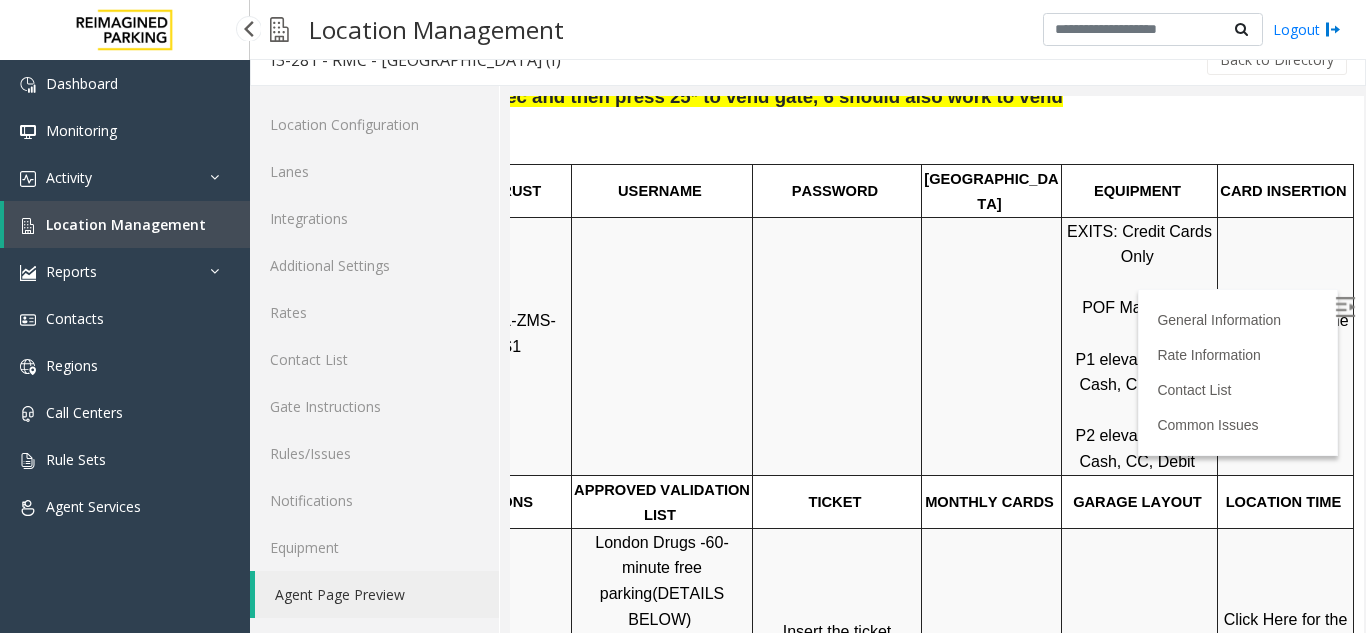click on "Location Management" at bounding box center (126, 224) 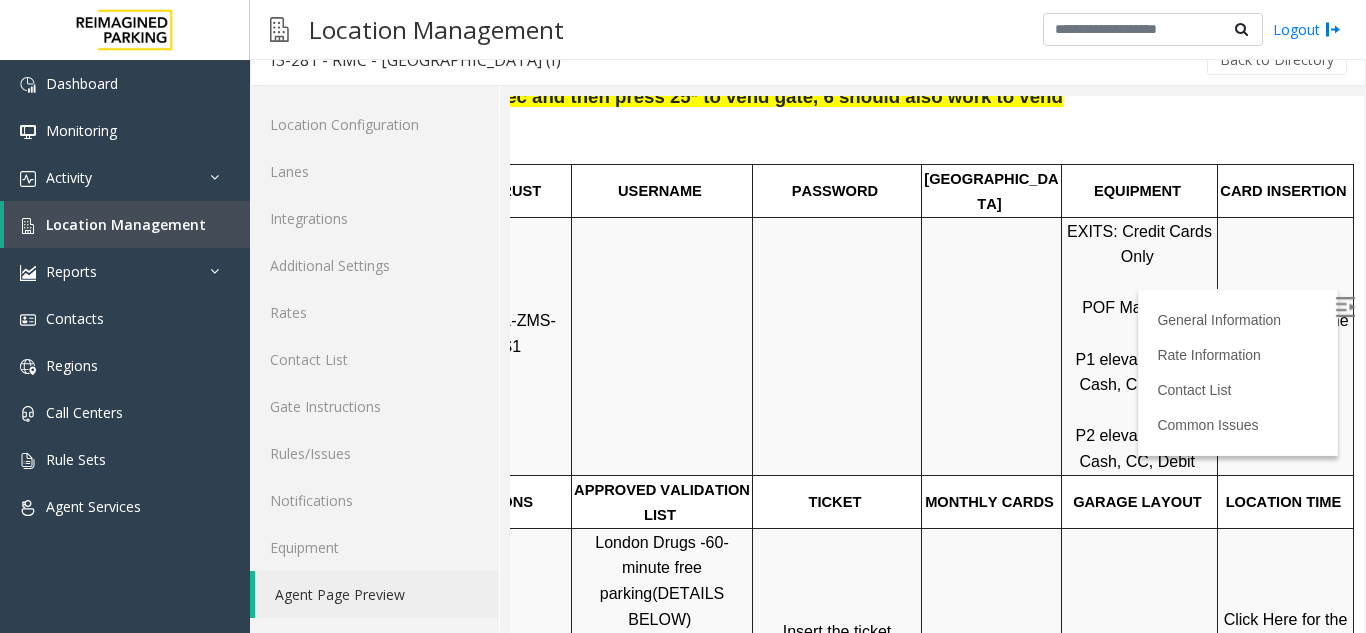 scroll, scrollTop: 0, scrollLeft: 0, axis: both 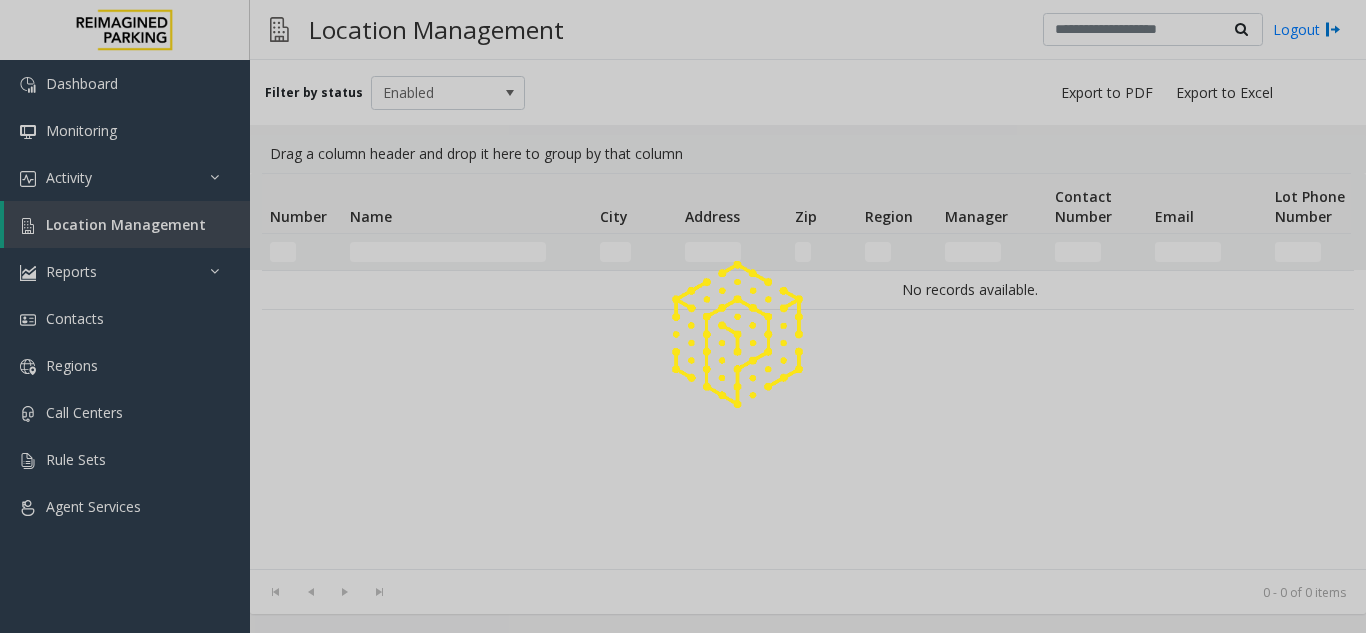 click 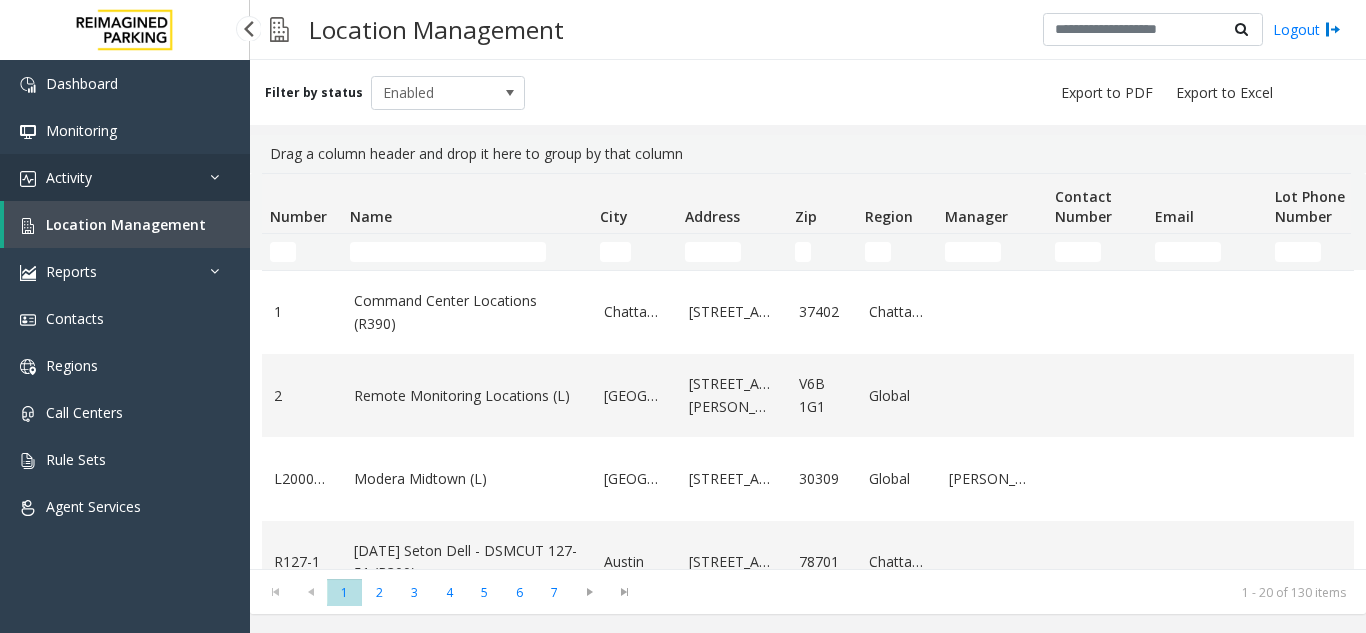 click on "Activity" at bounding box center (125, 177) 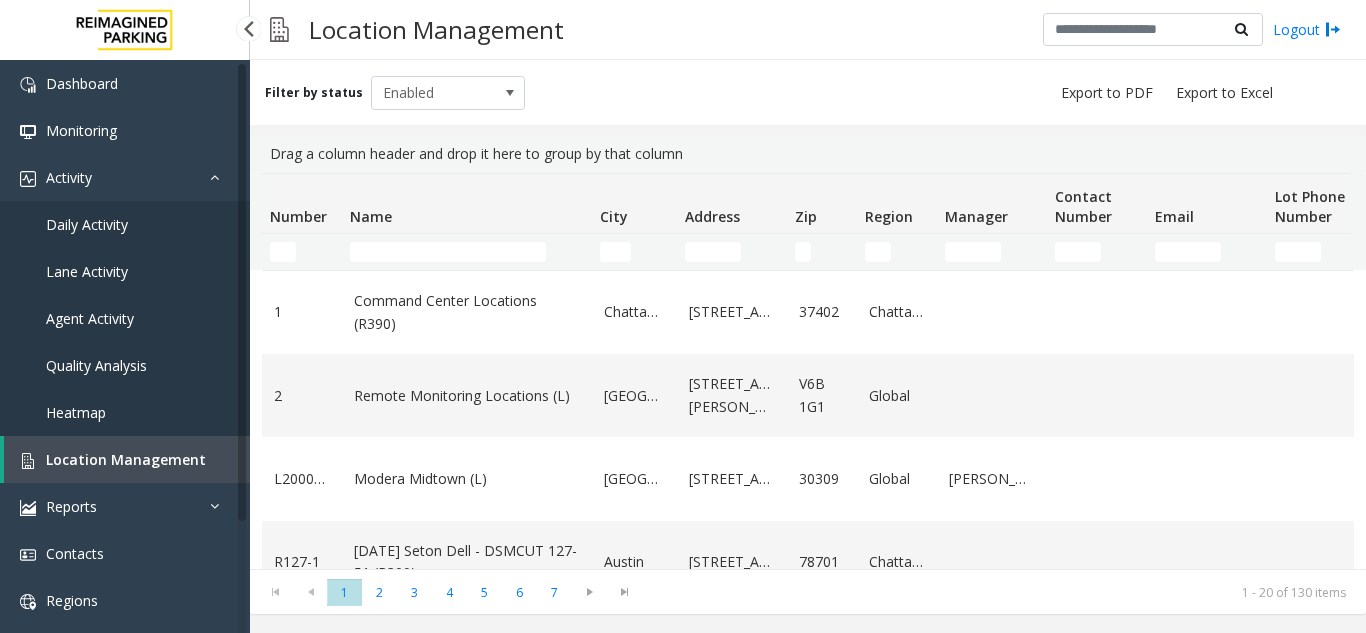 click on "Daily Activity" at bounding box center [87, 224] 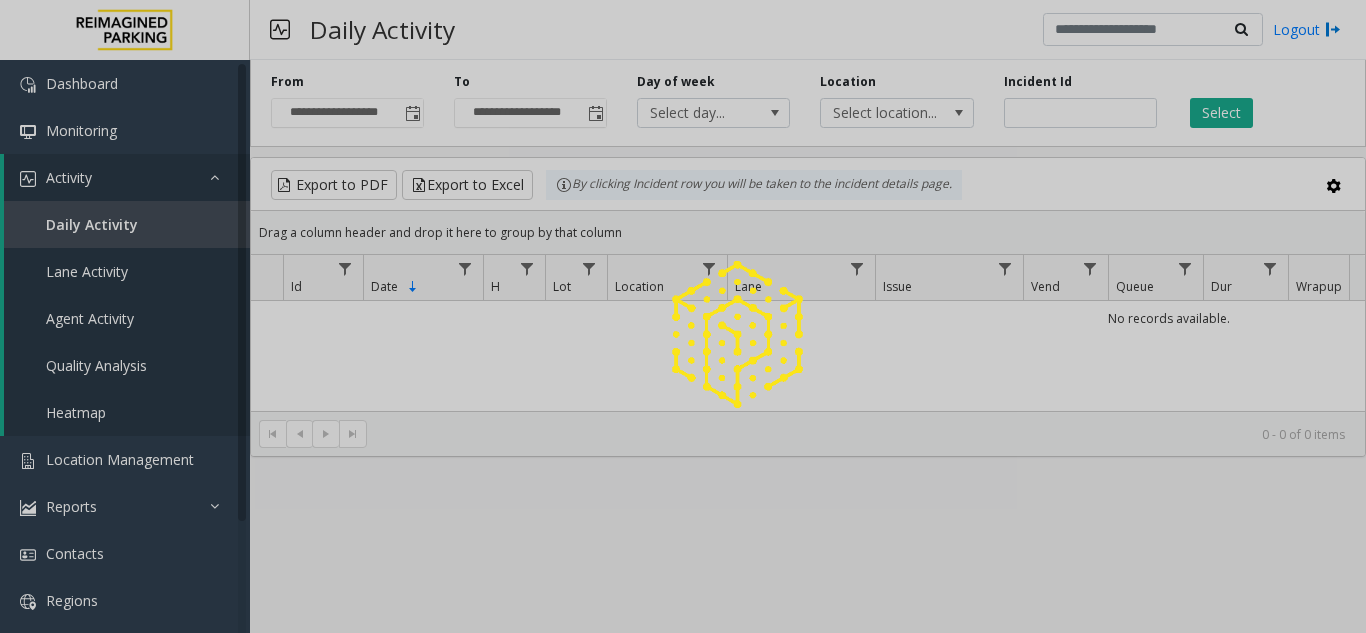 click 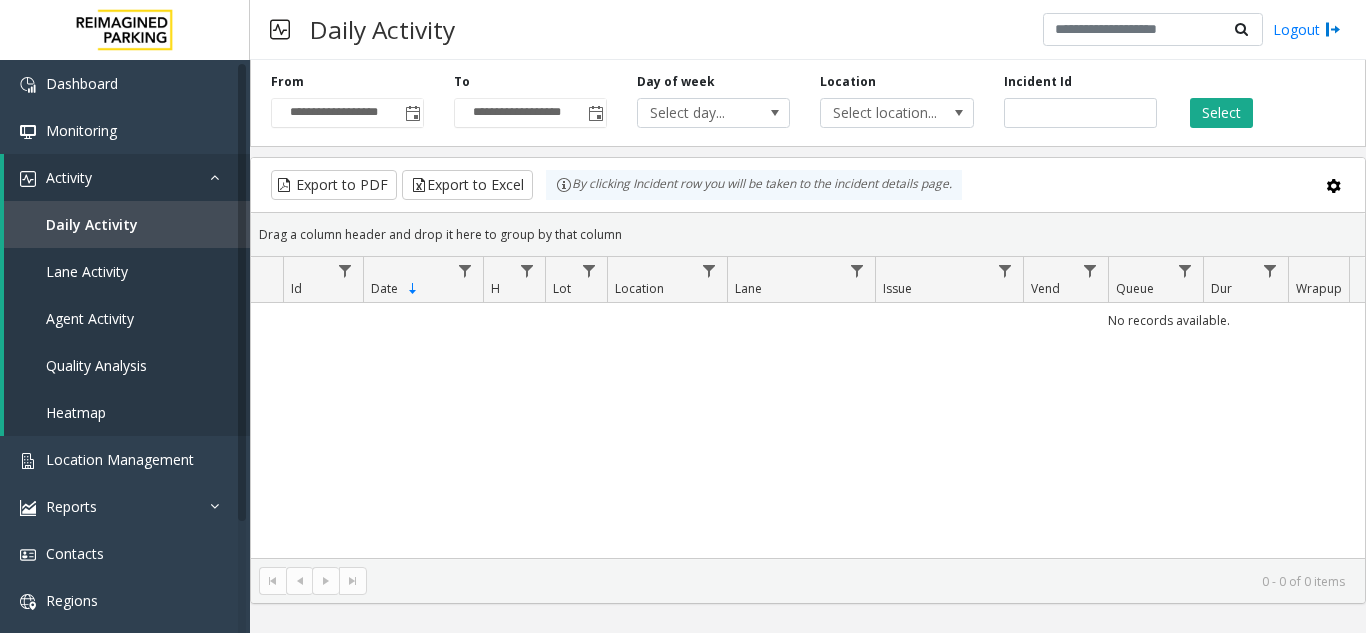 click 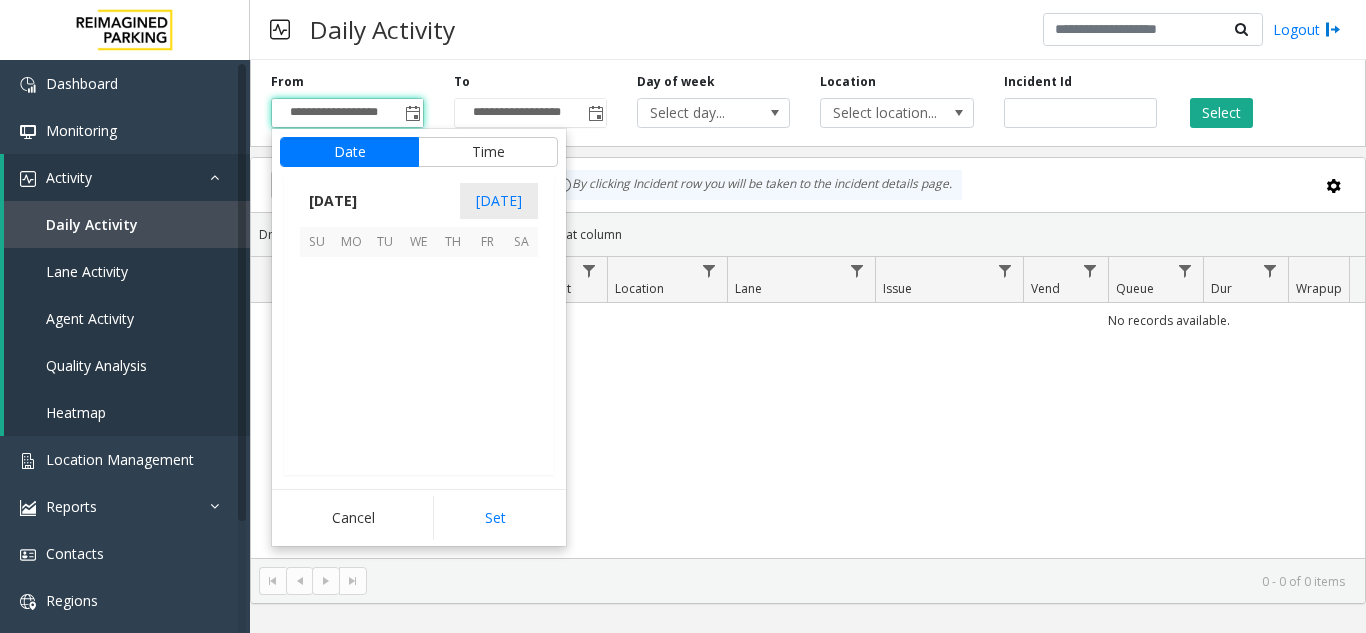 scroll, scrollTop: 358428, scrollLeft: 0, axis: vertical 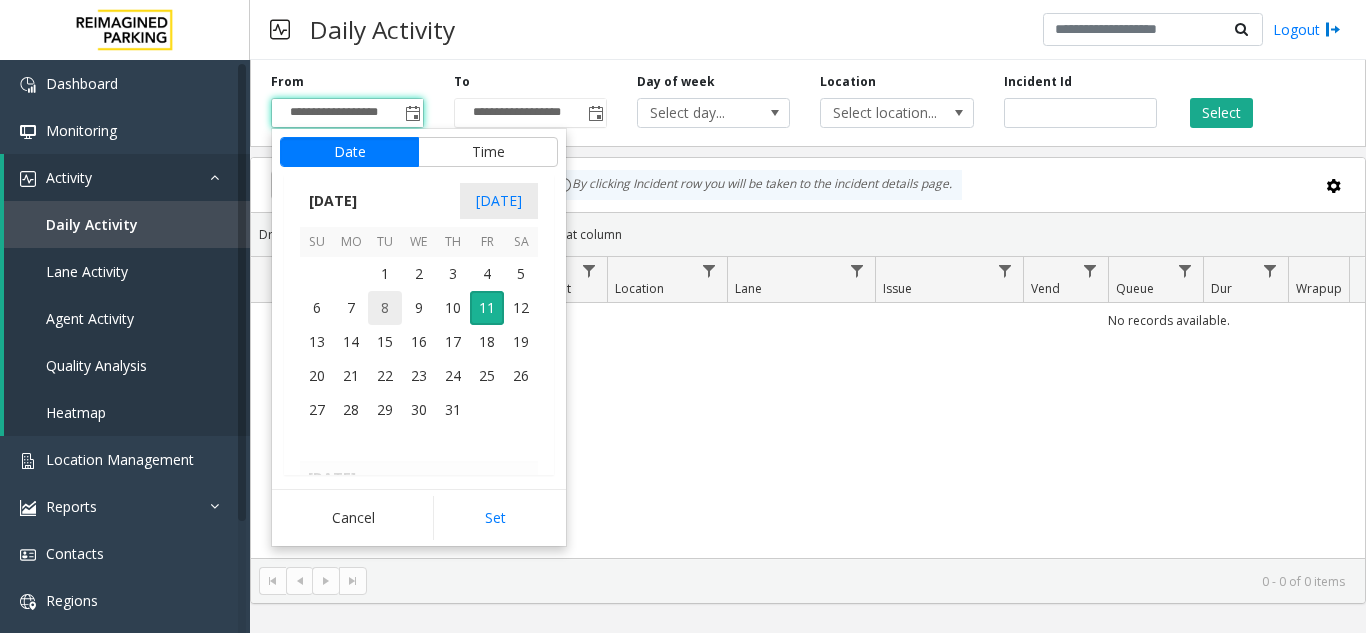 click on "8" at bounding box center [385, 308] 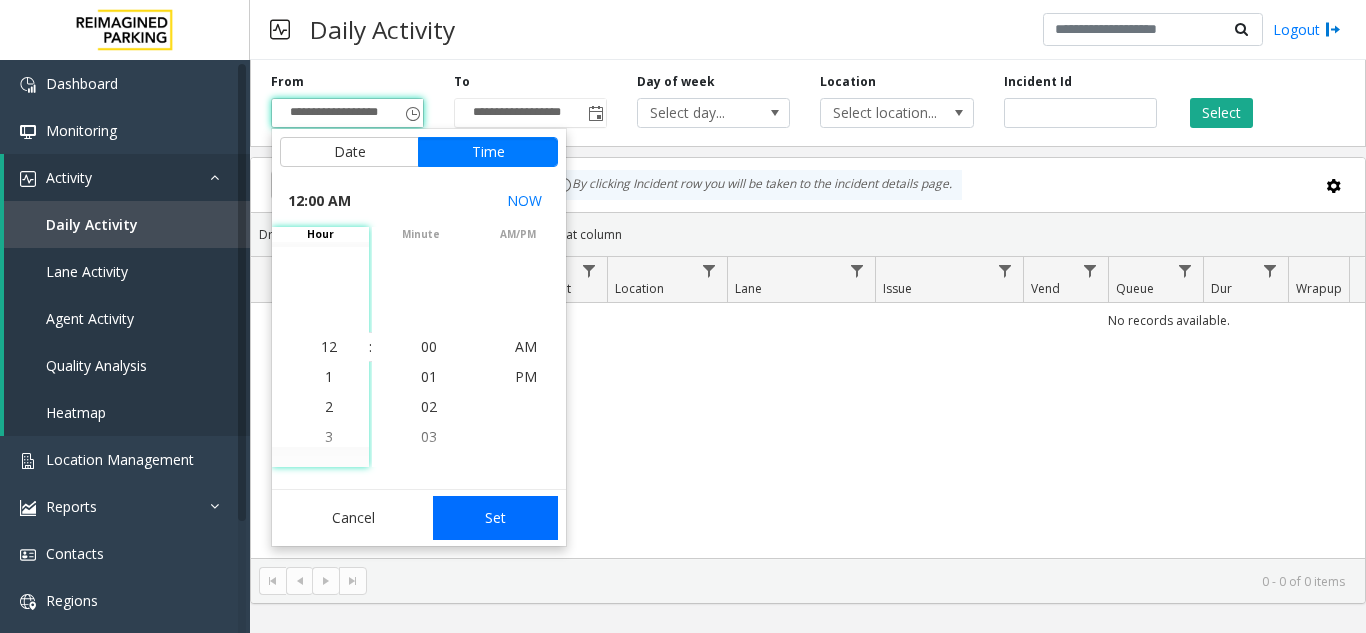 click on "Set" 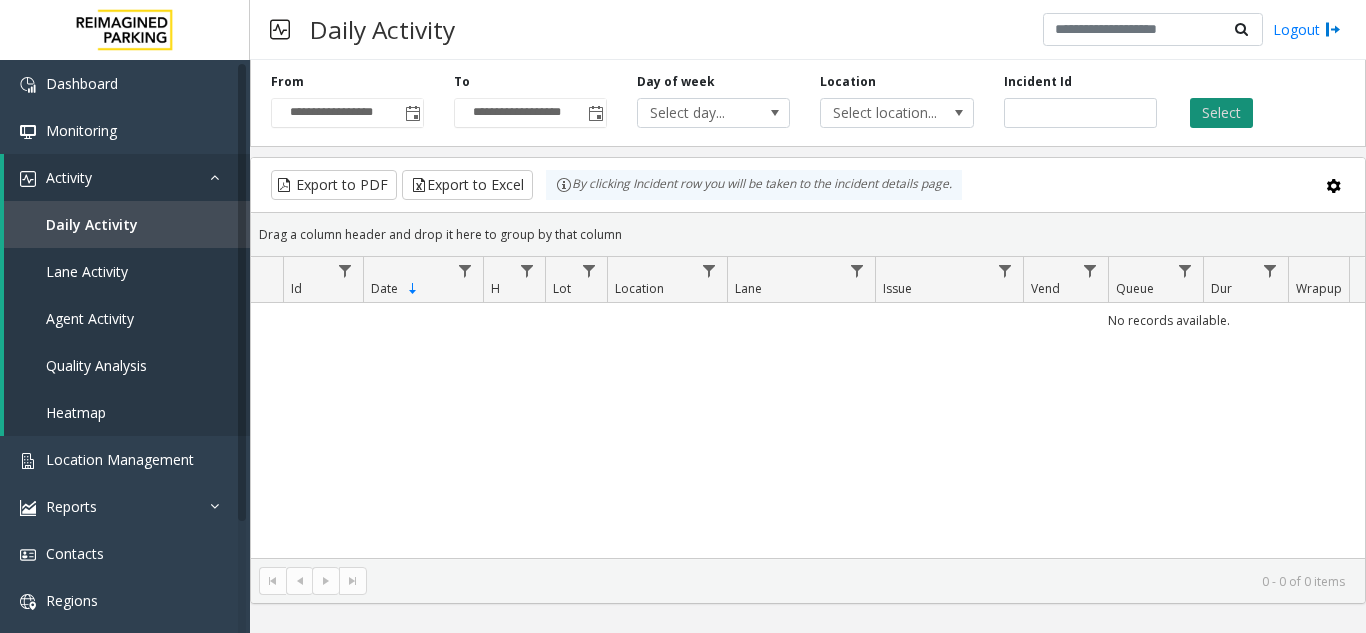 click on "Select" 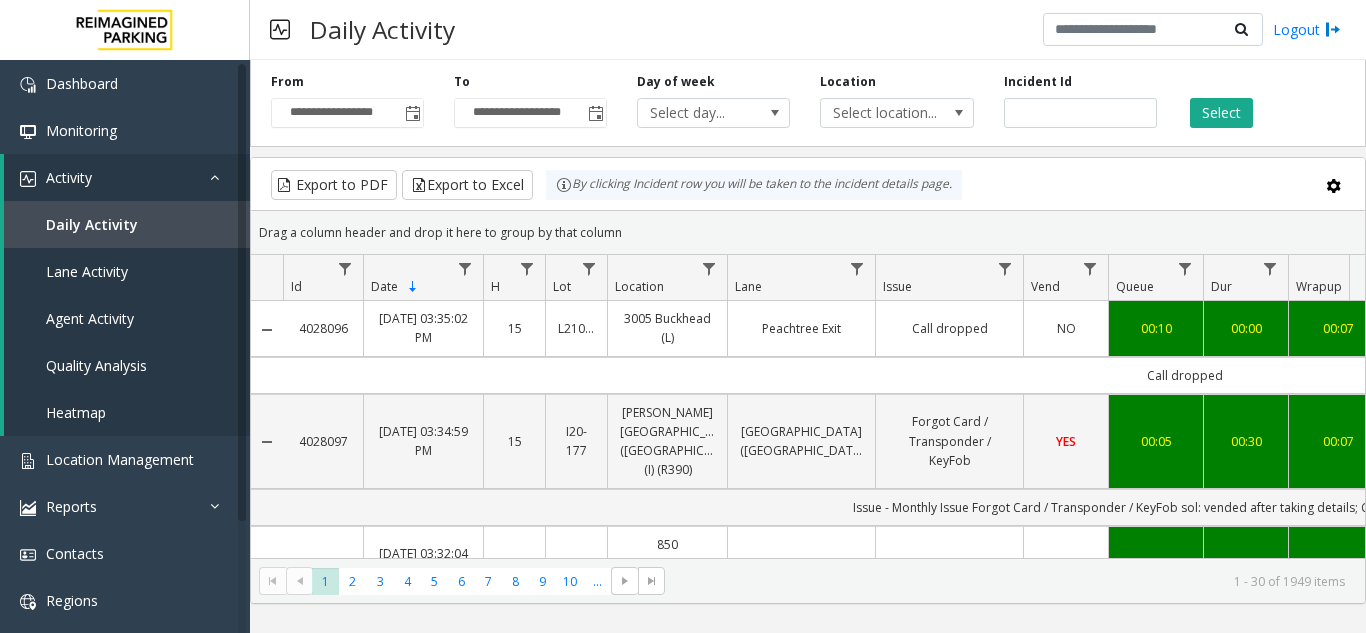 scroll, scrollTop: 0, scrollLeft: 375, axis: horizontal 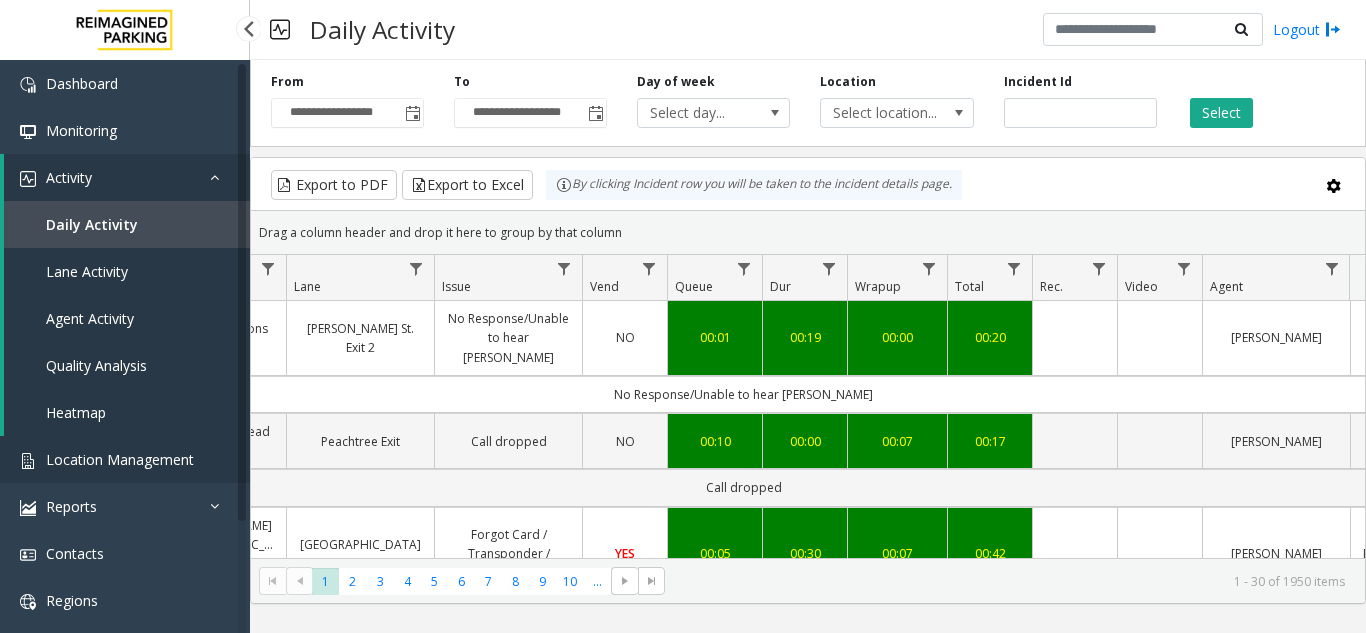 click on "Location Management" at bounding box center [120, 459] 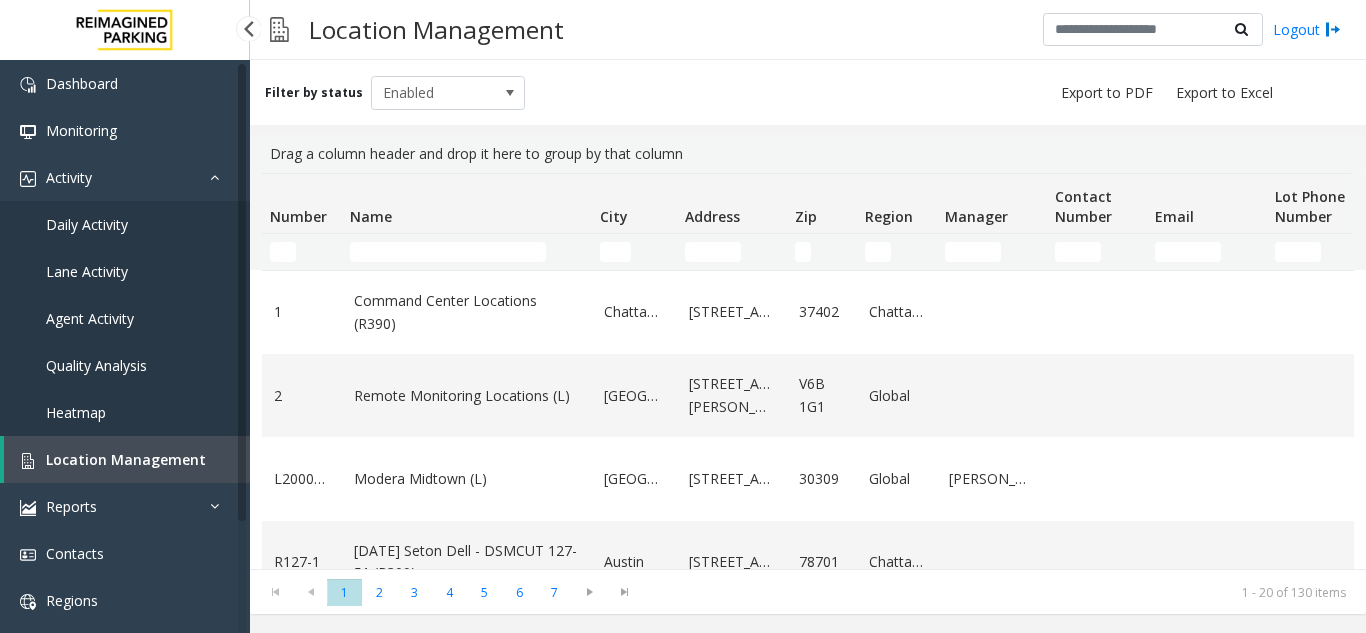 click on "Daily Activity" at bounding box center [125, 224] 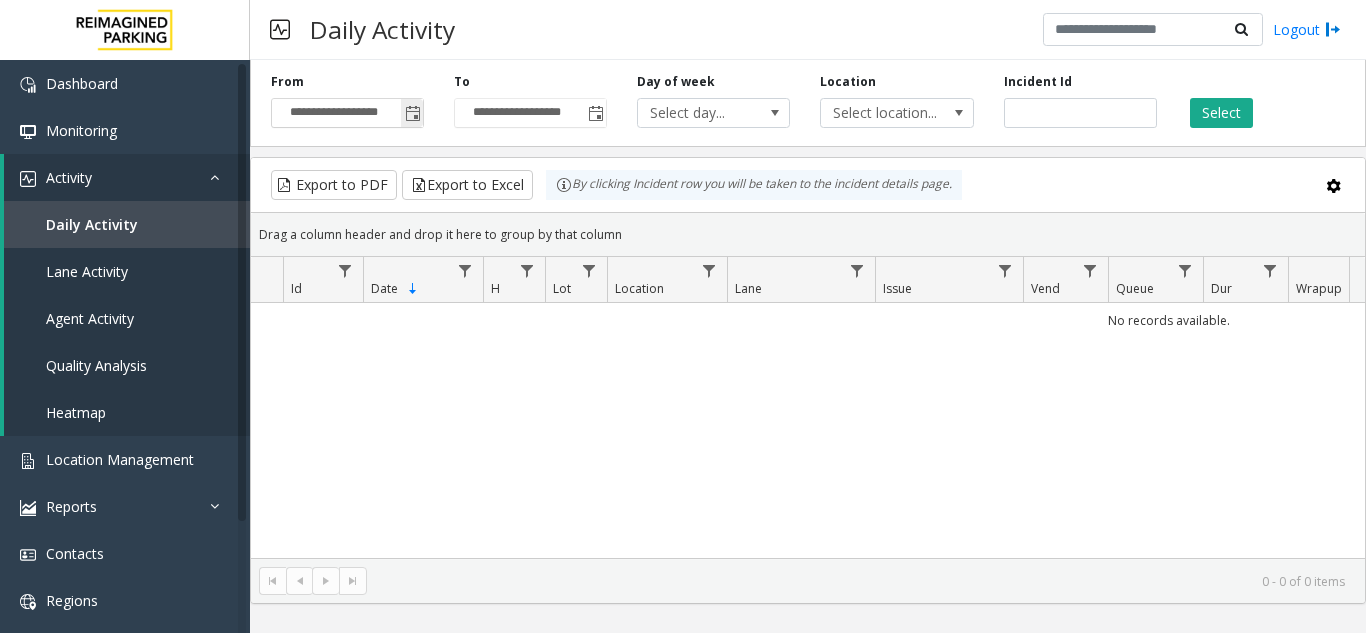 click 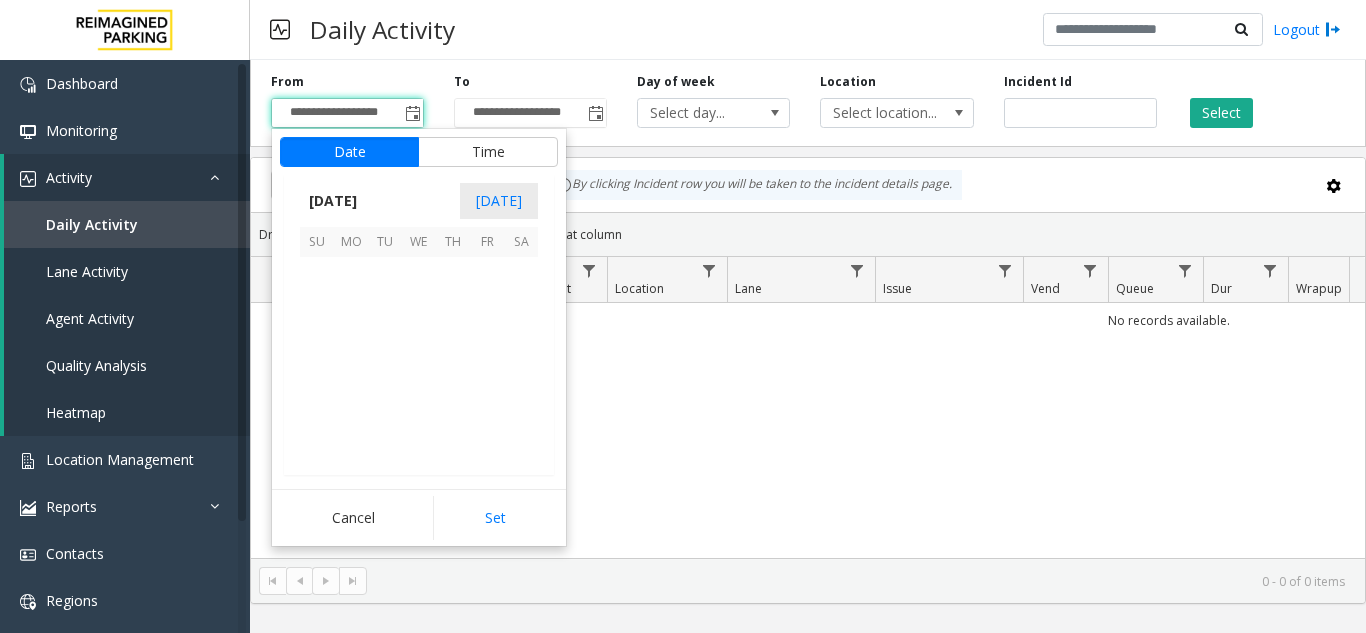 scroll, scrollTop: 358428, scrollLeft: 0, axis: vertical 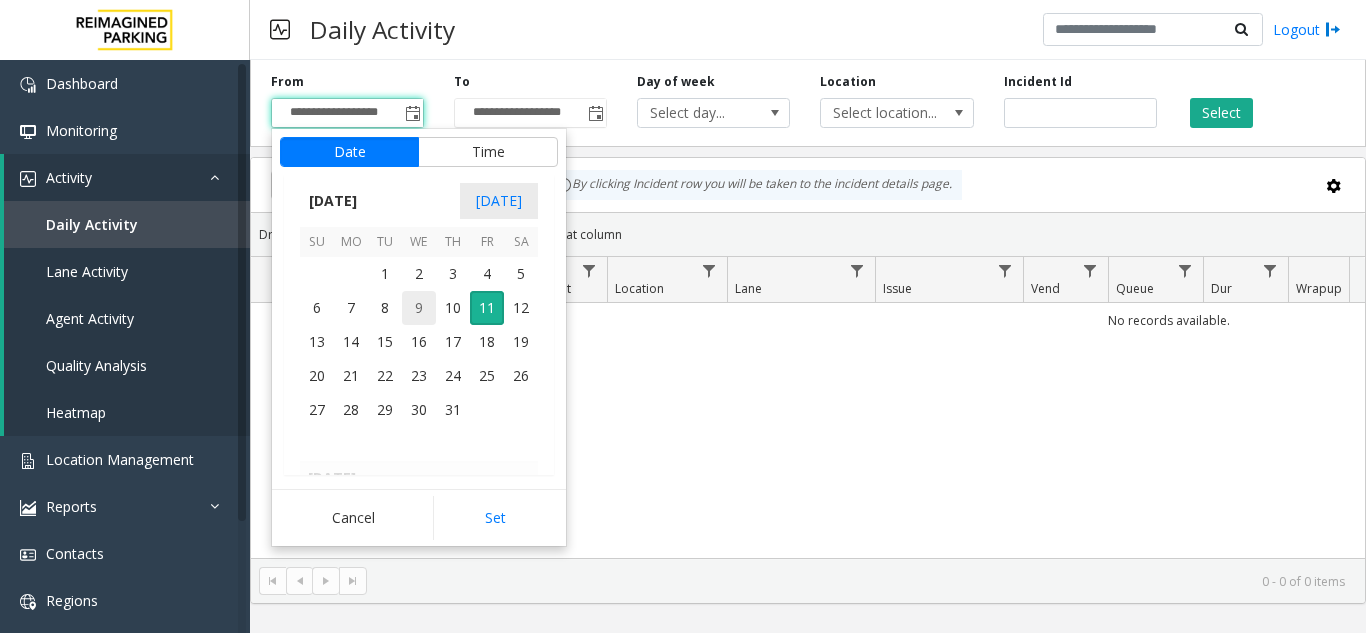 click on "9" at bounding box center [419, 308] 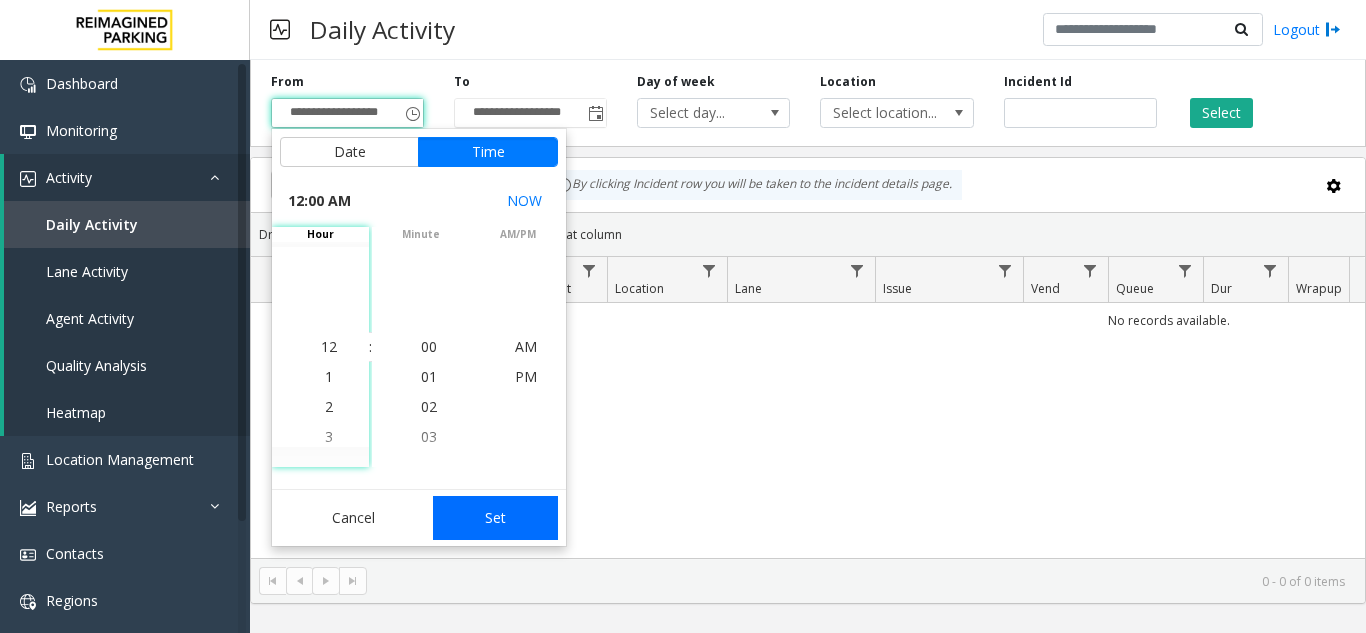 click on "Set" 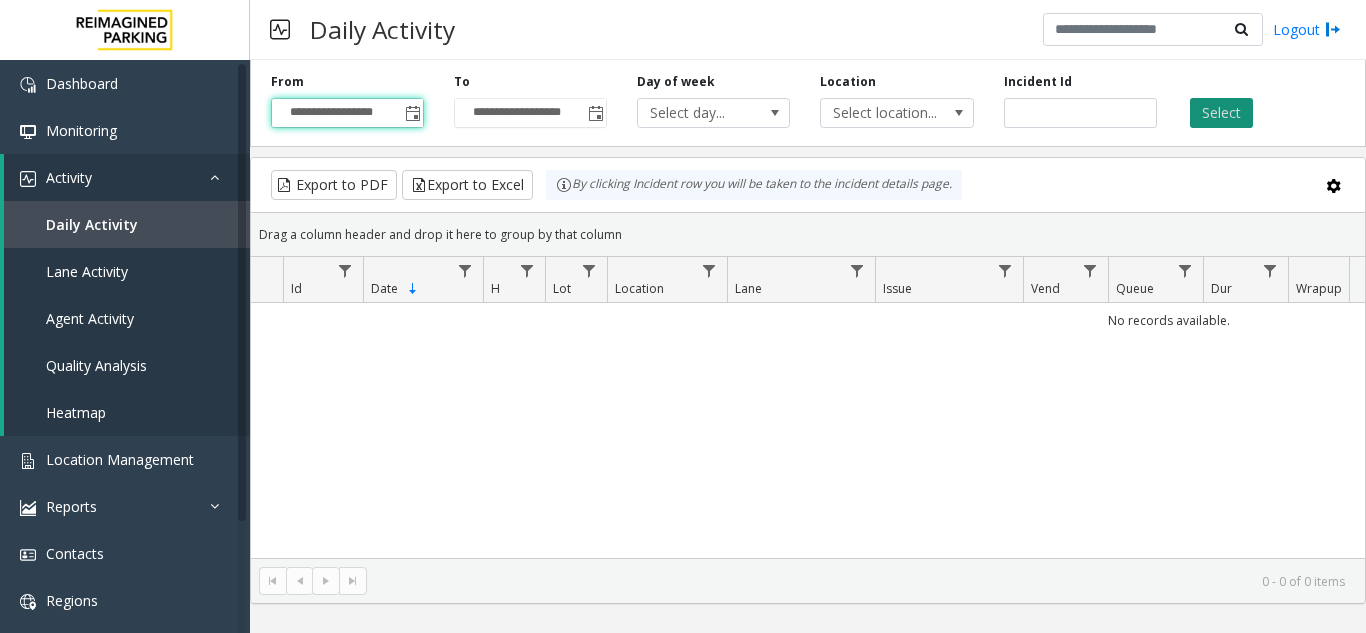 click on "Select" 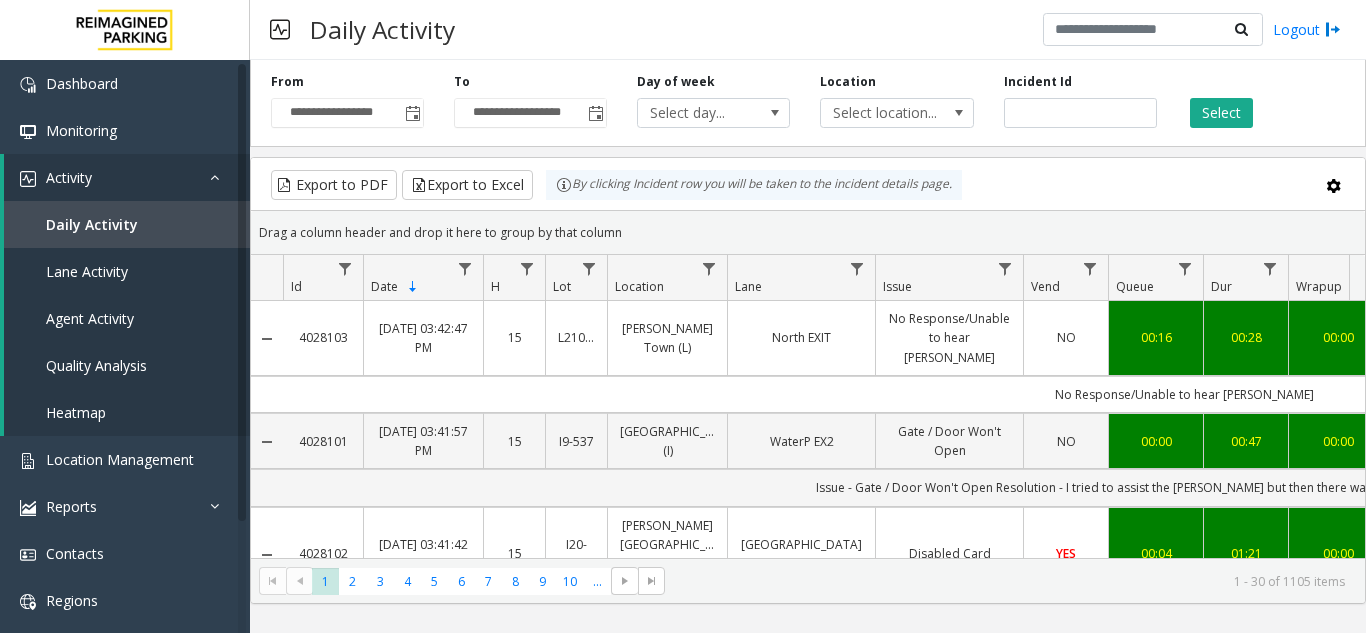 scroll, scrollTop: 0, scrollLeft: 422, axis: horizontal 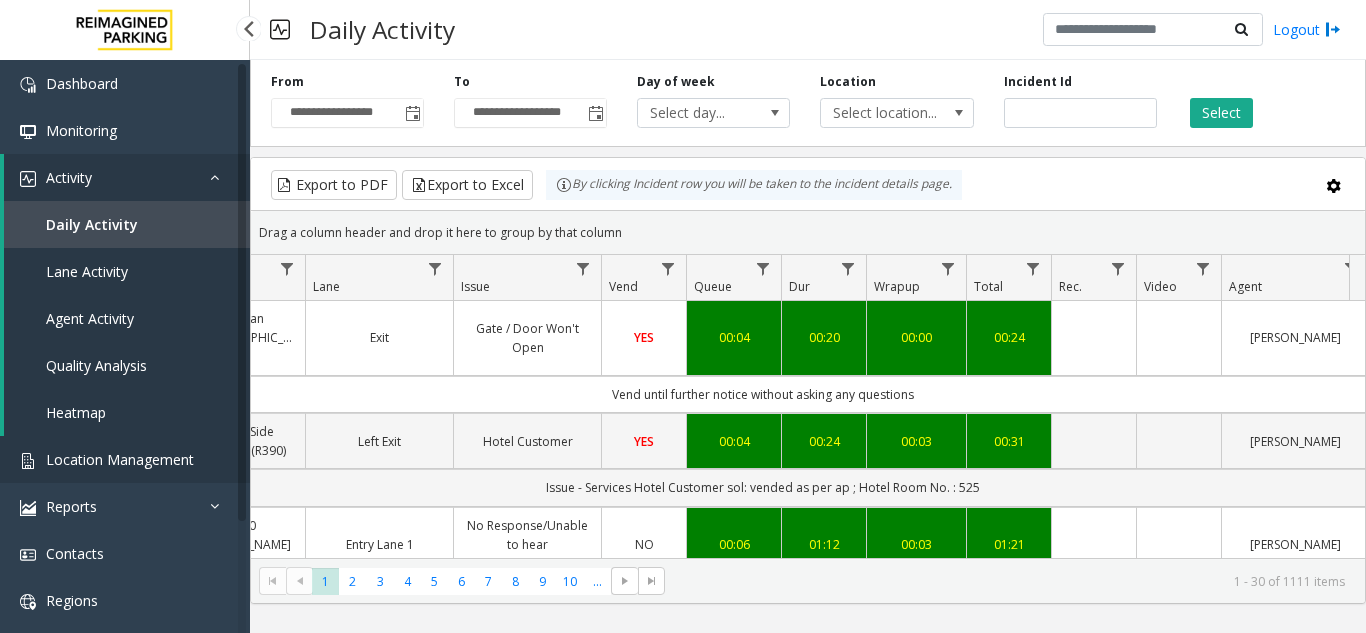 click on "Location Management" at bounding box center [125, 459] 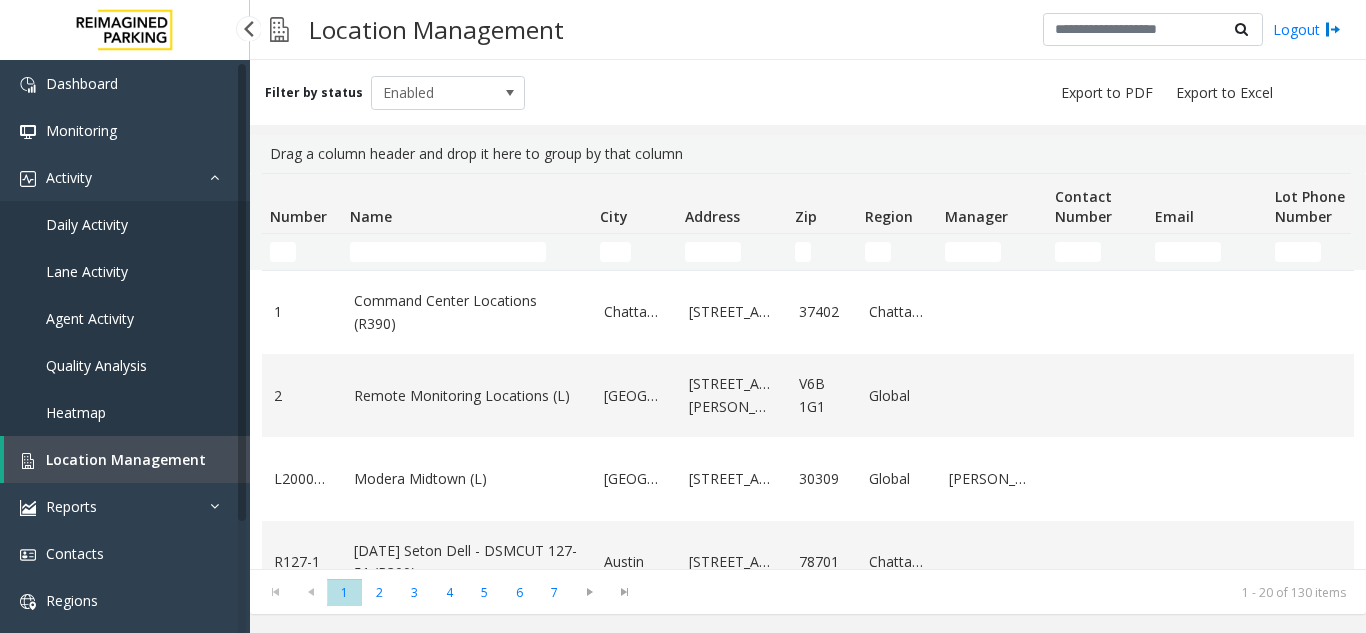 click on "Daily Activity" at bounding box center (125, 224) 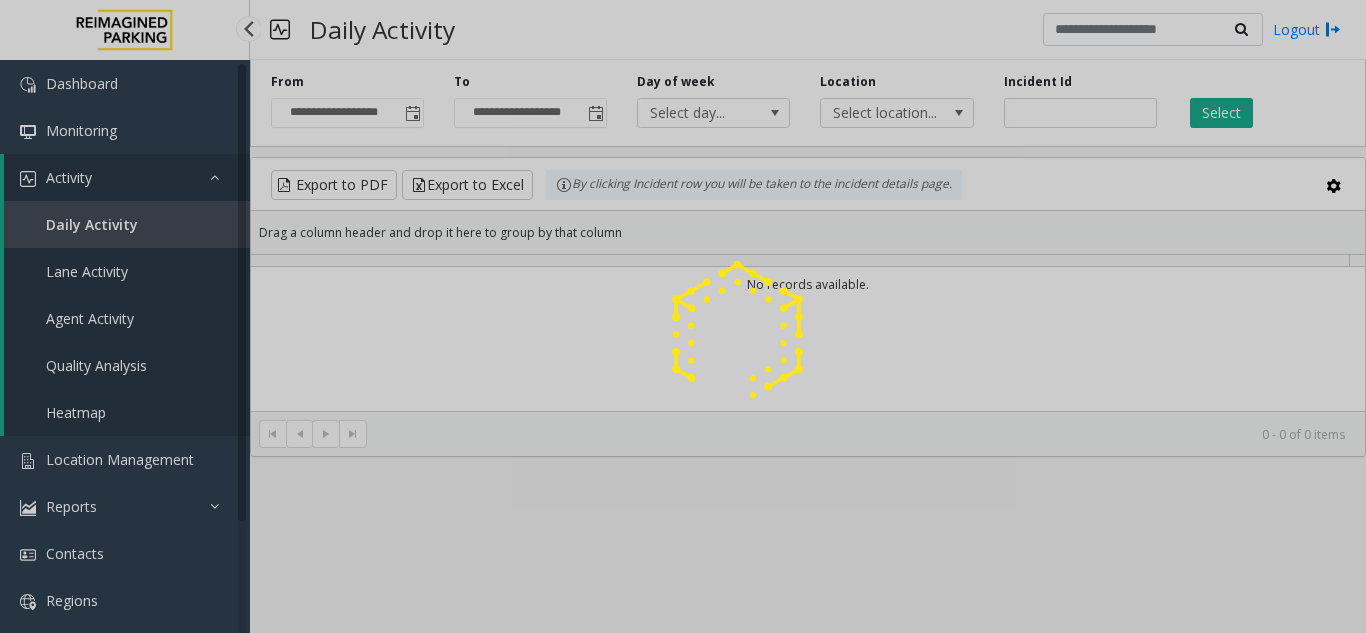 click 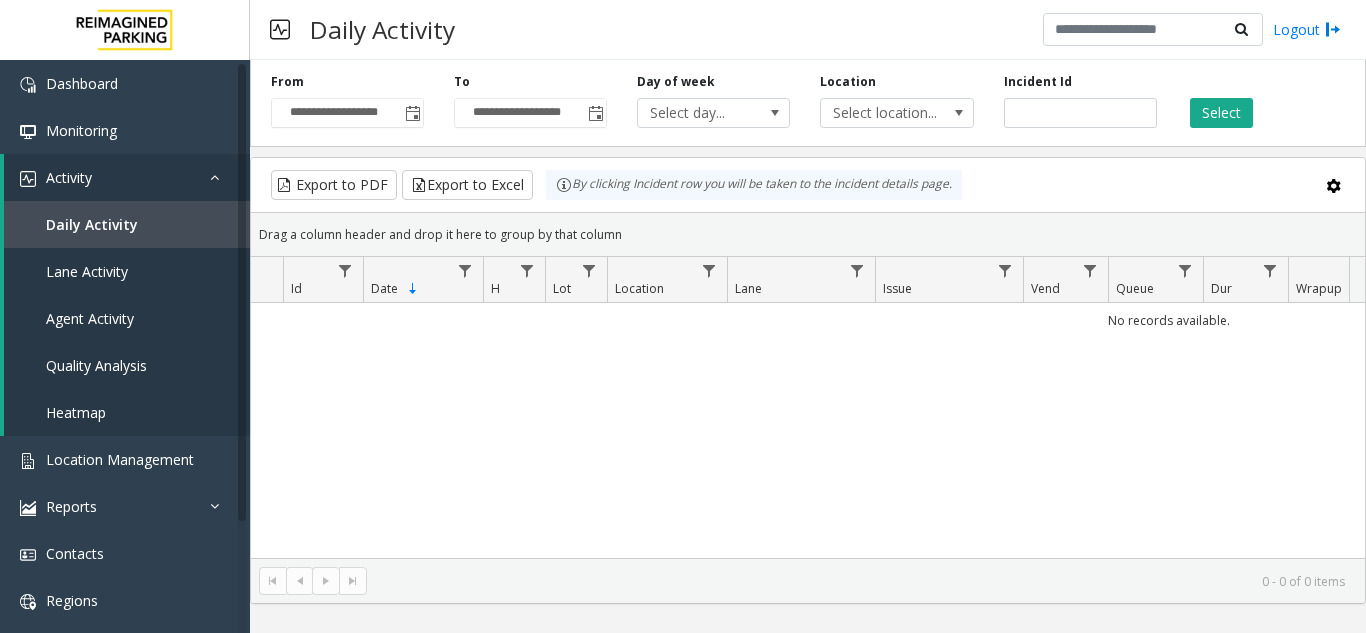 click on "**********" 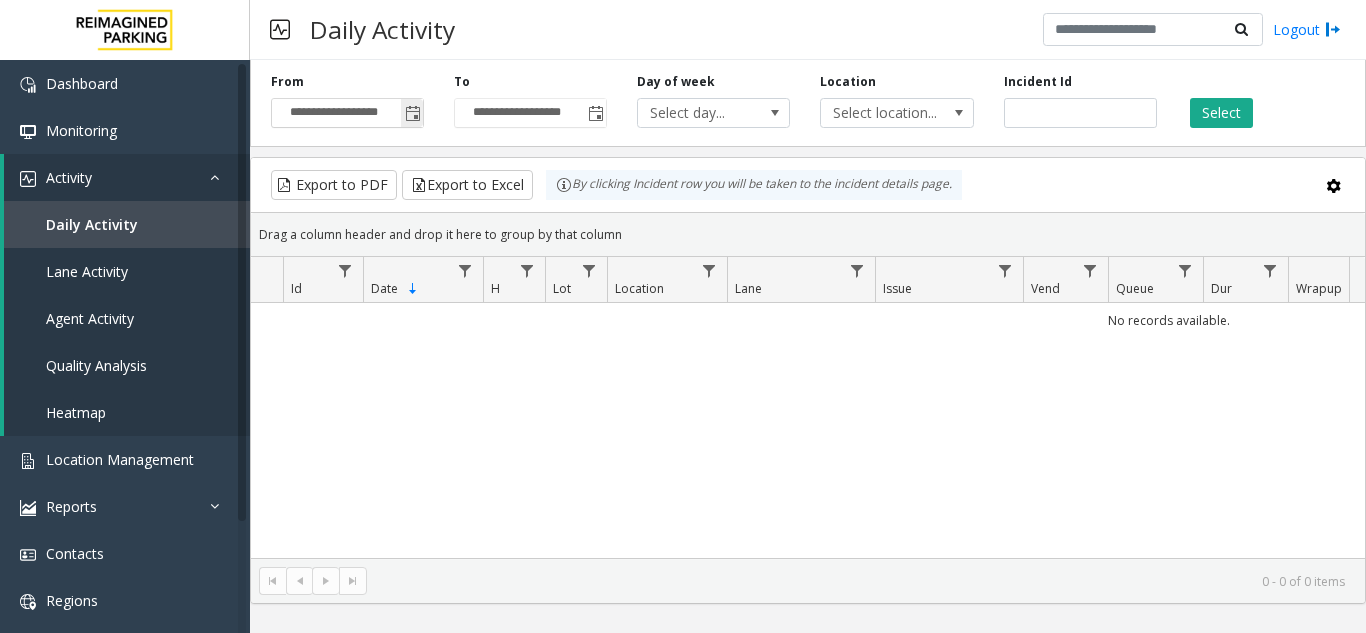 click 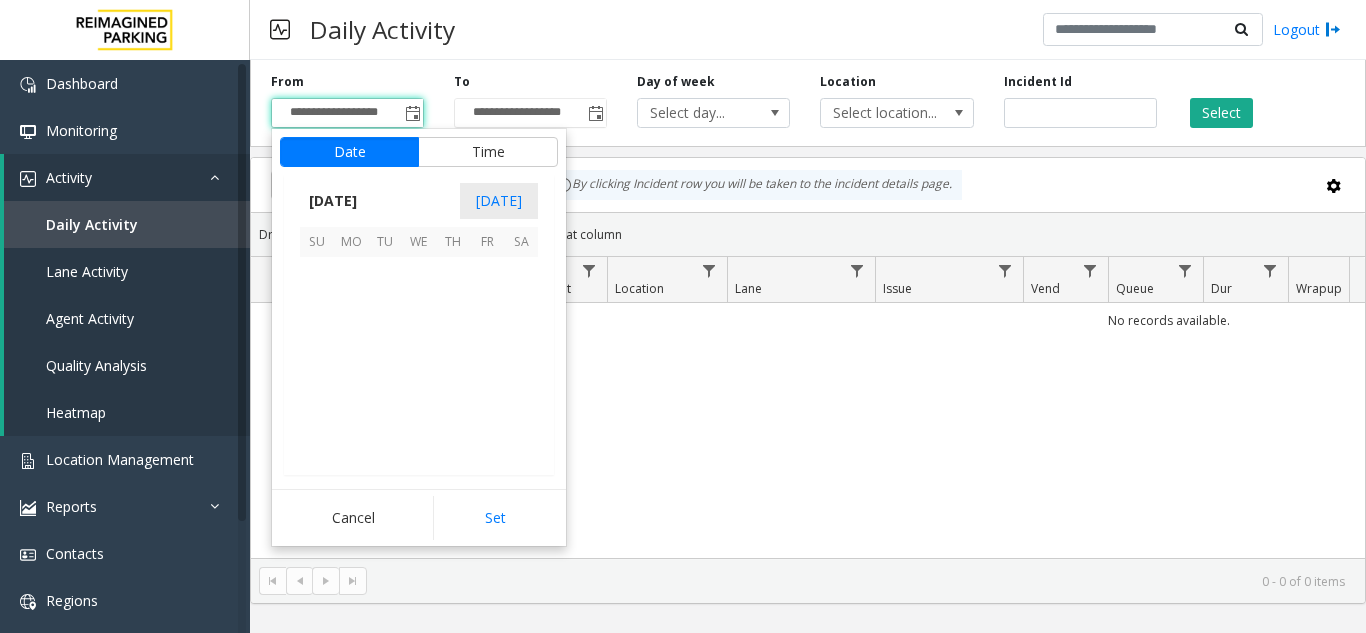 scroll, scrollTop: 358428, scrollLeft: 0, axis: vertical 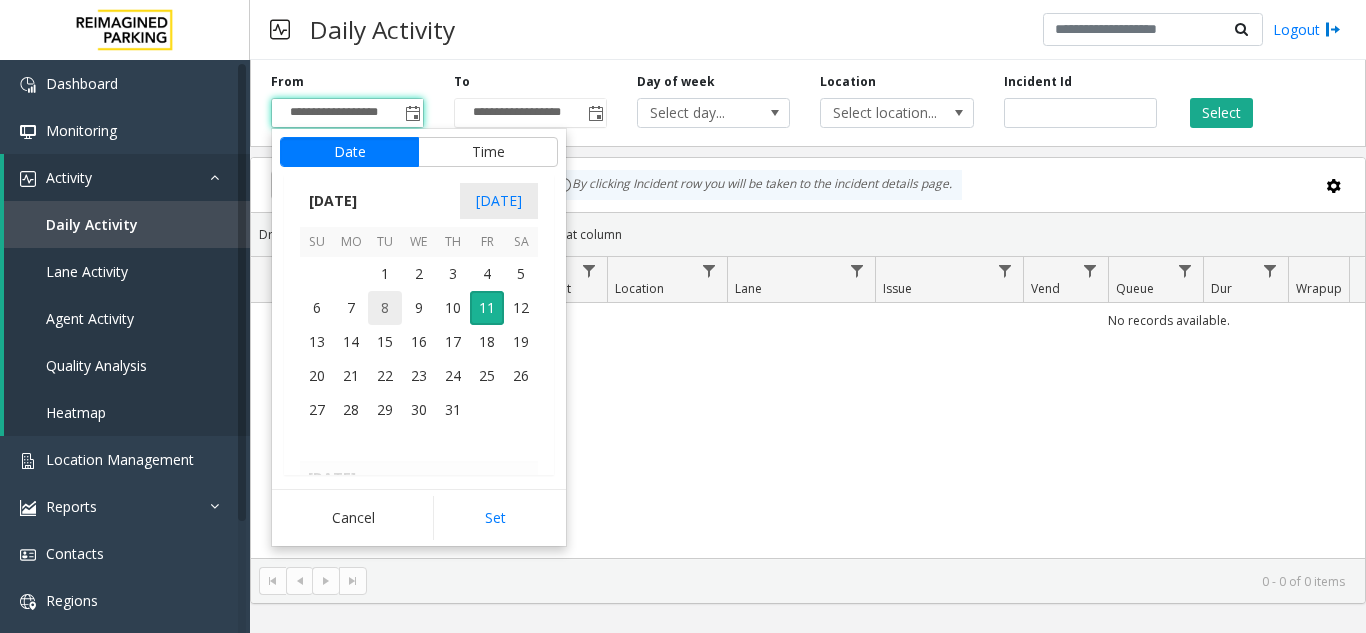 click on "8" at bounding box center [385, 308] 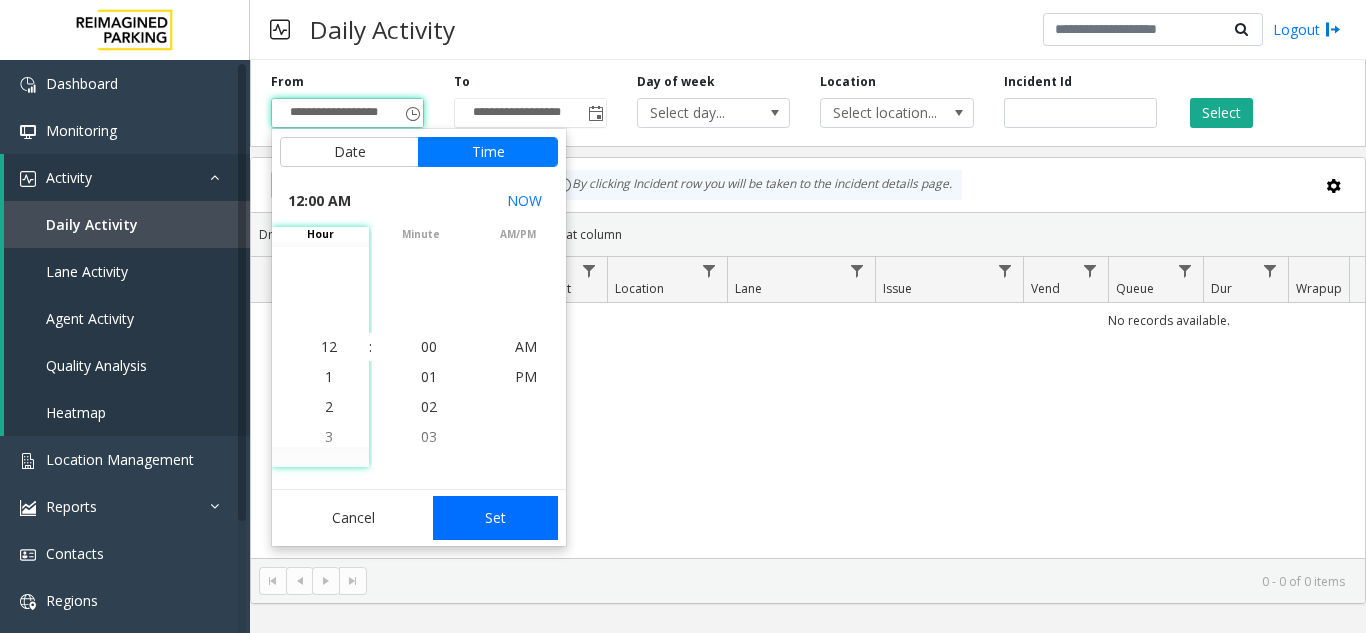 click on "Set" 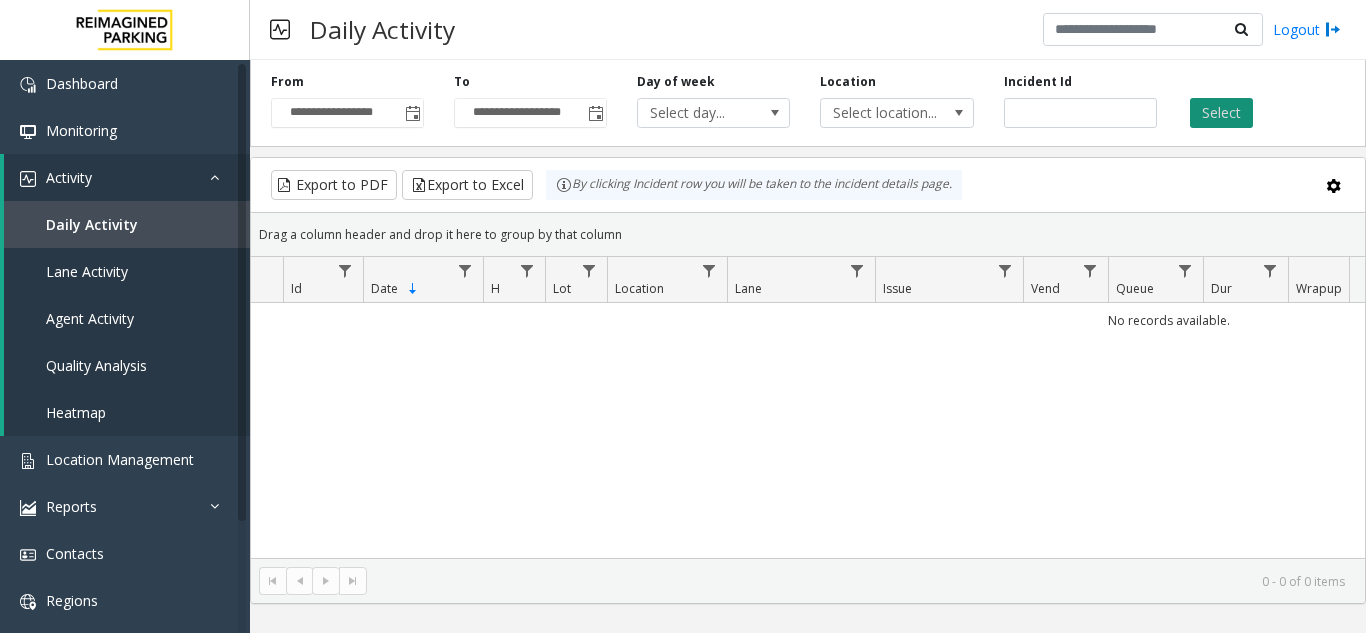 click on "Select" 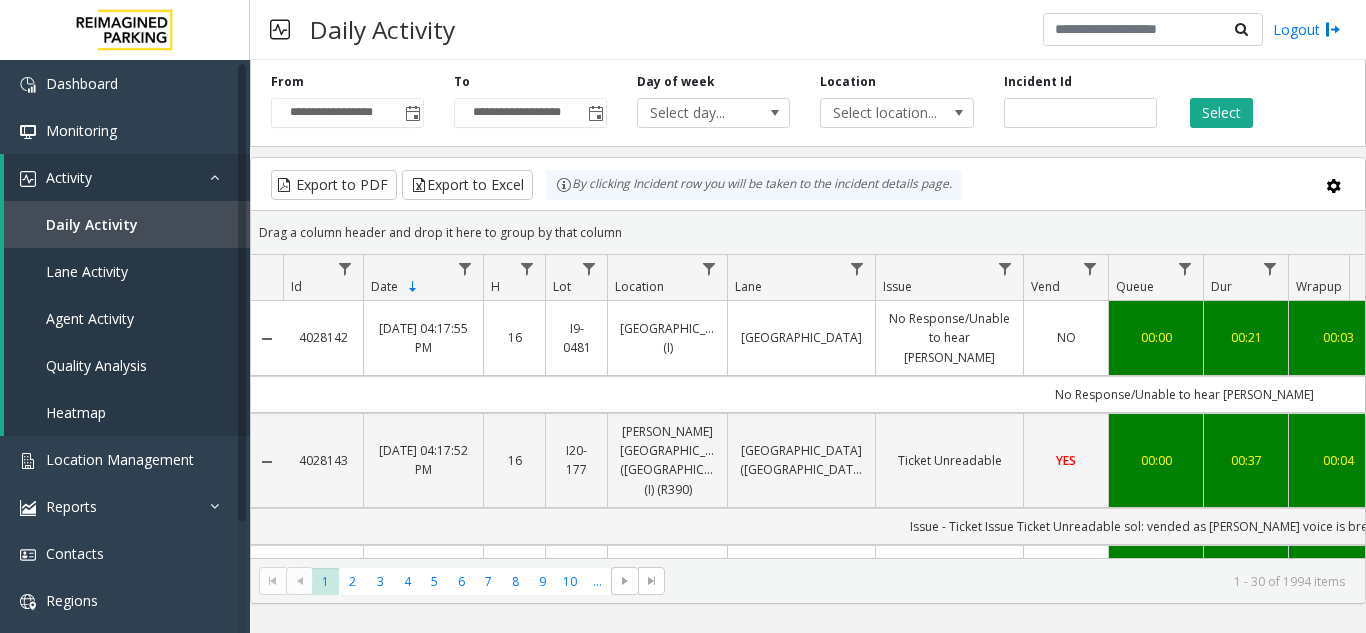 scroll, scrollTop: 0, scrollLeft: 188, axis: horizontal 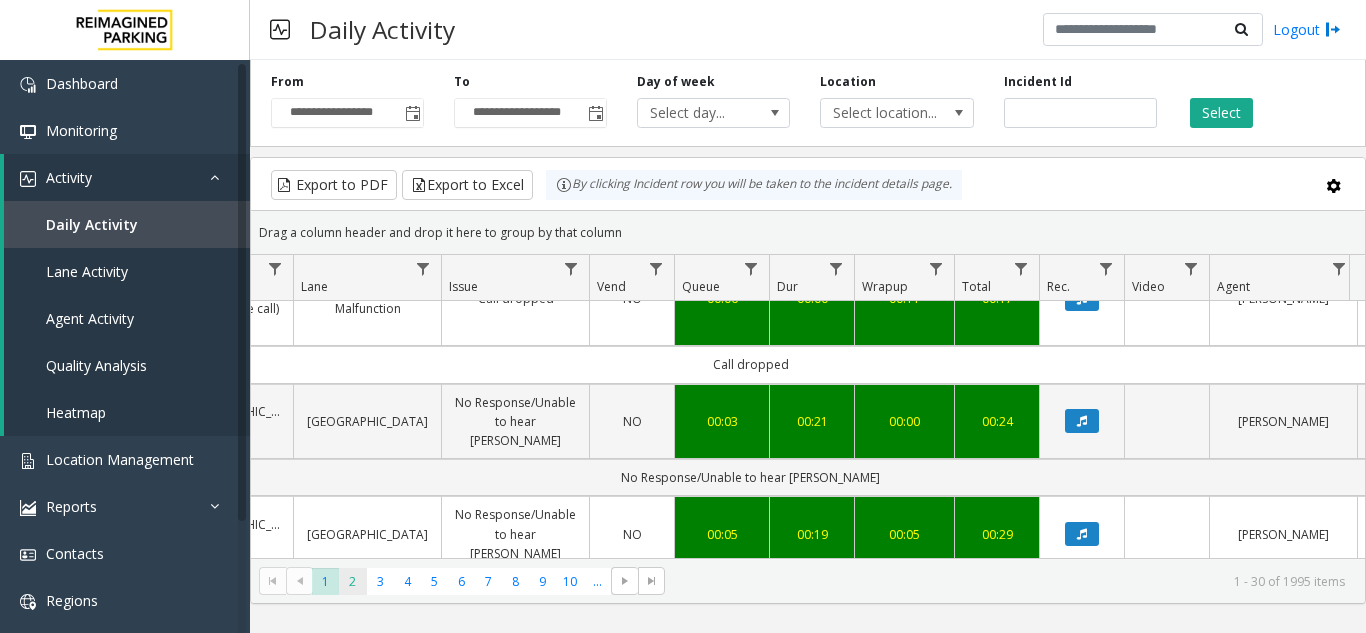 click on "2" 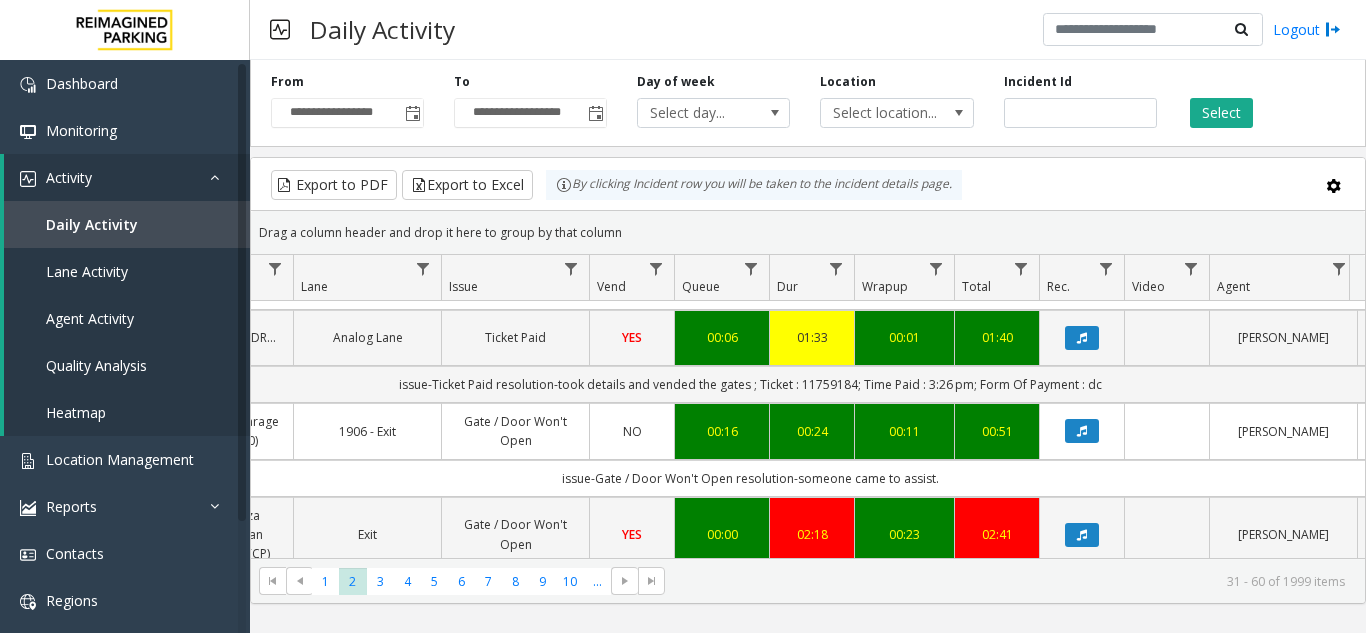 scroll, scrollTop: 2814, scrollLeft: 434, axis: both 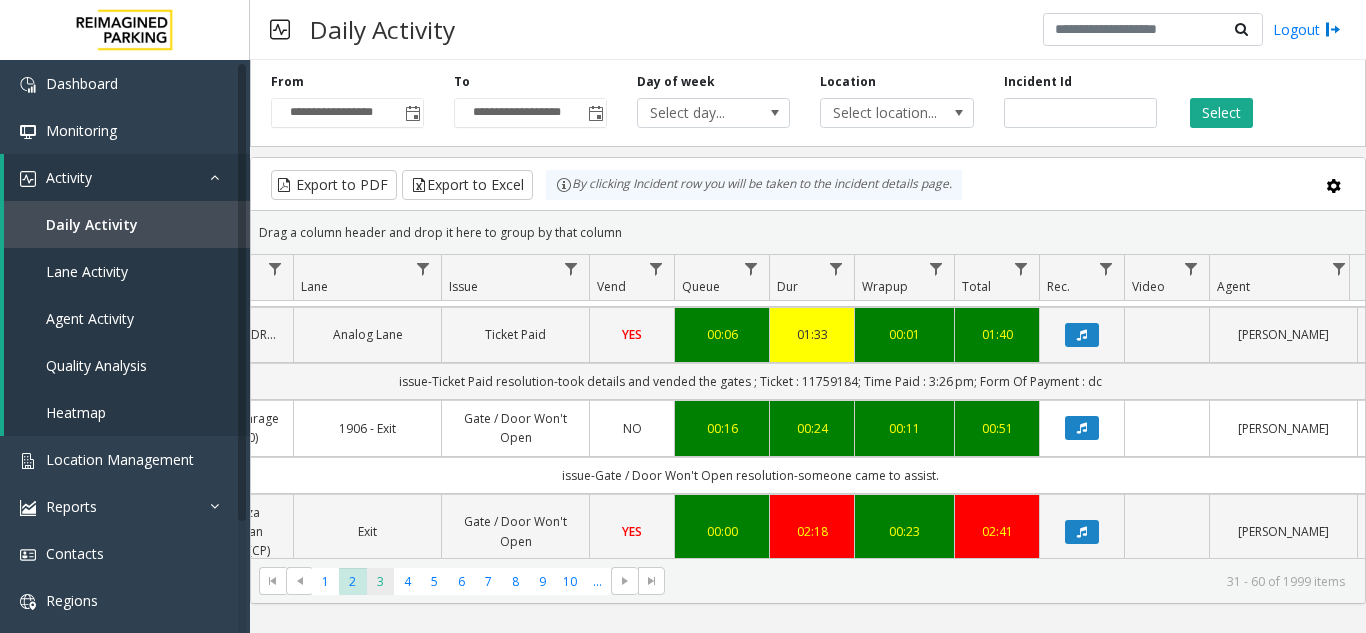 click on "3" 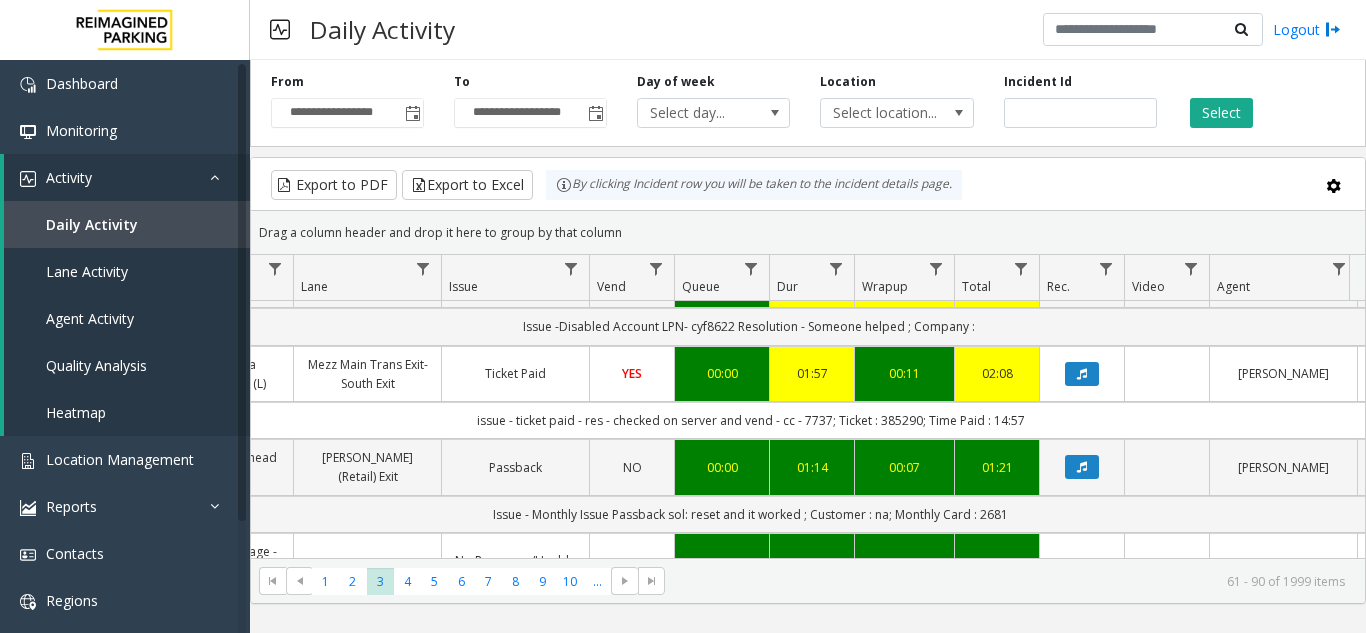 scroll, scrollTop: 2910, scrollLeft: 434, axis: both 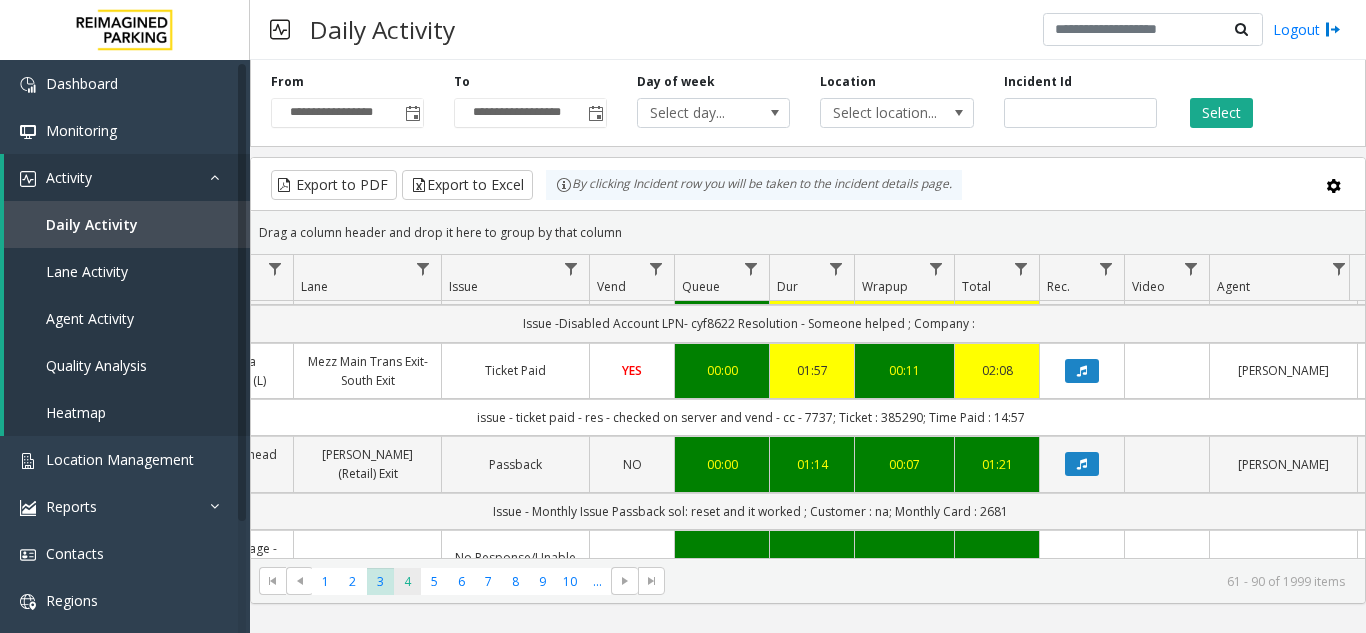 click on "4" 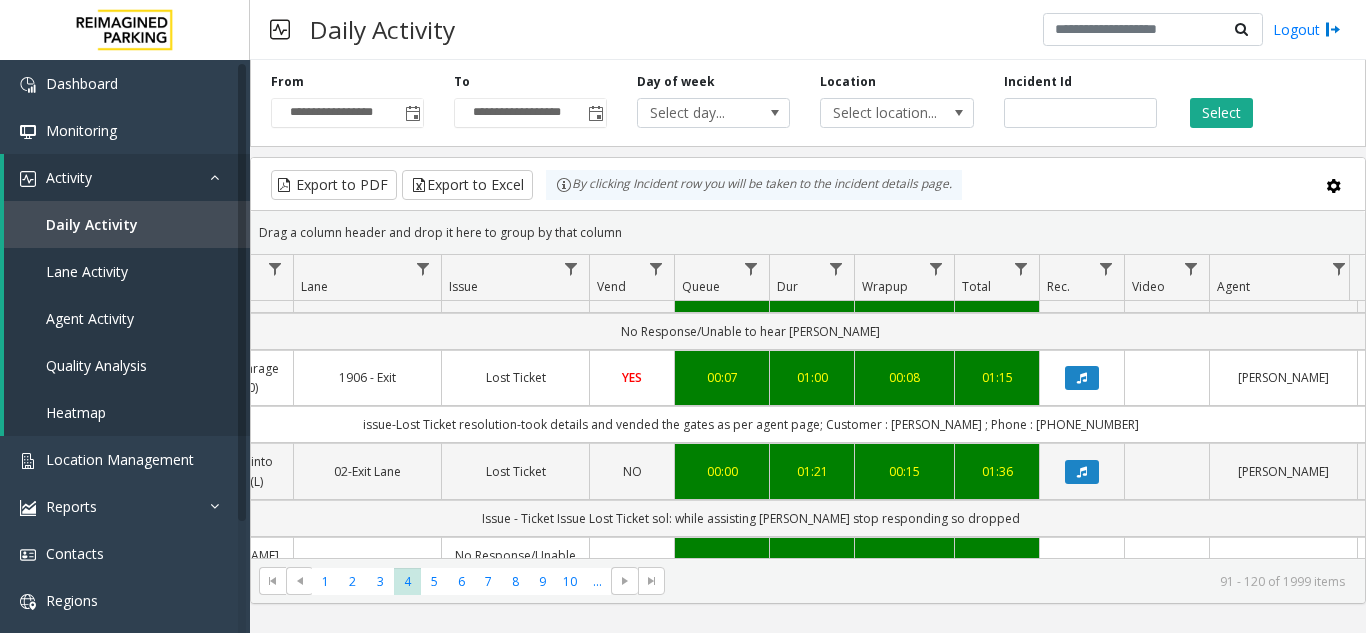 scroll, scrollTop: 2756, scrollLeft: 434, axis: both 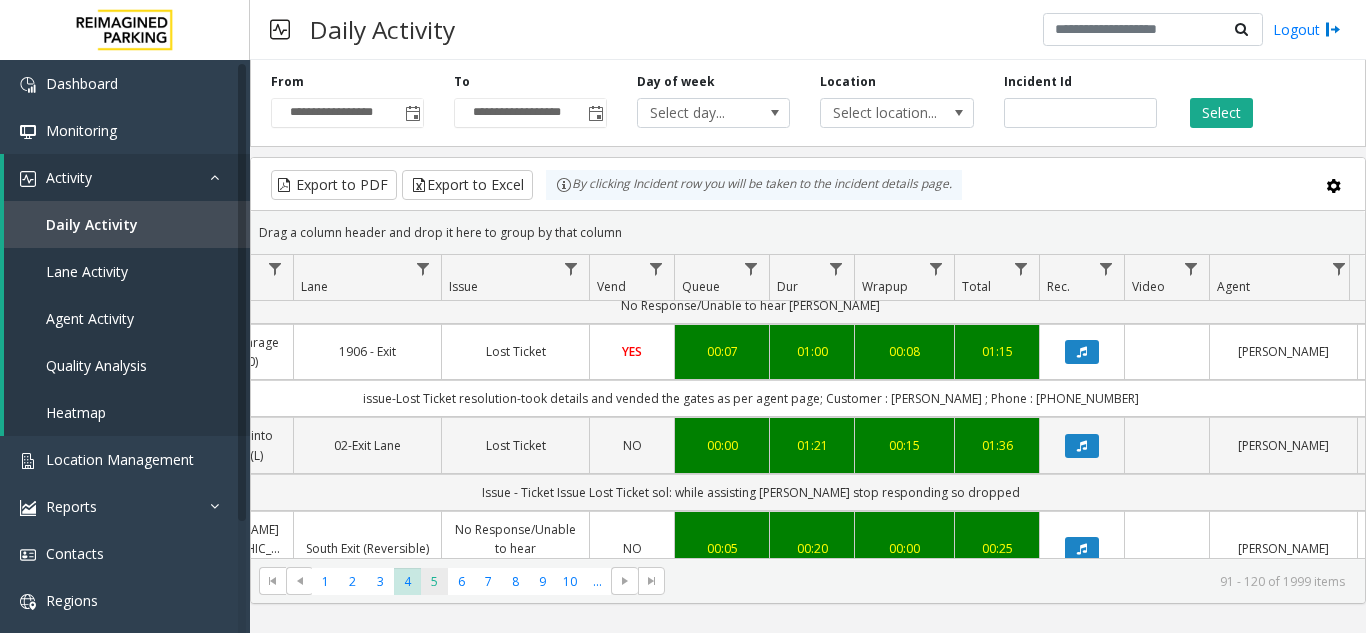 click on "5" 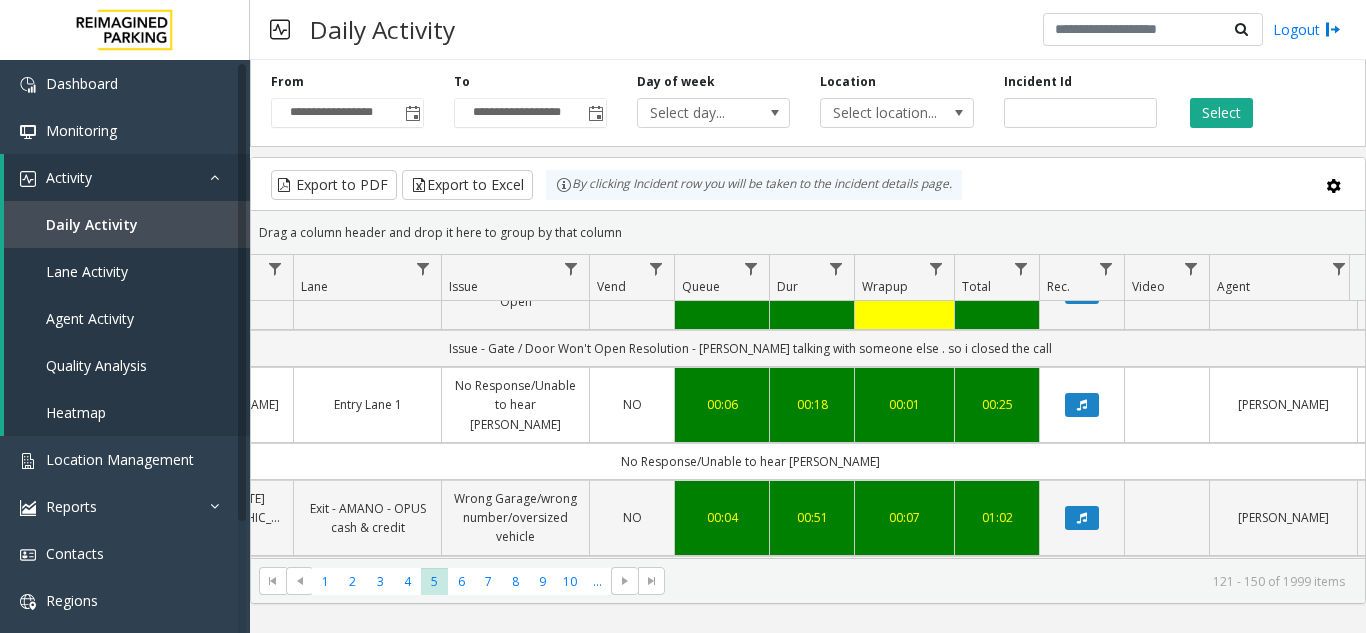 scroll, scrollTop: 2756, scrollLeft: 434, axis: both 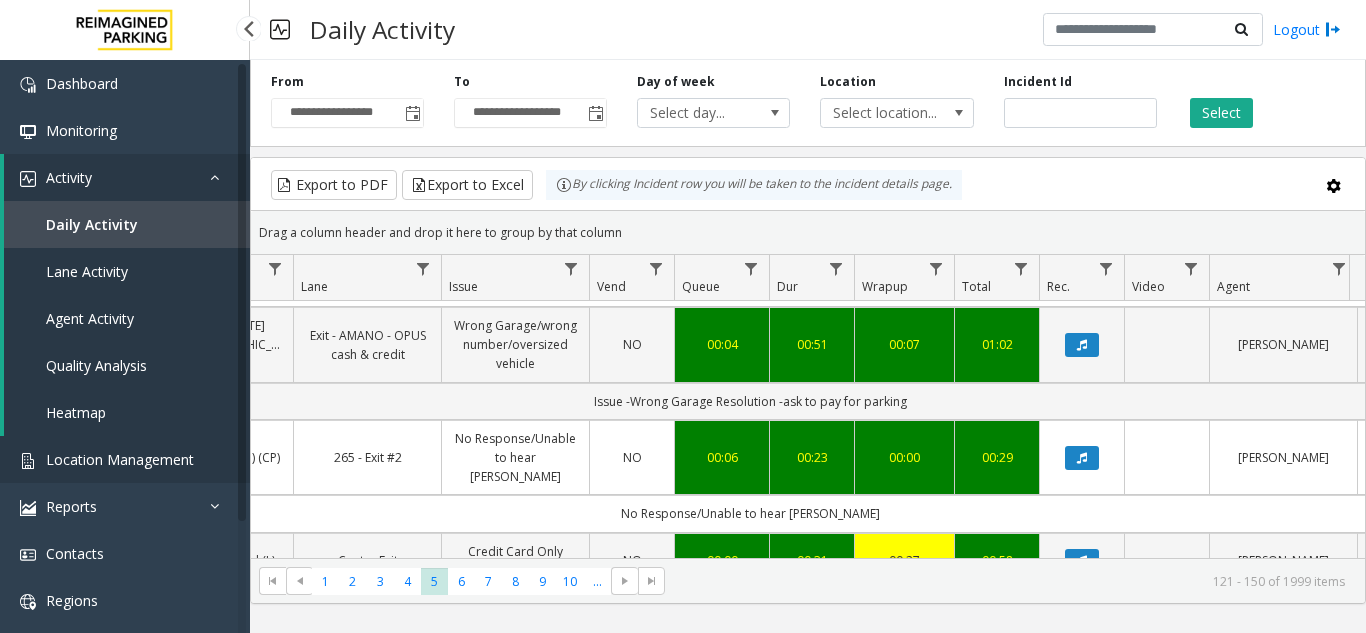 click on "Location Management" at bounding box center (120, 459) 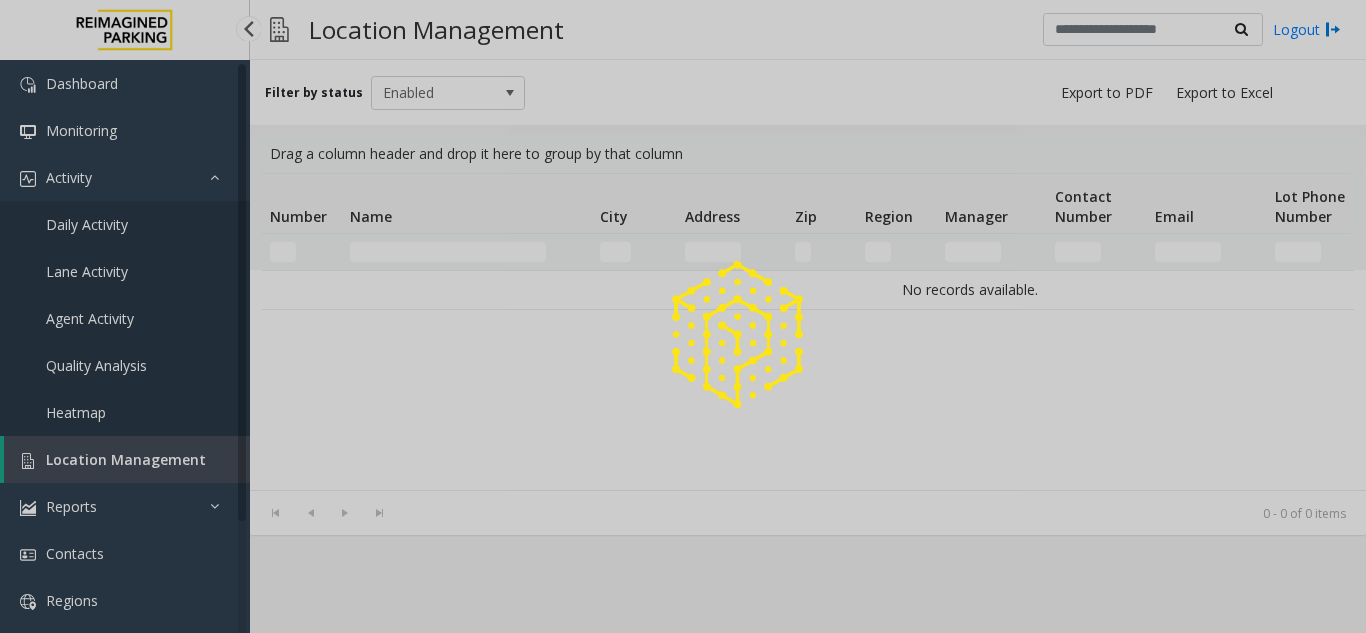 click 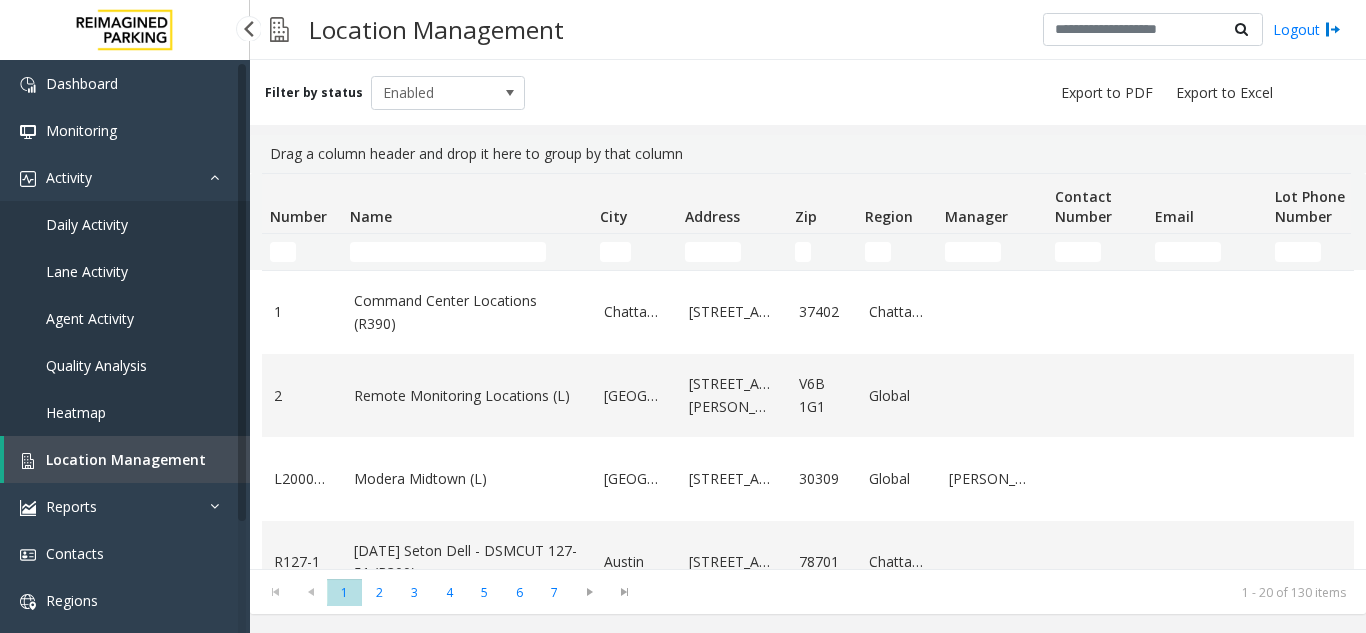 click on "Daily Activity" at bounding box center (87, 224) 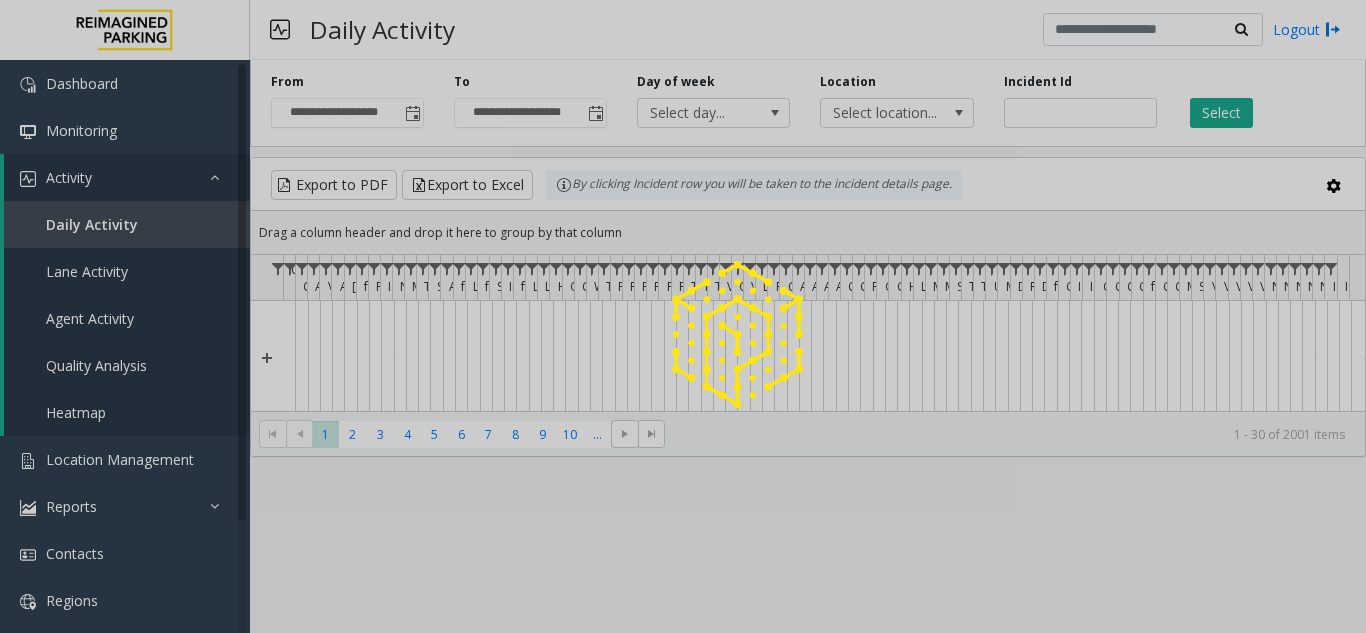 click 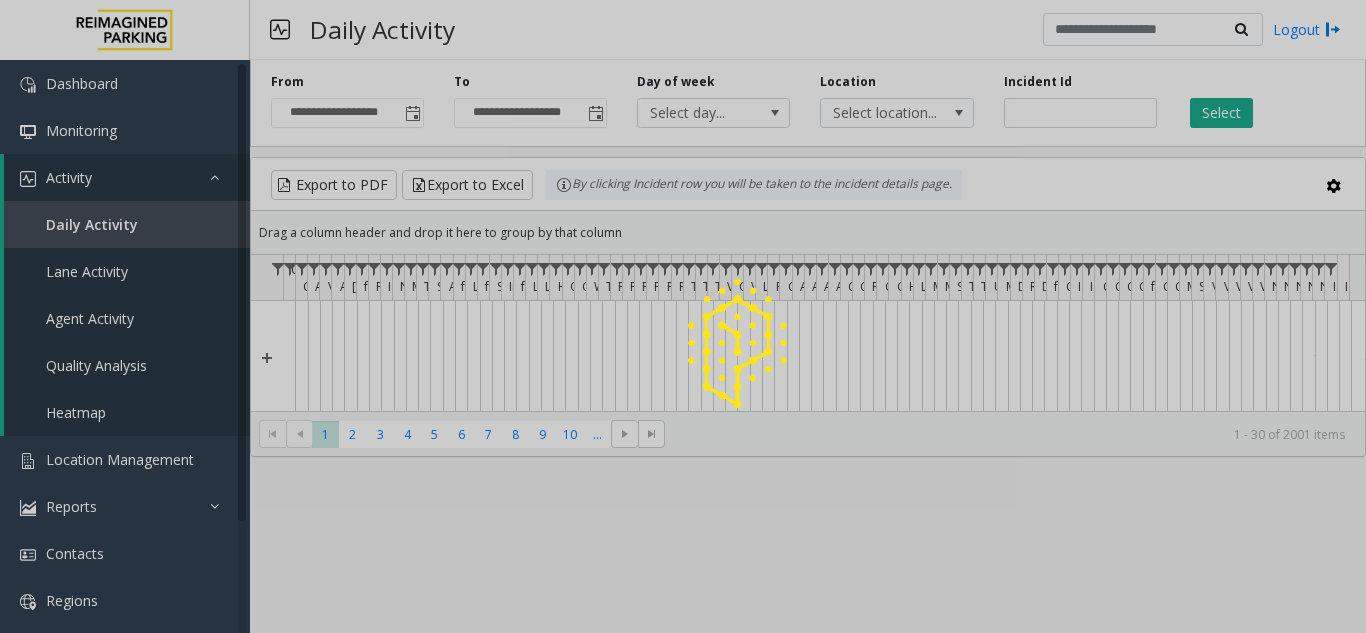click 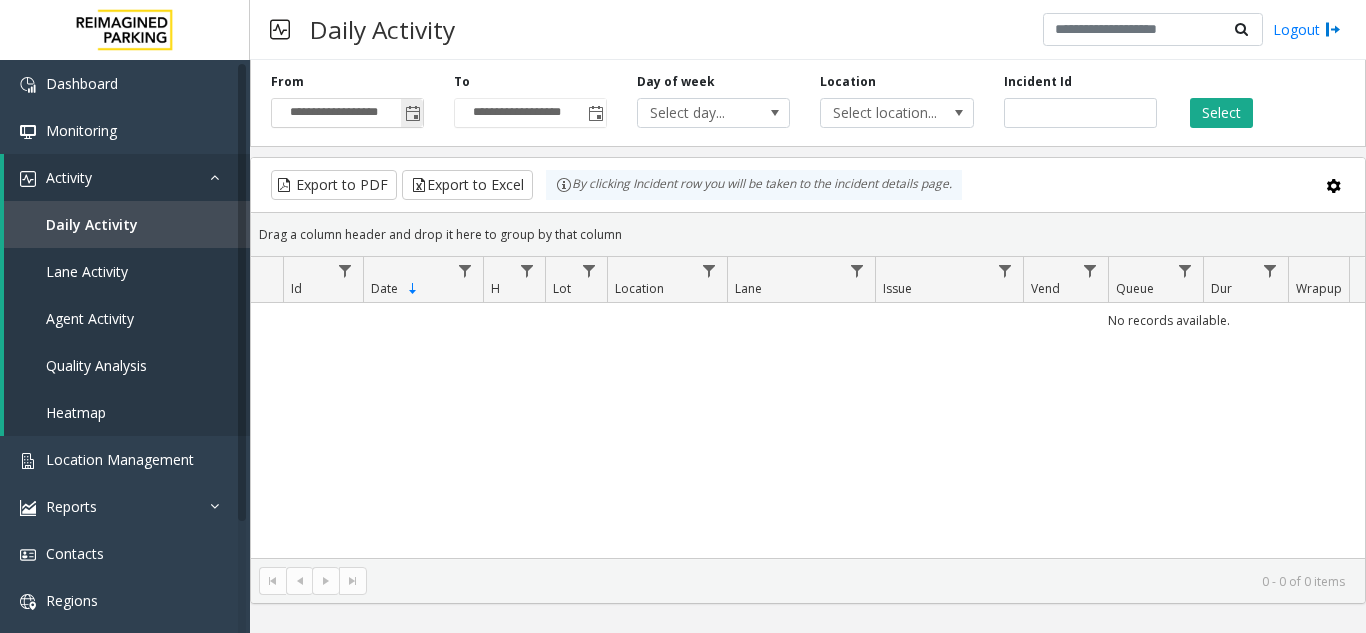 click 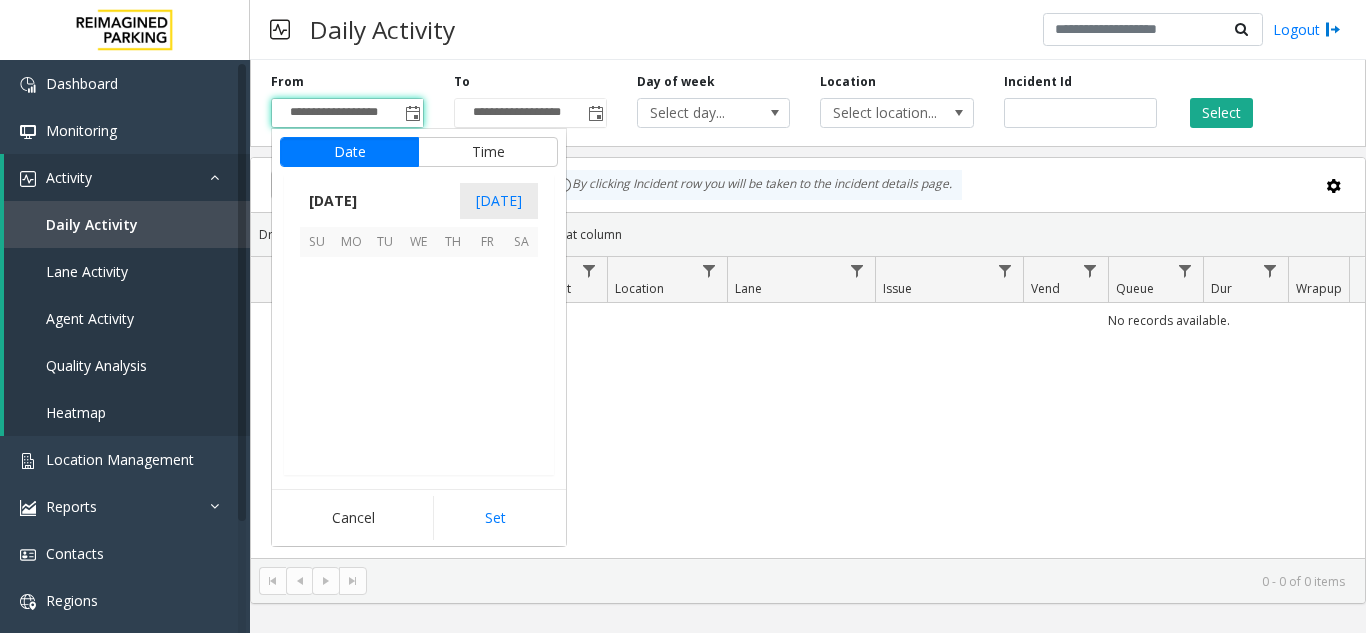 scroll, scrollTop: 358428, scrollLeft: 0, axis: vertical 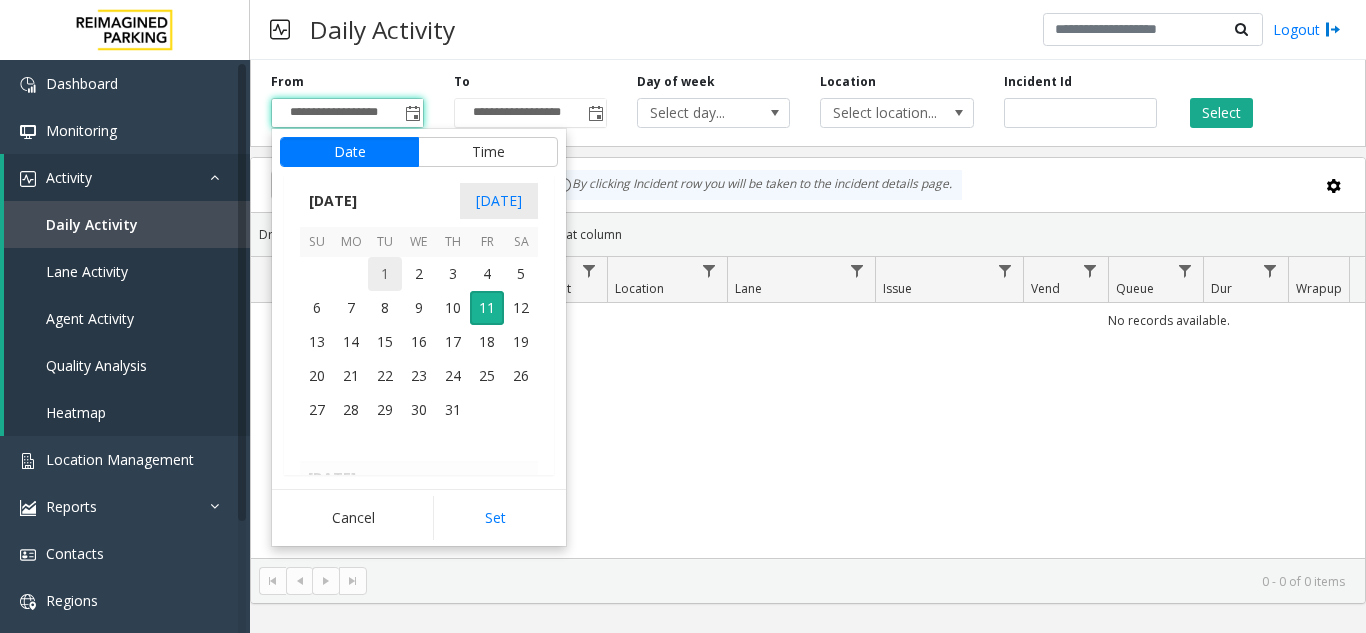 drag, startPoint x: 385, startPoint y: 270, endPoint x: 393, endPoint y: 287, distance: 18.788294 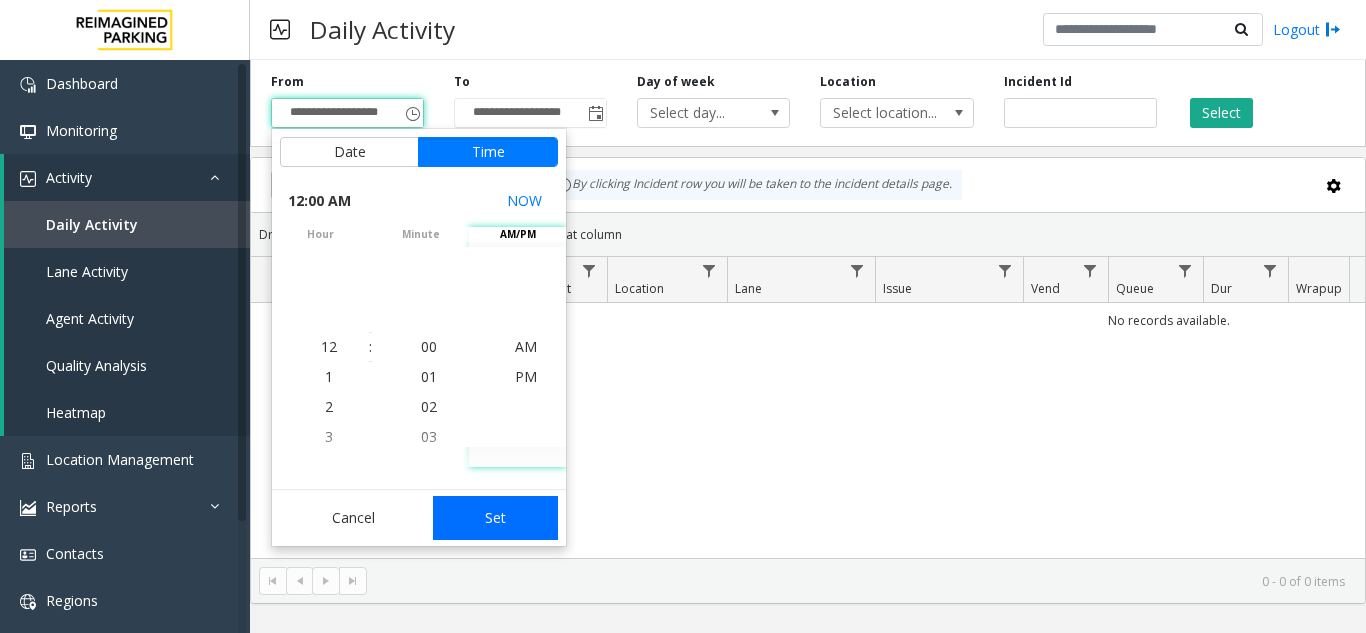 click on "Set" 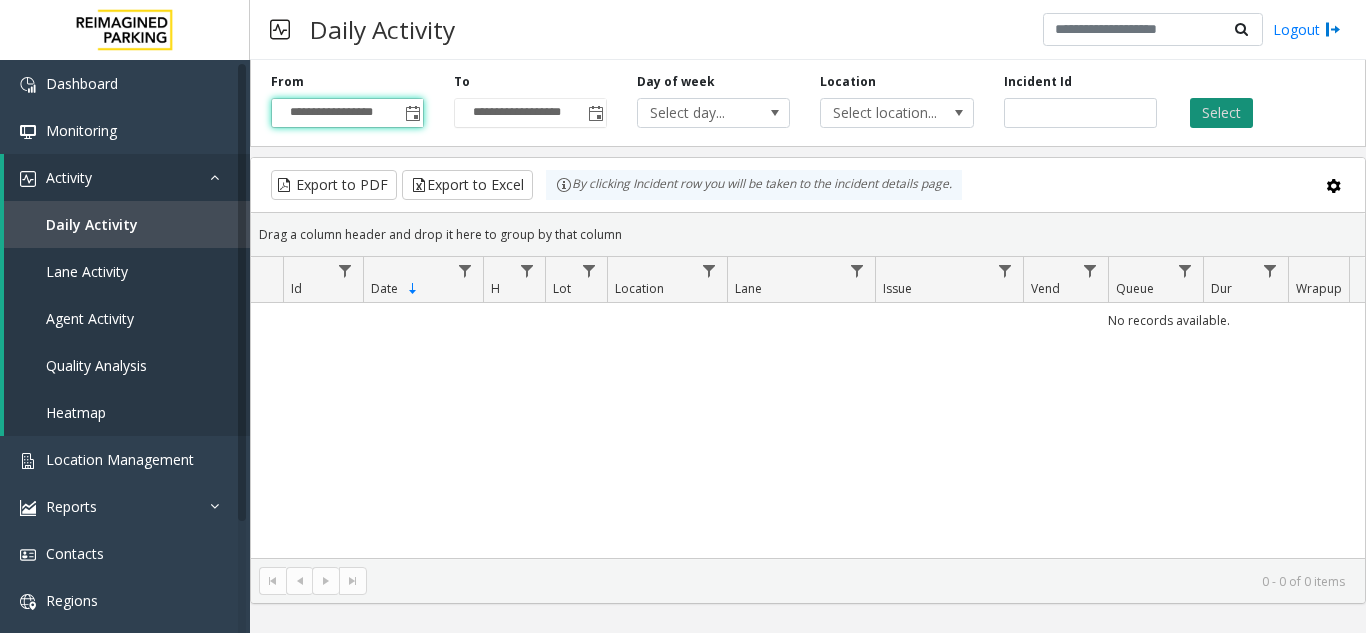 click on "Select" 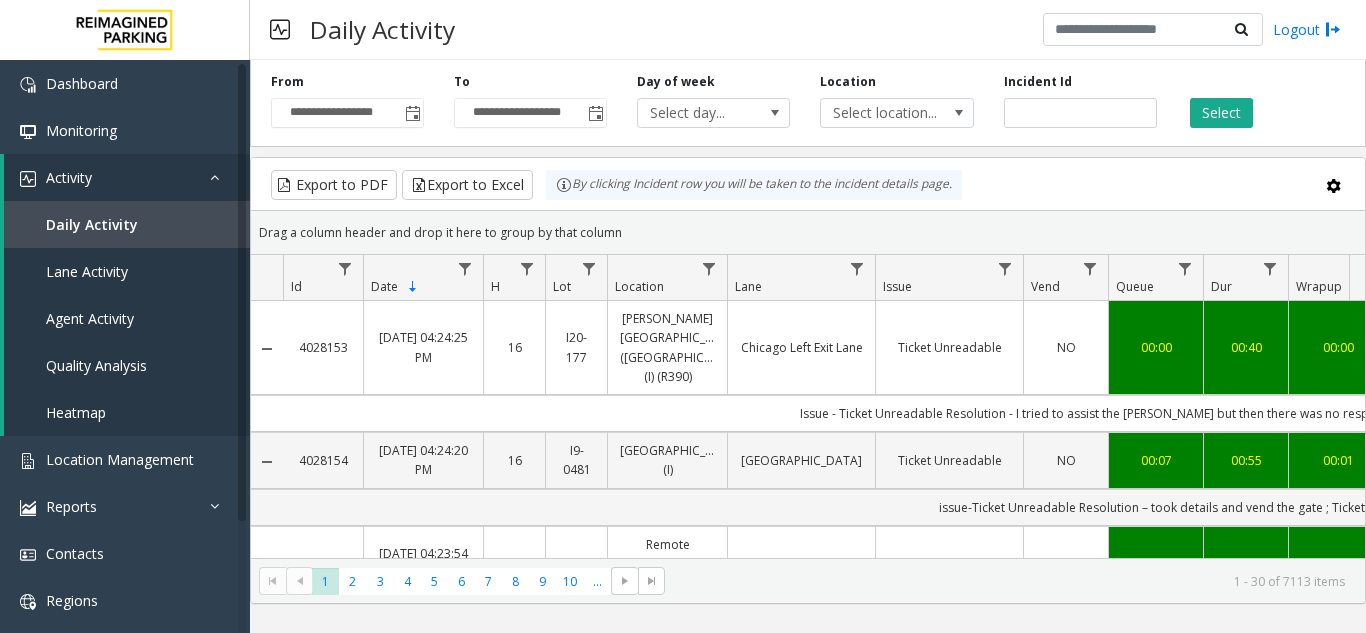 scroll, scrollTop: 0, scrollLeft: 140, axis: horizontal 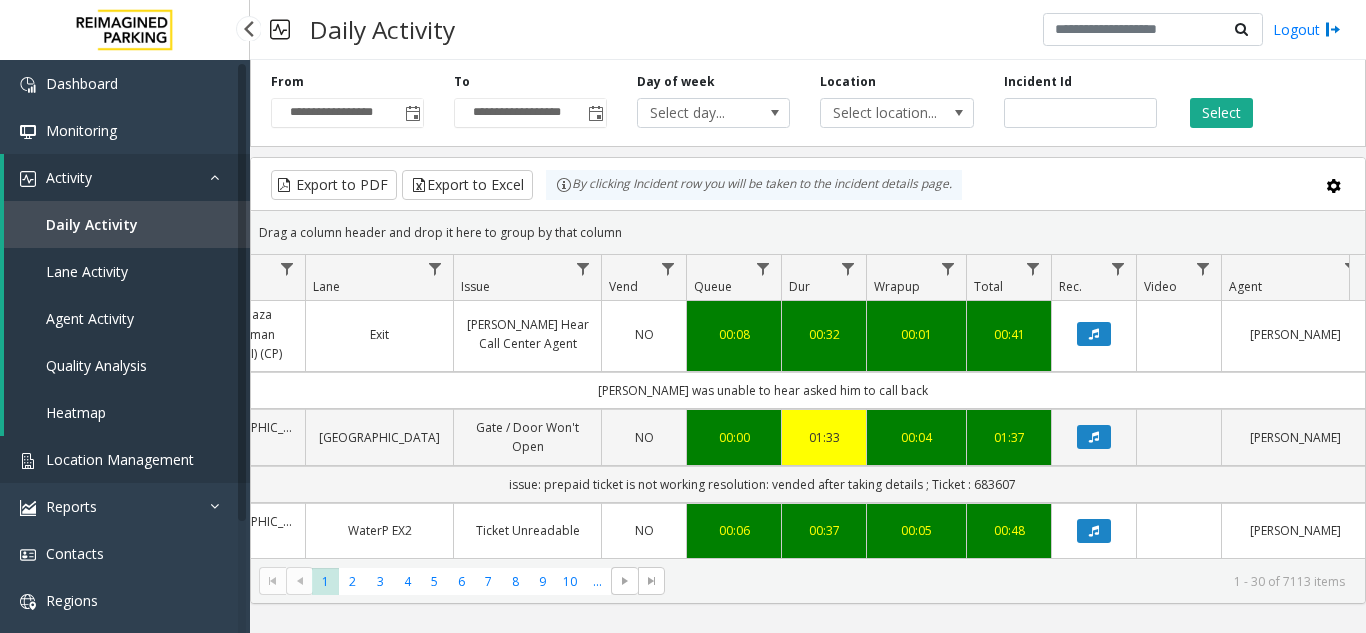 click on "Location Management" at bounding box center [125, 459] 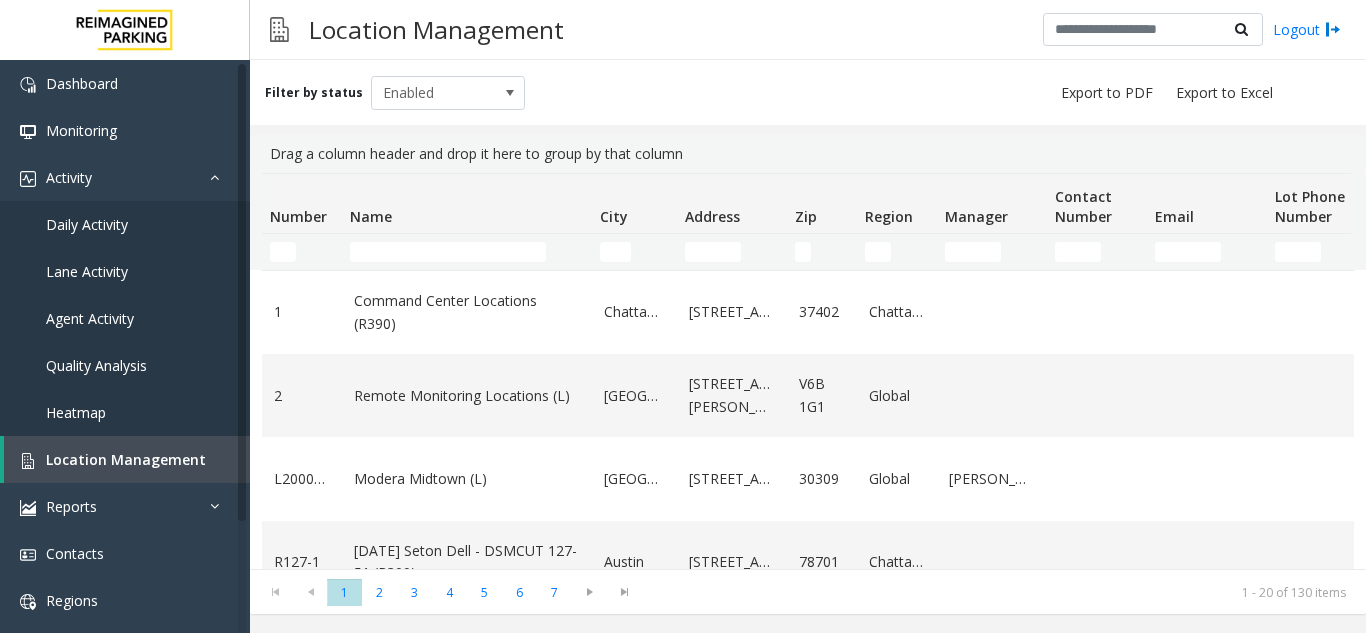 scroll, scrollTop: 0, scrollLeft: 0, axis: both 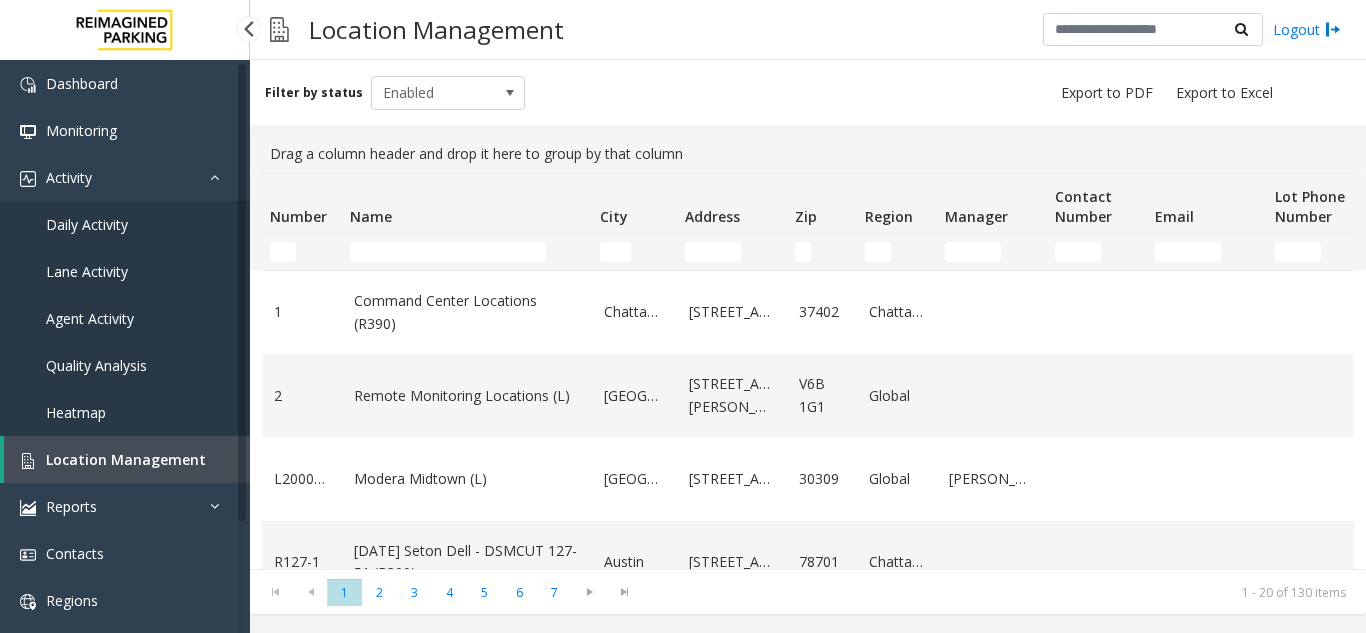 click on "Daily Activity" at bounding box center [125, 224] 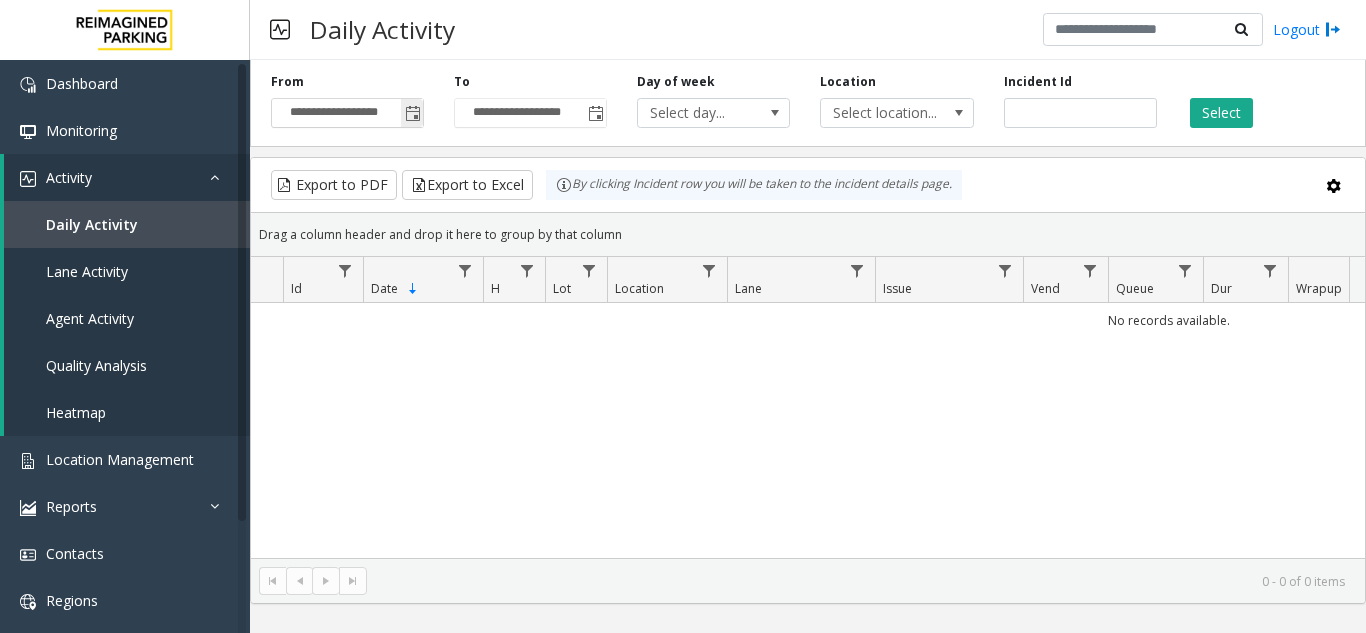 click 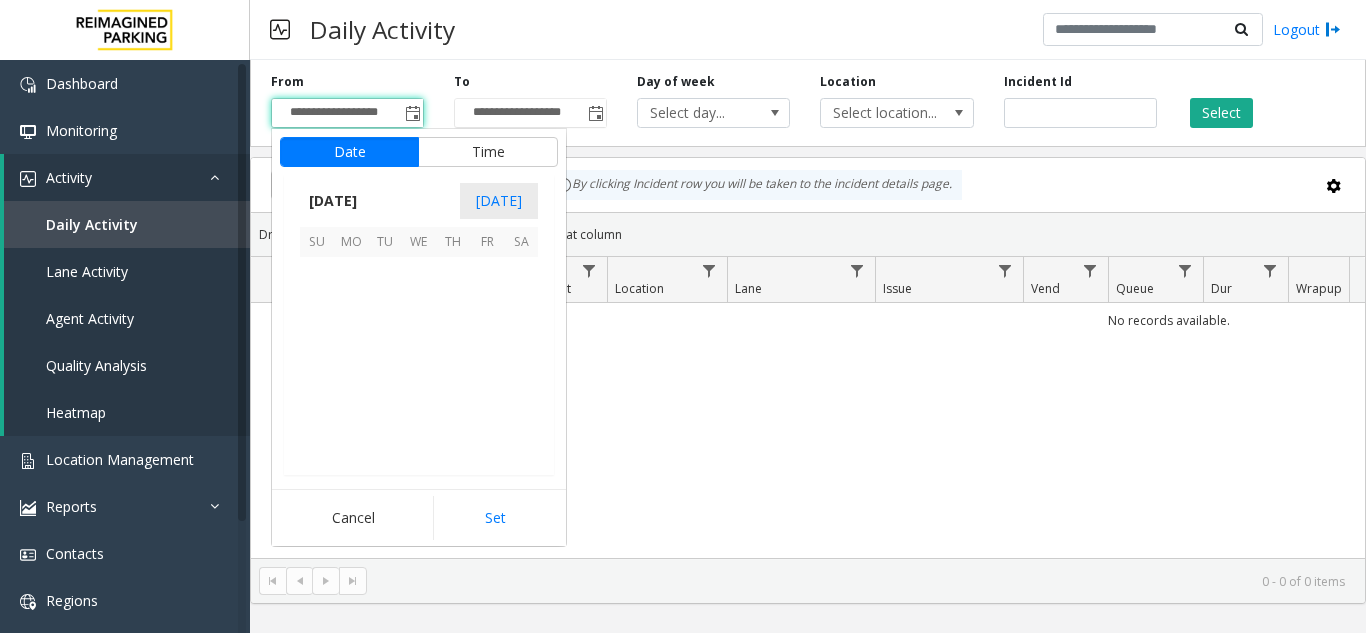 scroll, scrollTop: 358428, scrollLeft: 0, axis: vertical 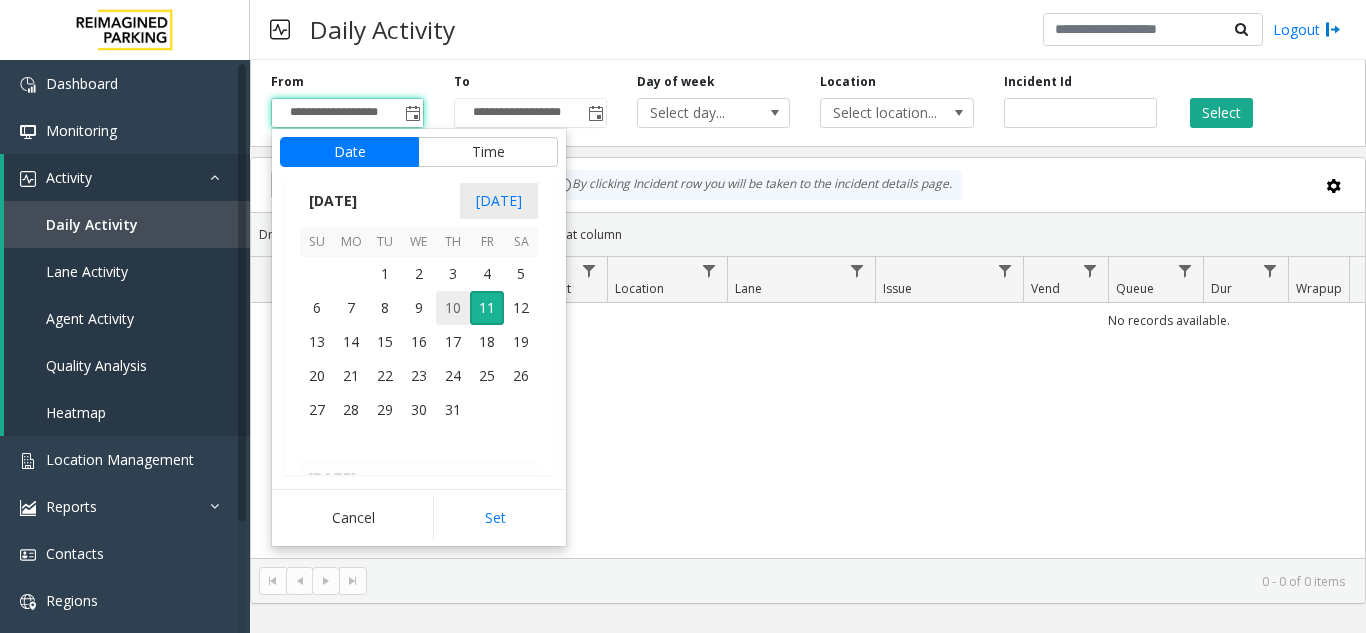 click on "10" at bounding box center [453, 308] 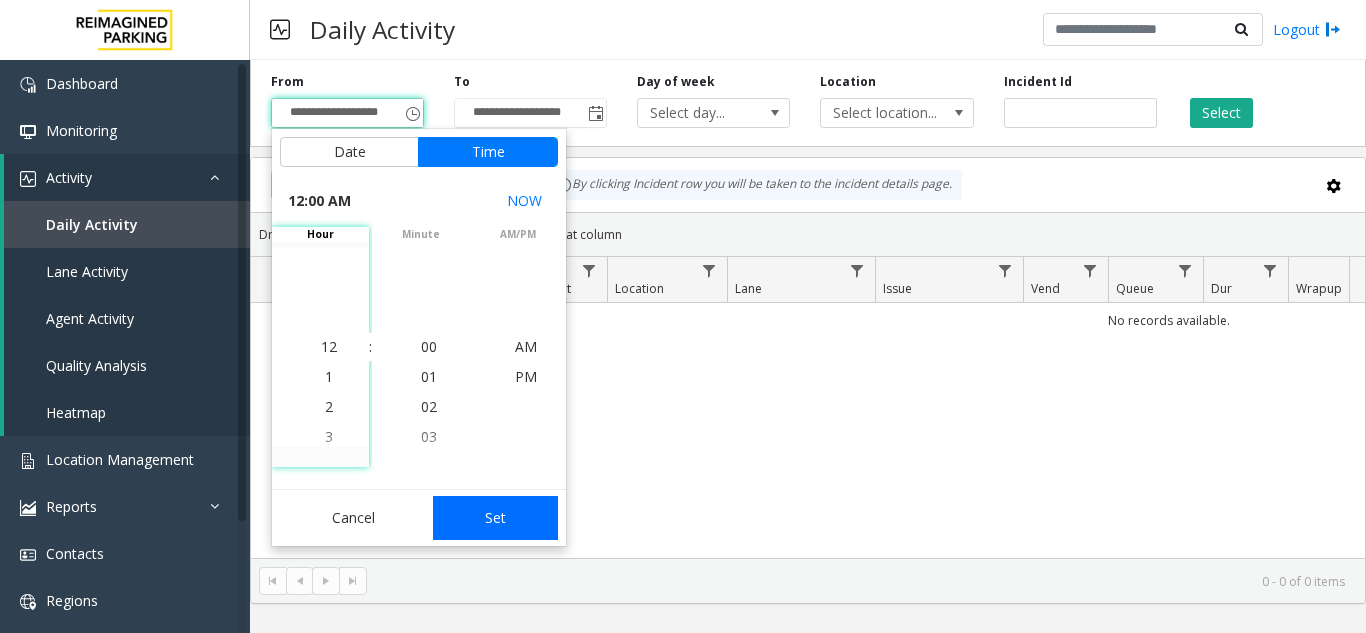 click on "Set" 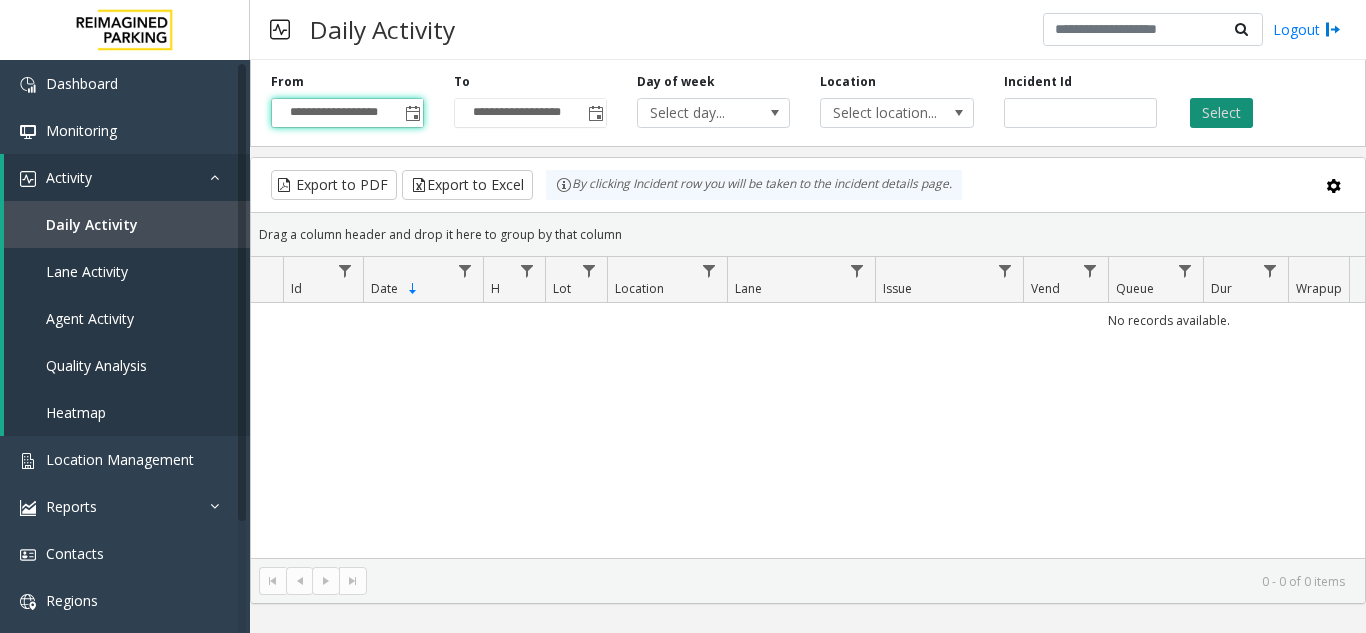 click on "Select" 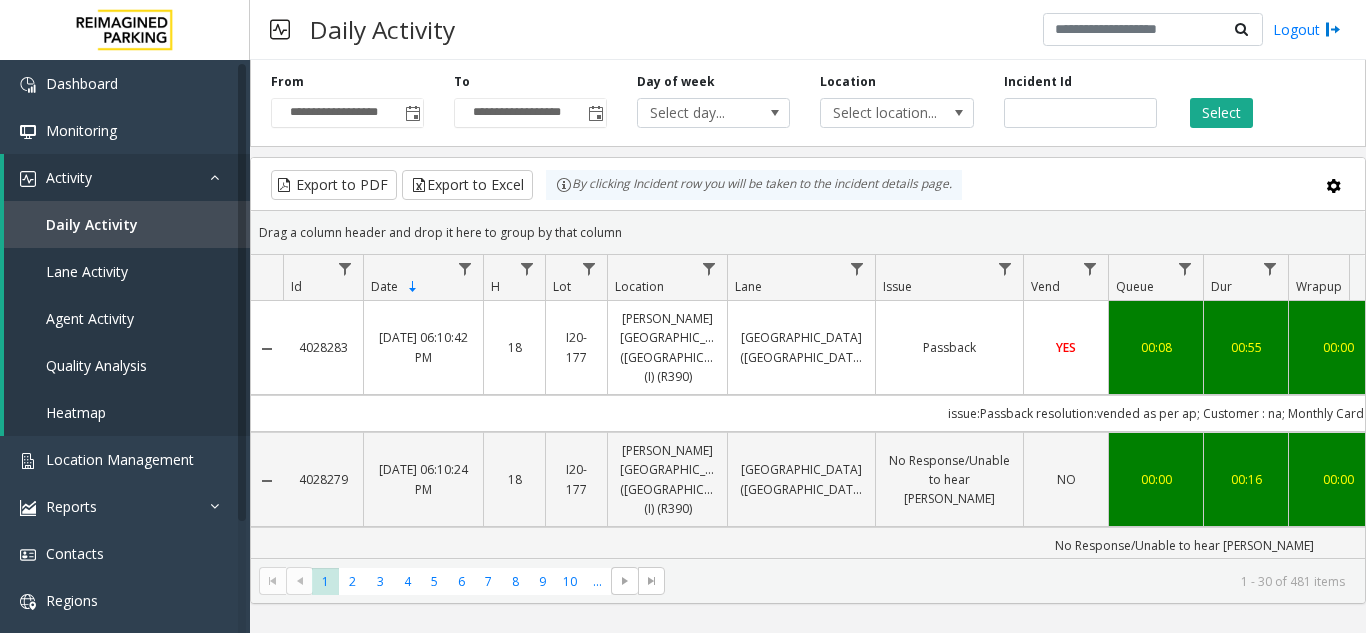 scroll, scrollTop: 0, scrollLeft: 261, axis: horizontal 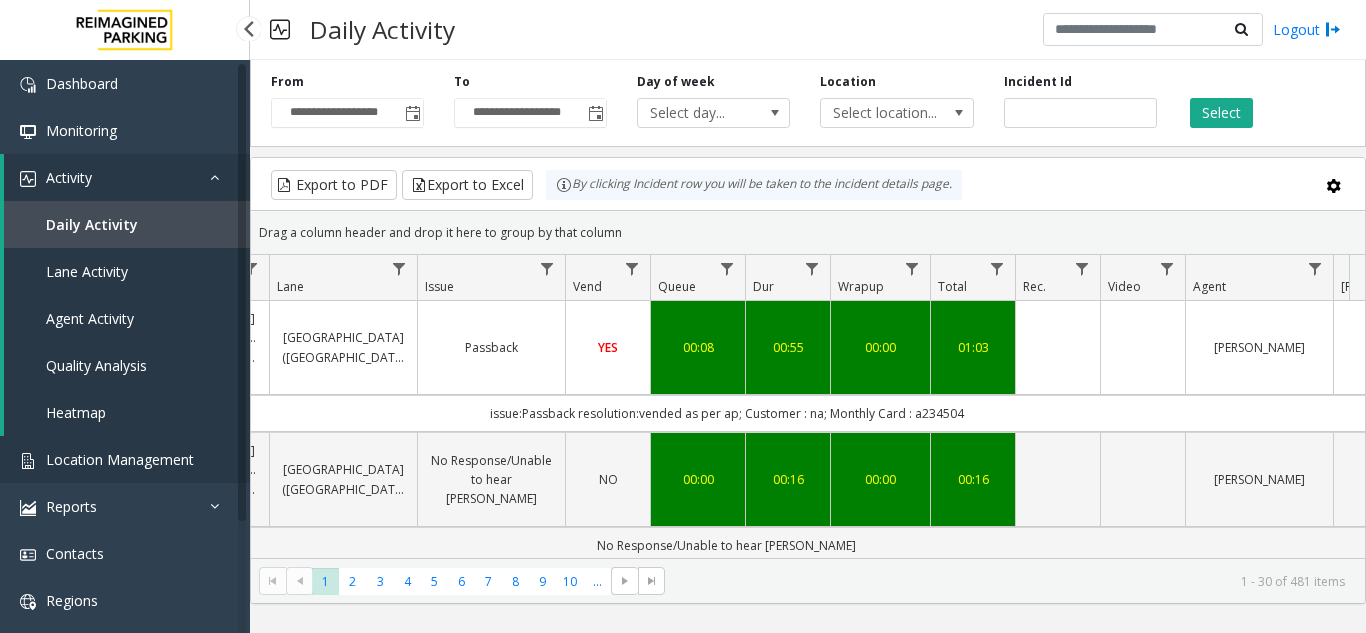 click on "Location Management" at bounding box center [120, 459] 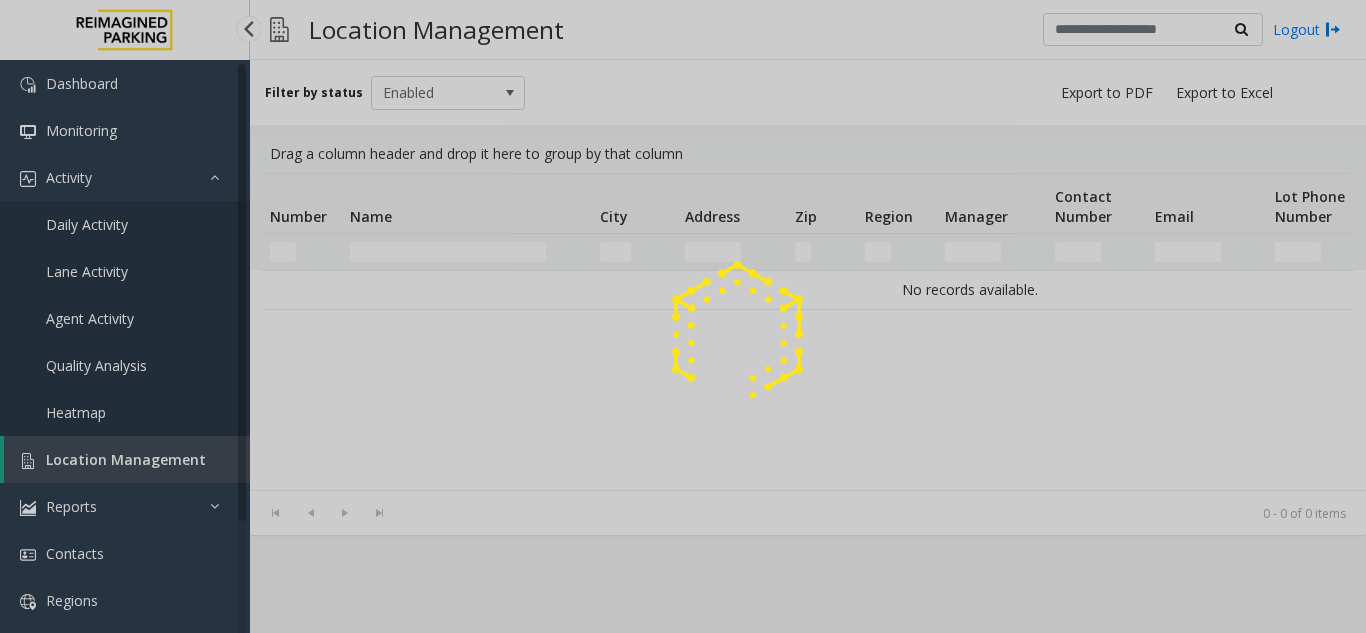 click 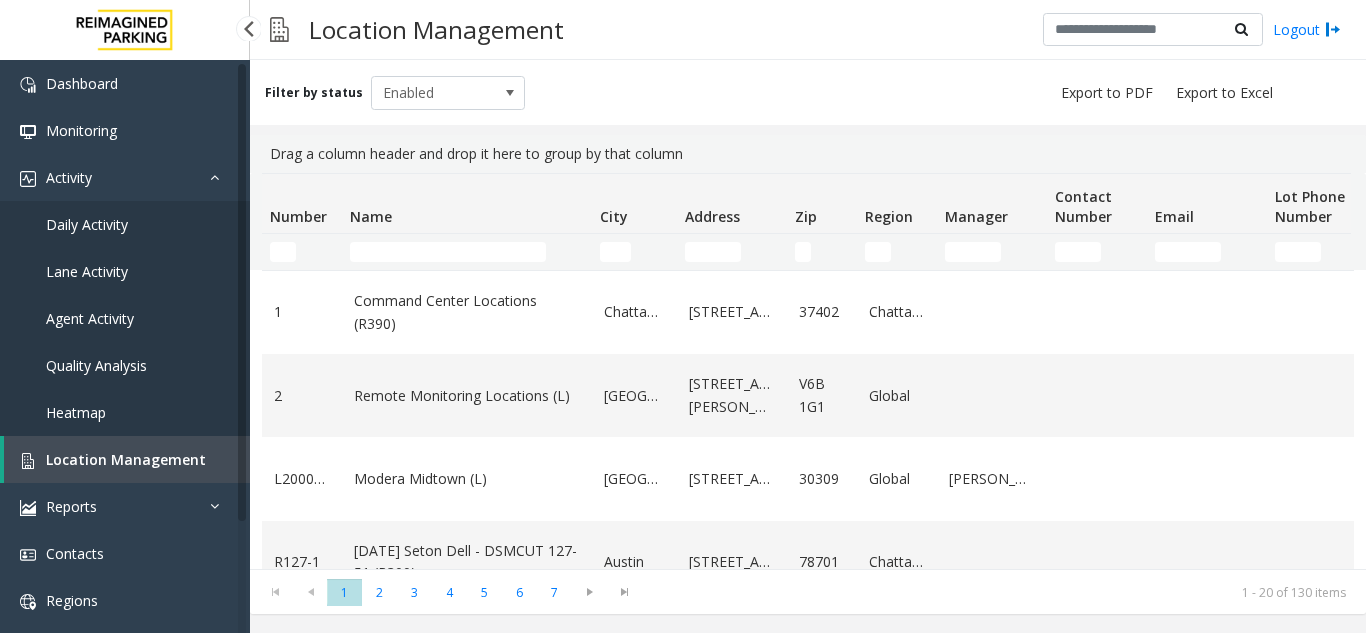click on "Daily Activity" at bounding box center (87, 224) 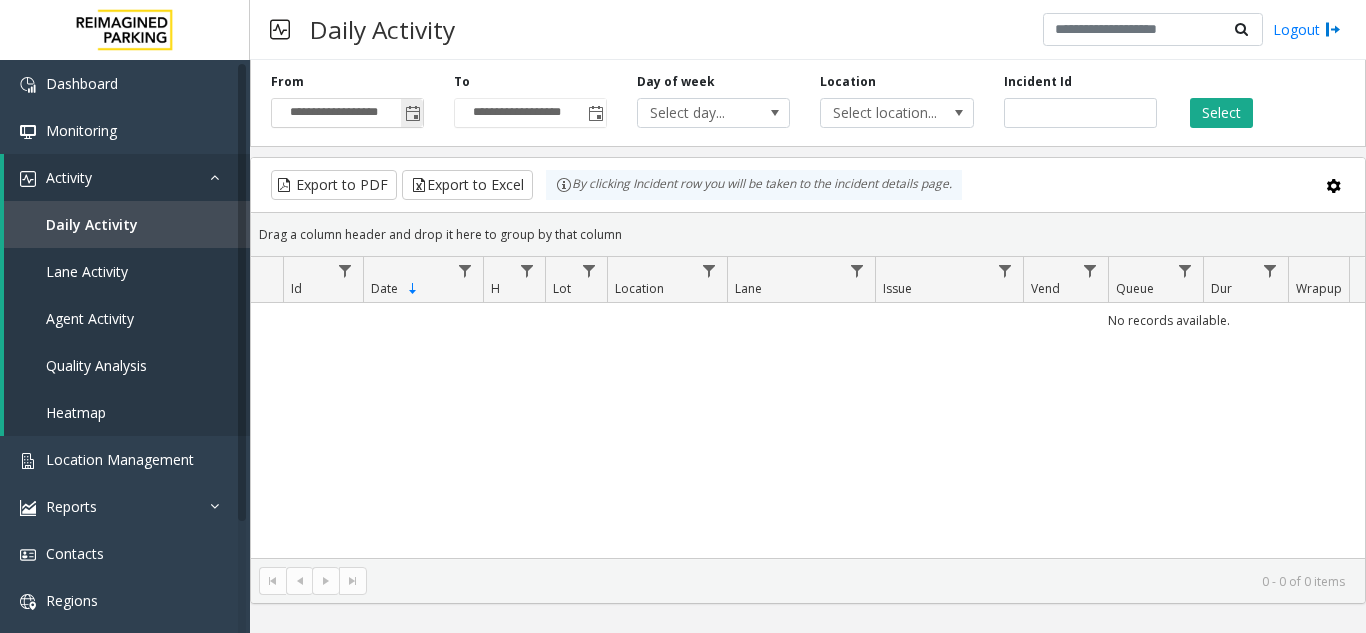 click 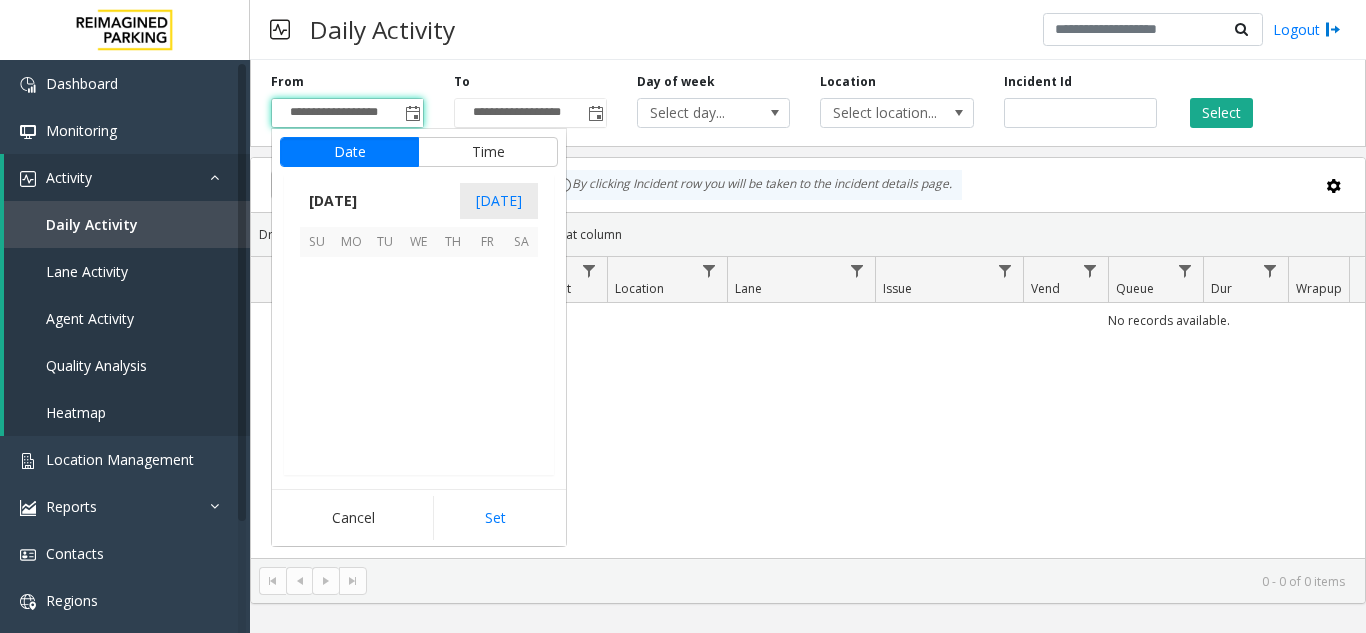 scroll, scrollTop: 358428, scrollLeft: 0, axis: vertical 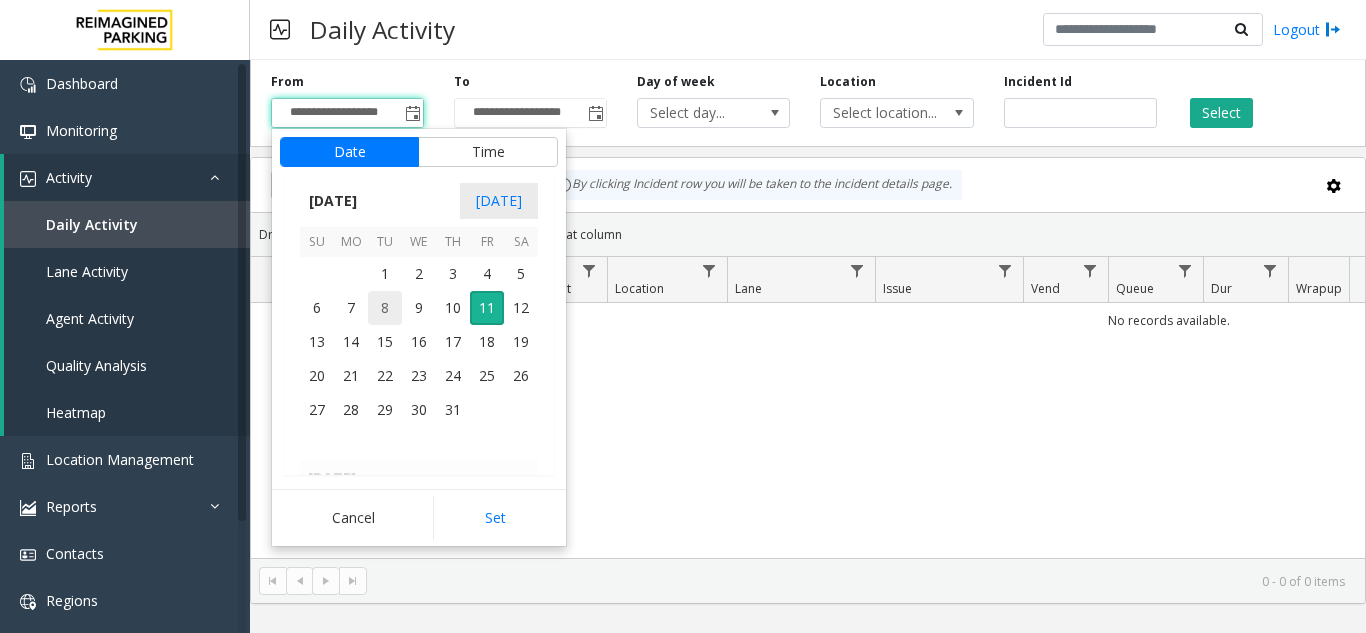 click on "8" at bounding box center [385, 308] 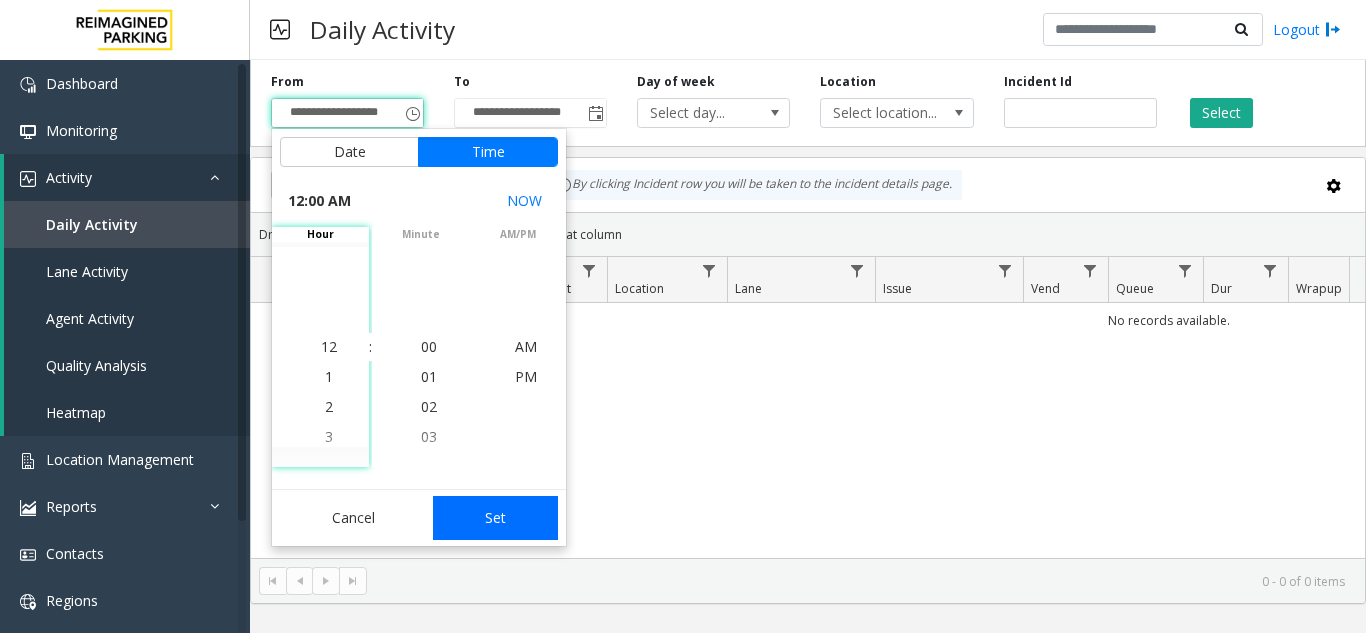 click on "Set" 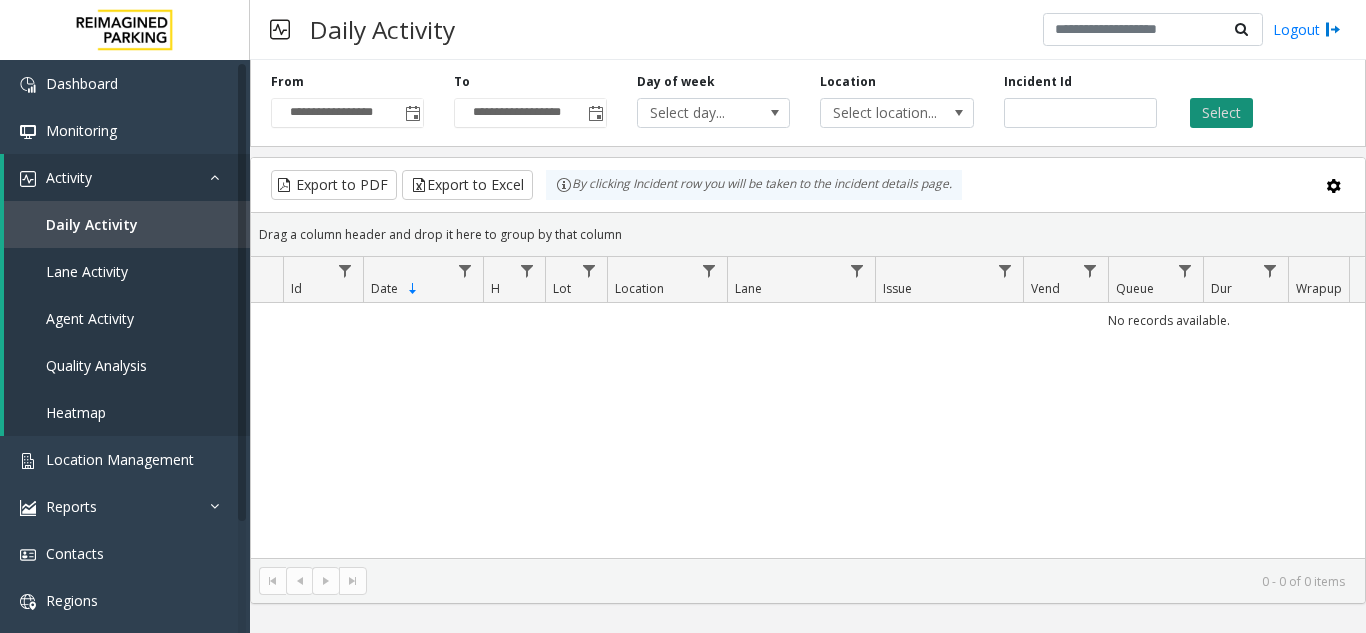 click on "Select" 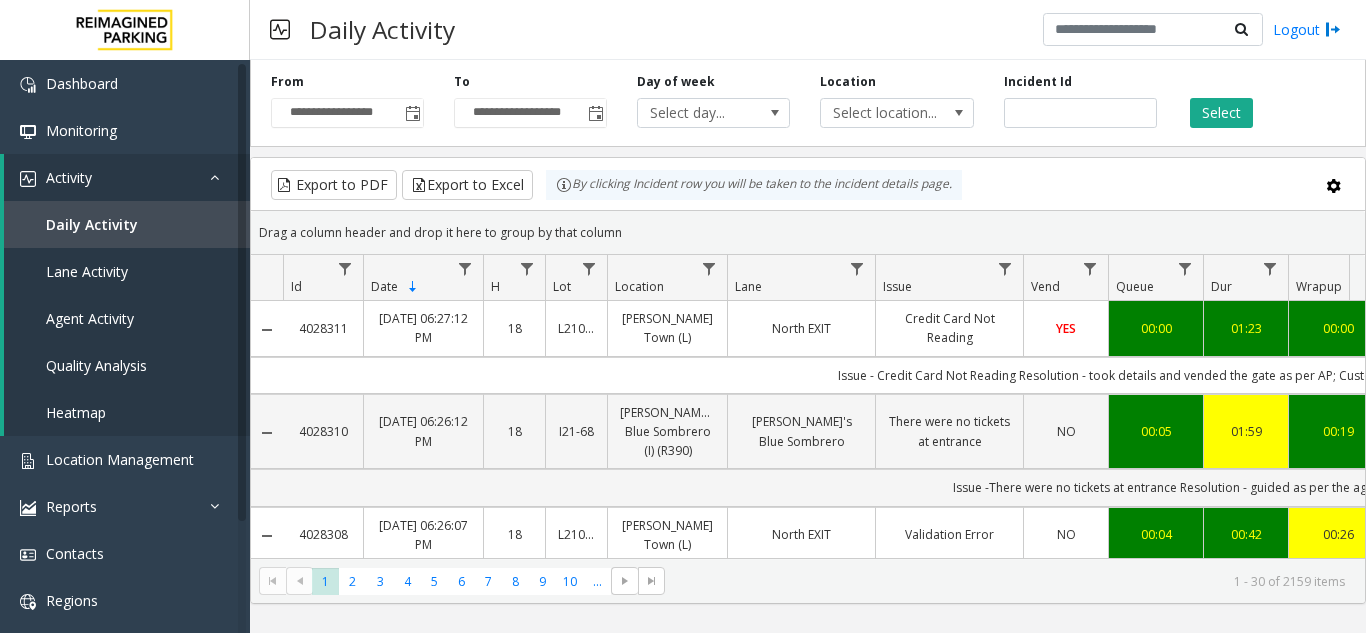 scroll, scrollTop: 0, scrollLeft: 150, axis: horizontal 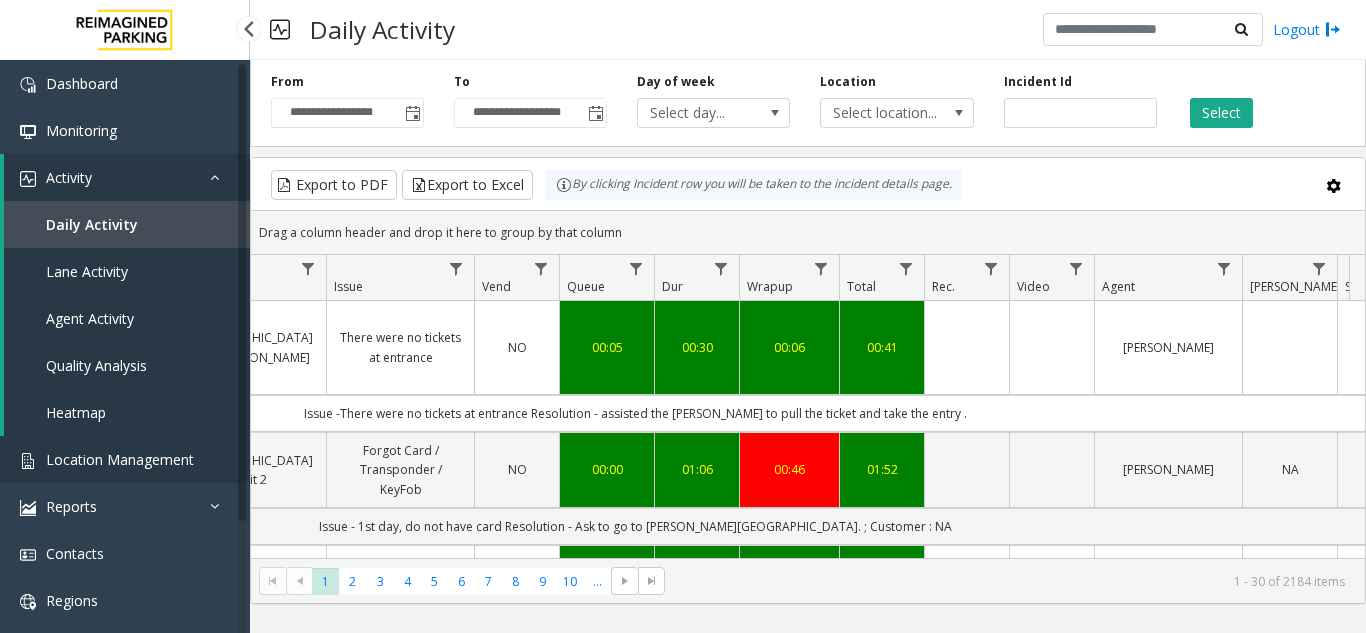 click on "Location Management" at bounding box center [120, 459] 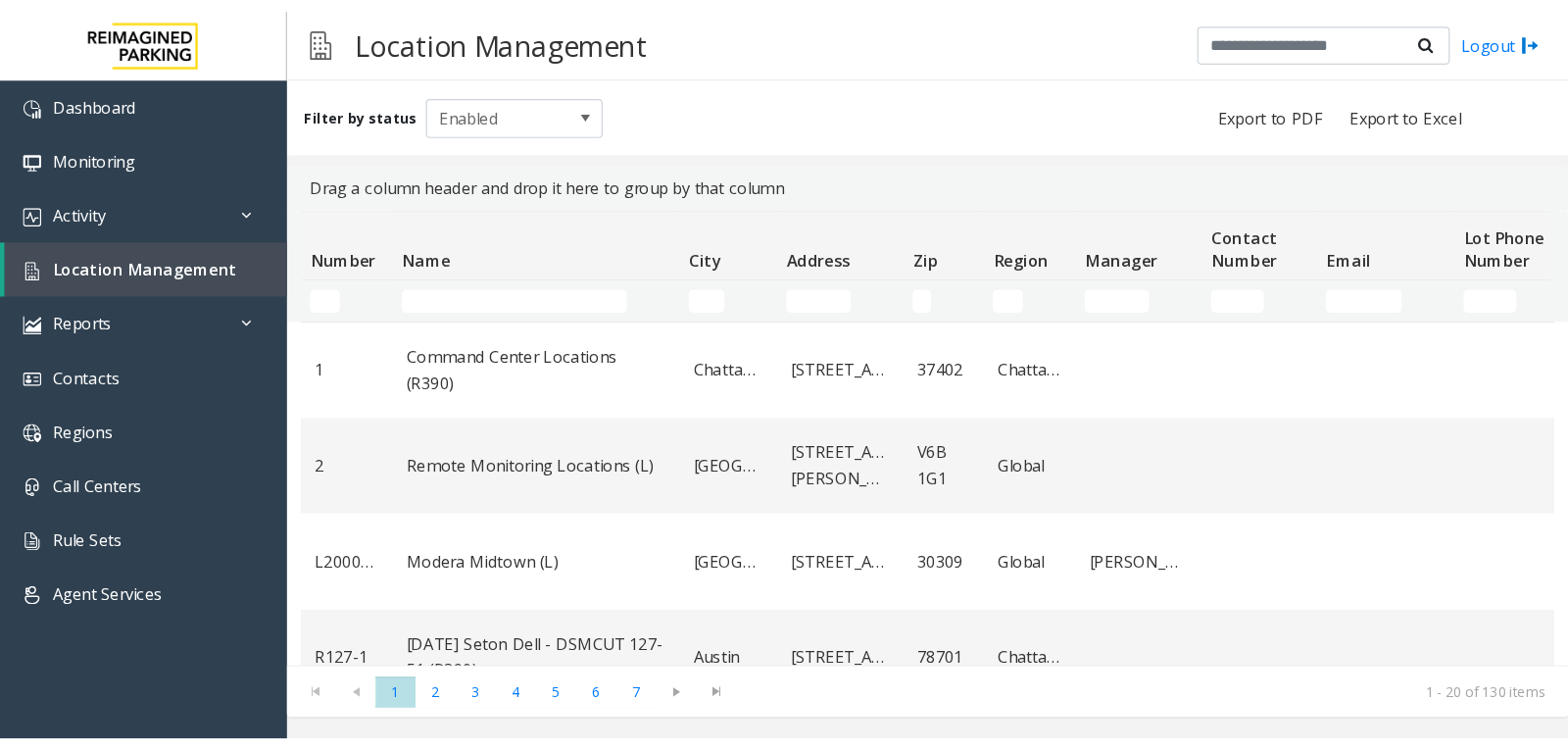scroll, scrollTop: 0, scrollLeft: 0, axis: both 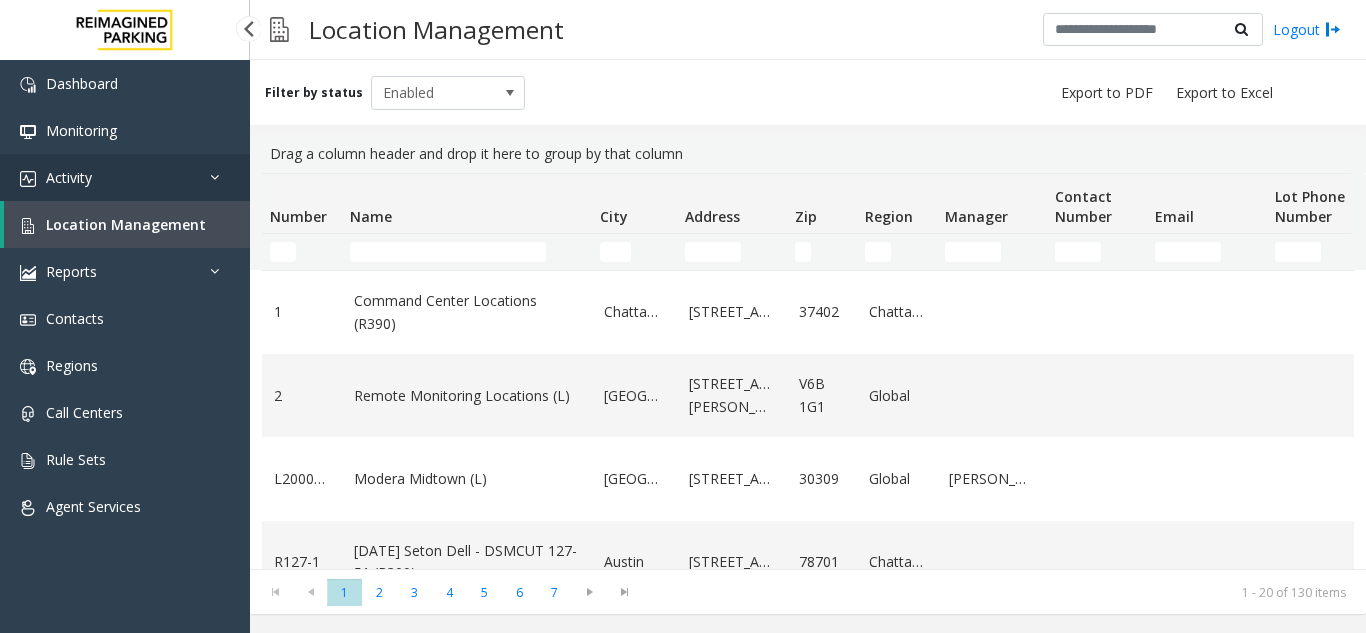 click on "Activity" at bounding box center [125, 177] 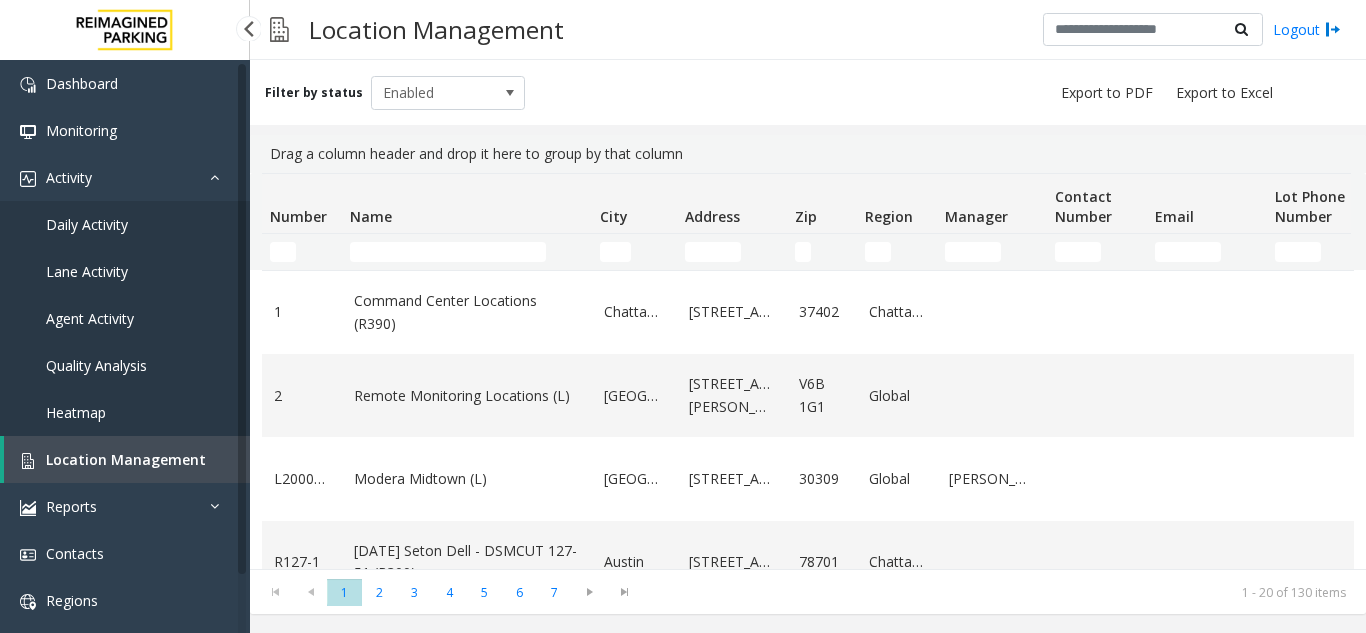 click on "Daily Activity" at bounding box center [125, 224] 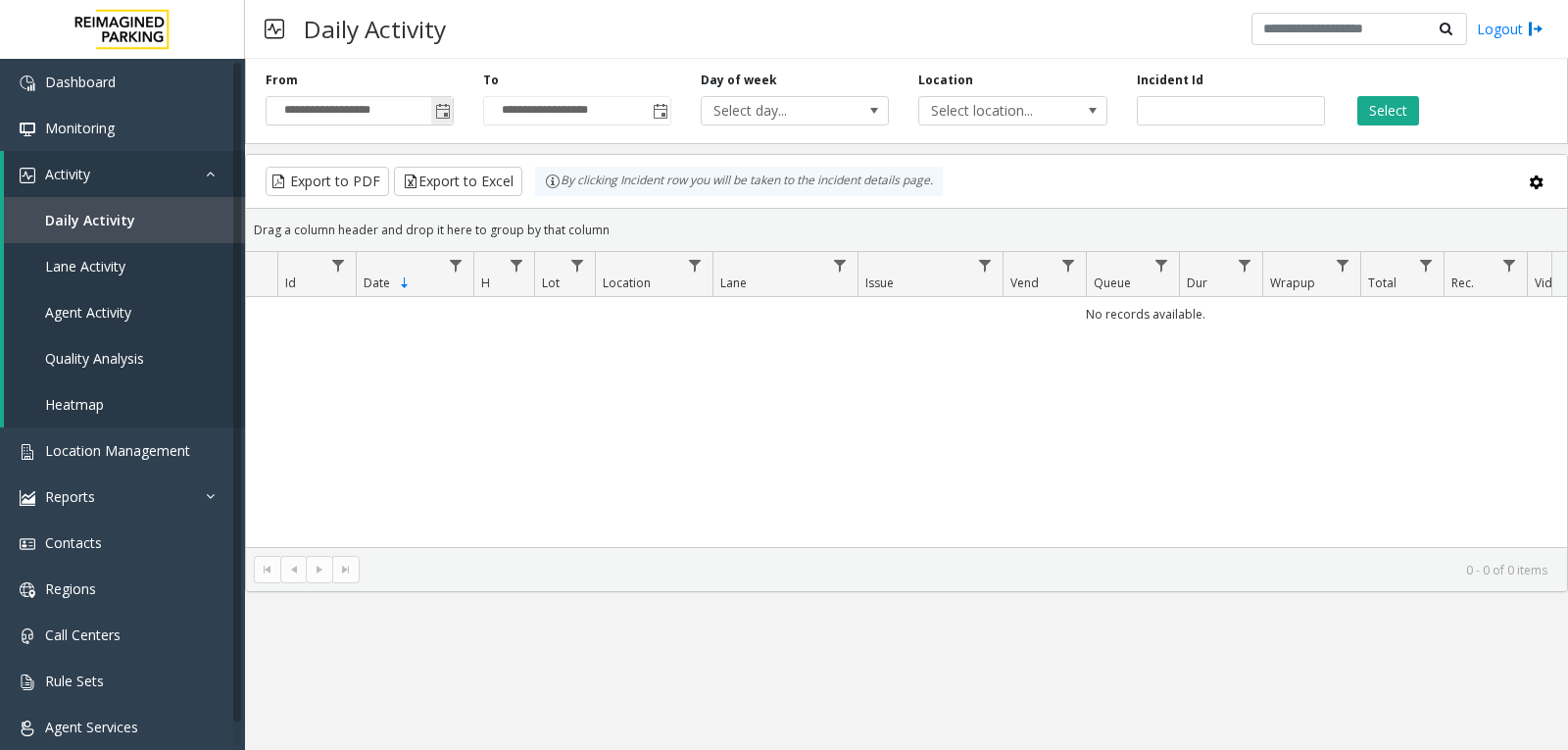 click 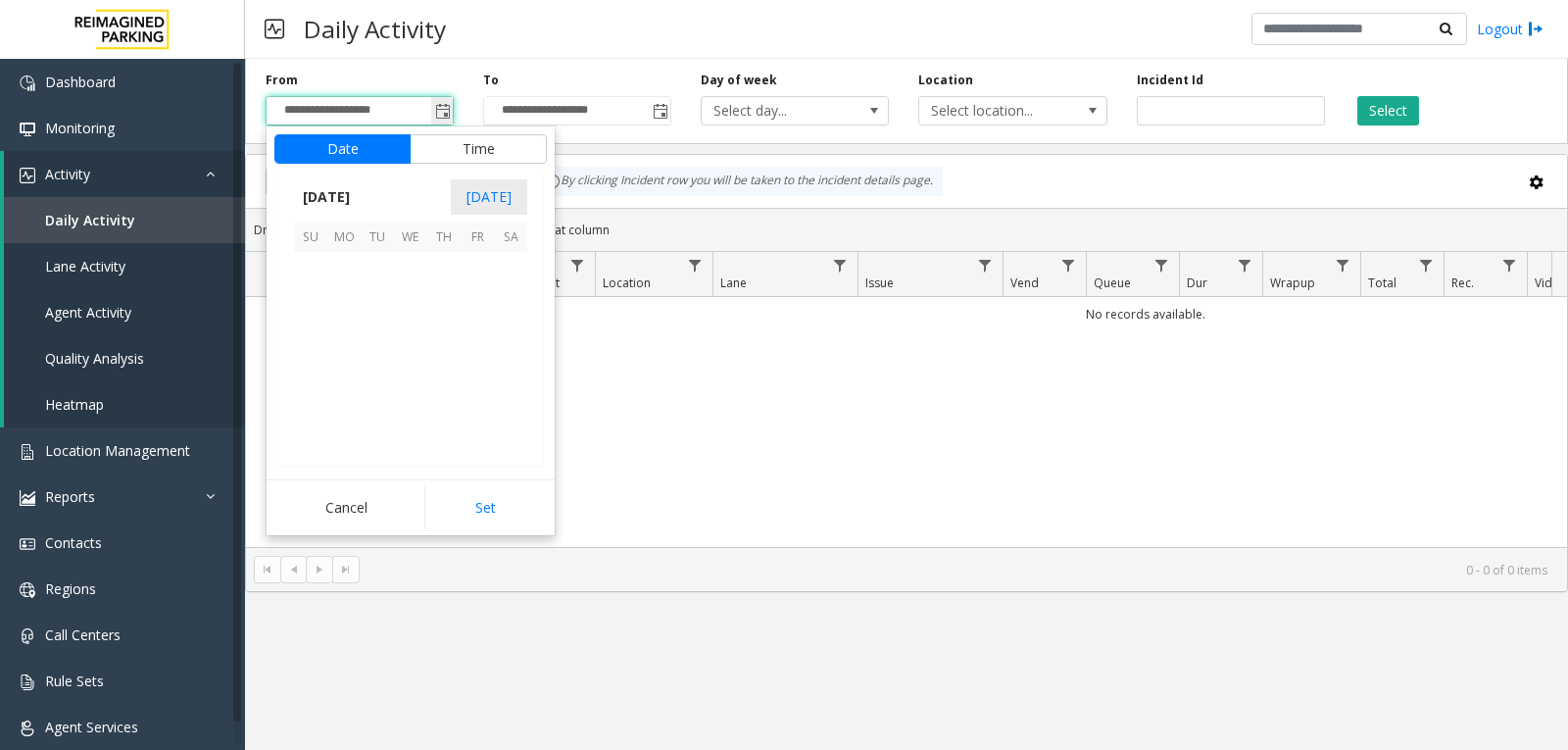 scroll, scrollTop: 351400, scrollLeft: 0, axis: vertical 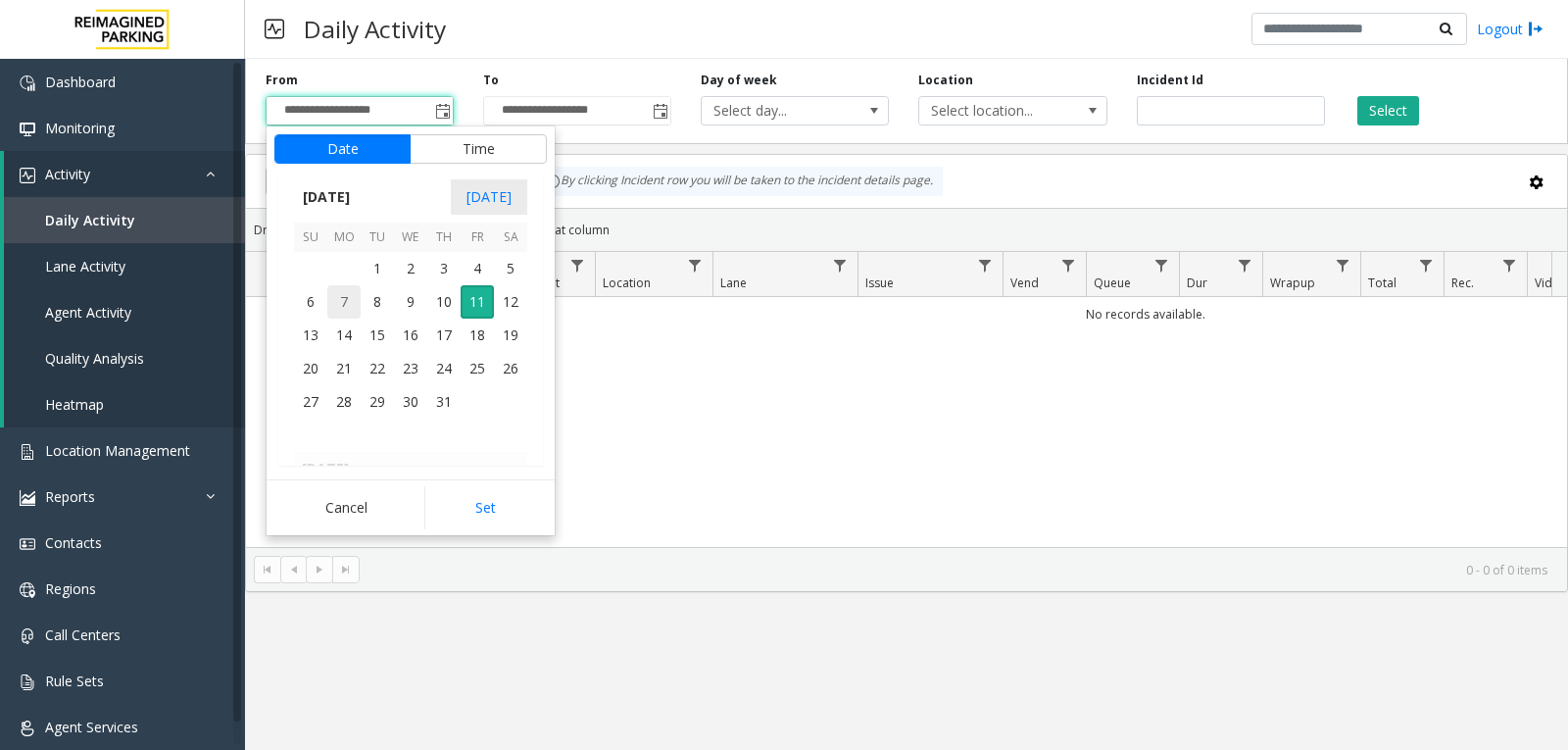 click on "7" at bounding box center [344, 302] 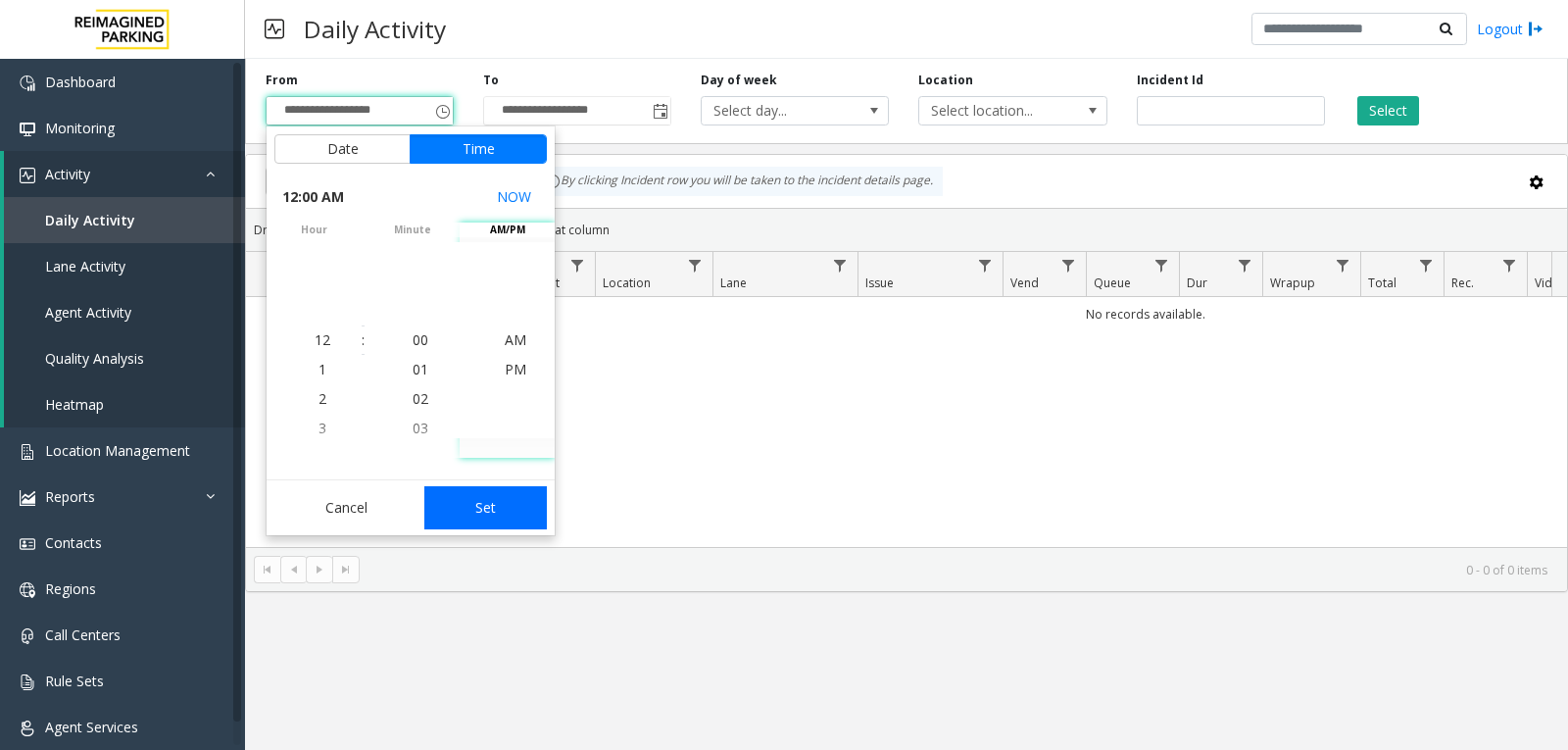 click on "Set" 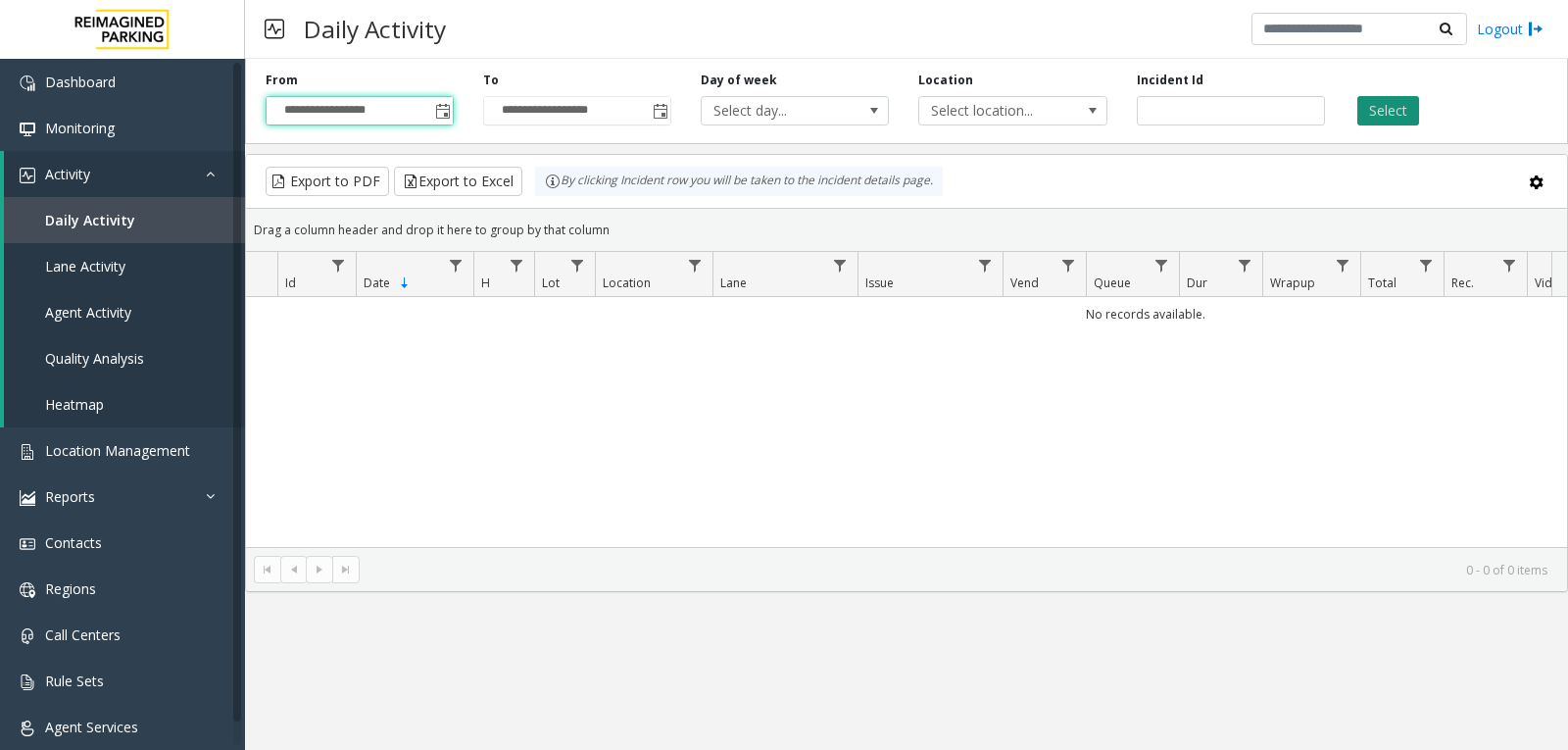click on "Select" 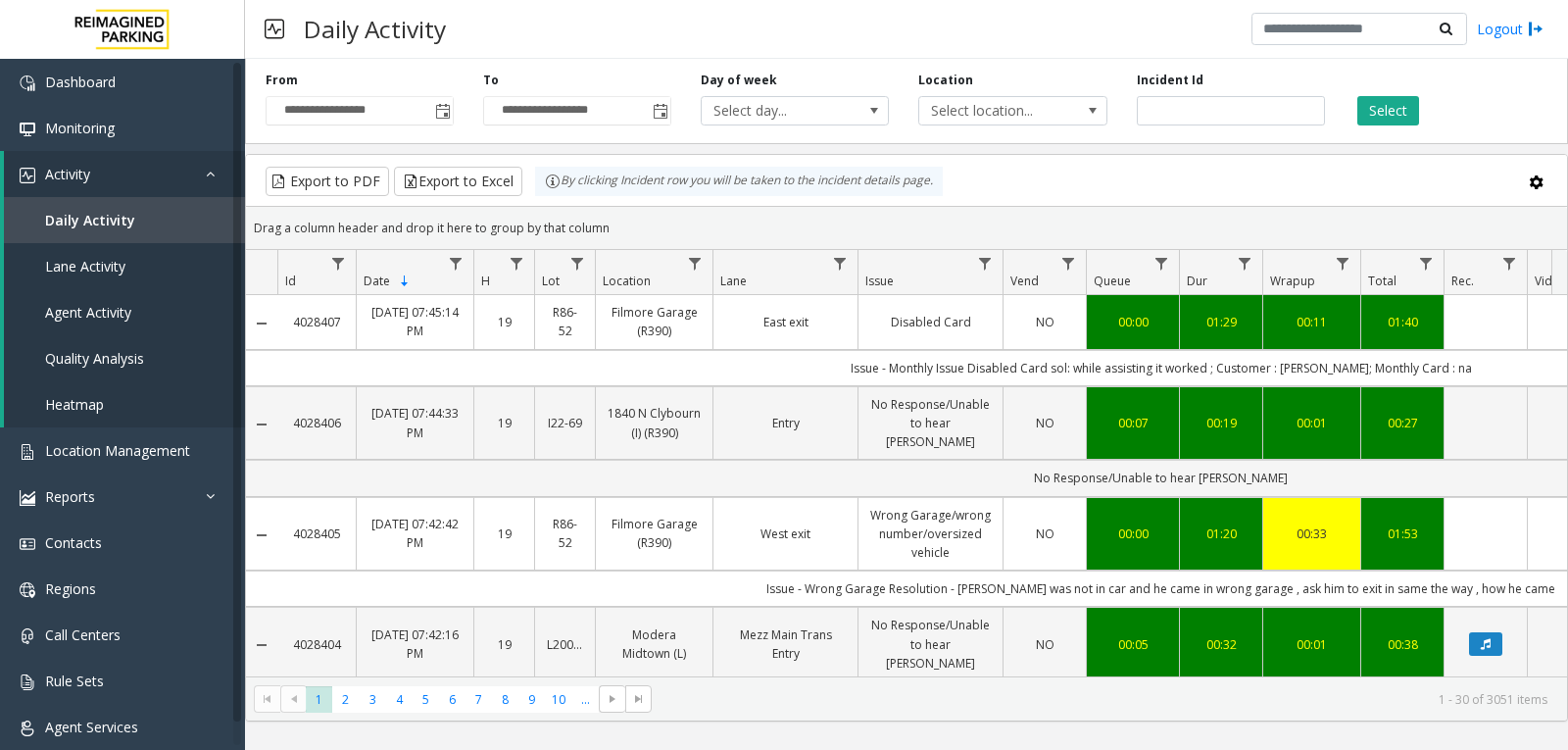scroll, scrollTop: 0, scrollLeft: 492, axis: horizontal 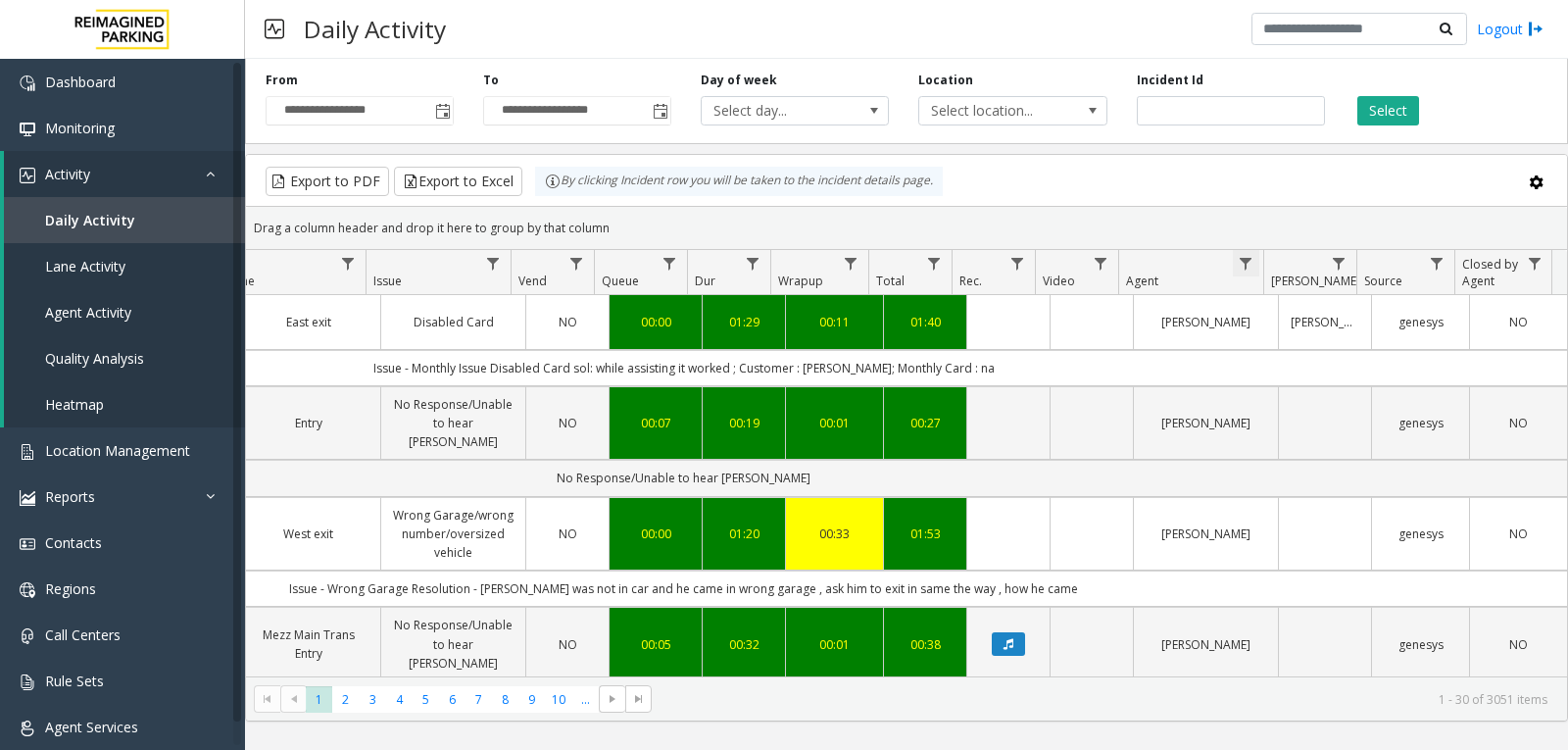 click 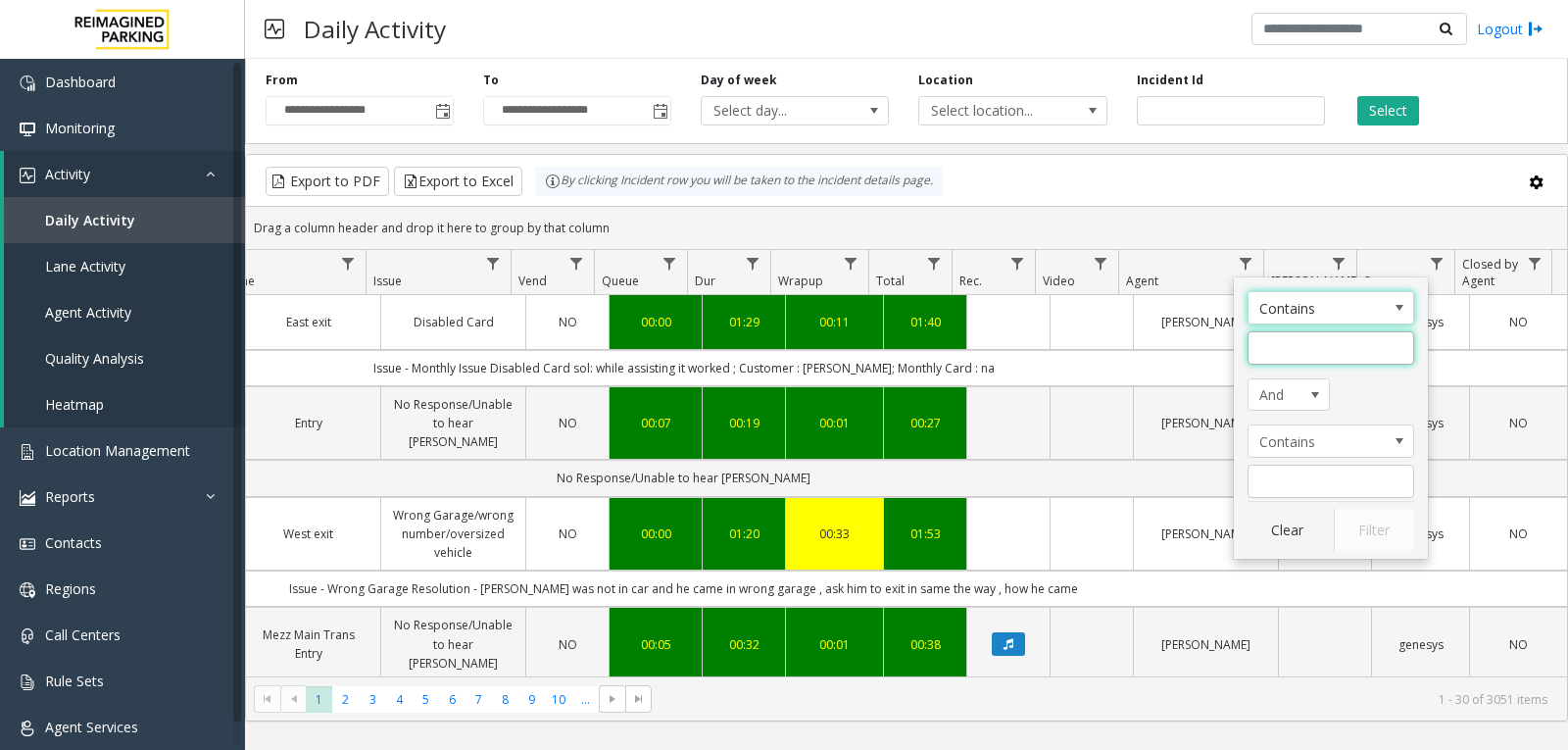 click 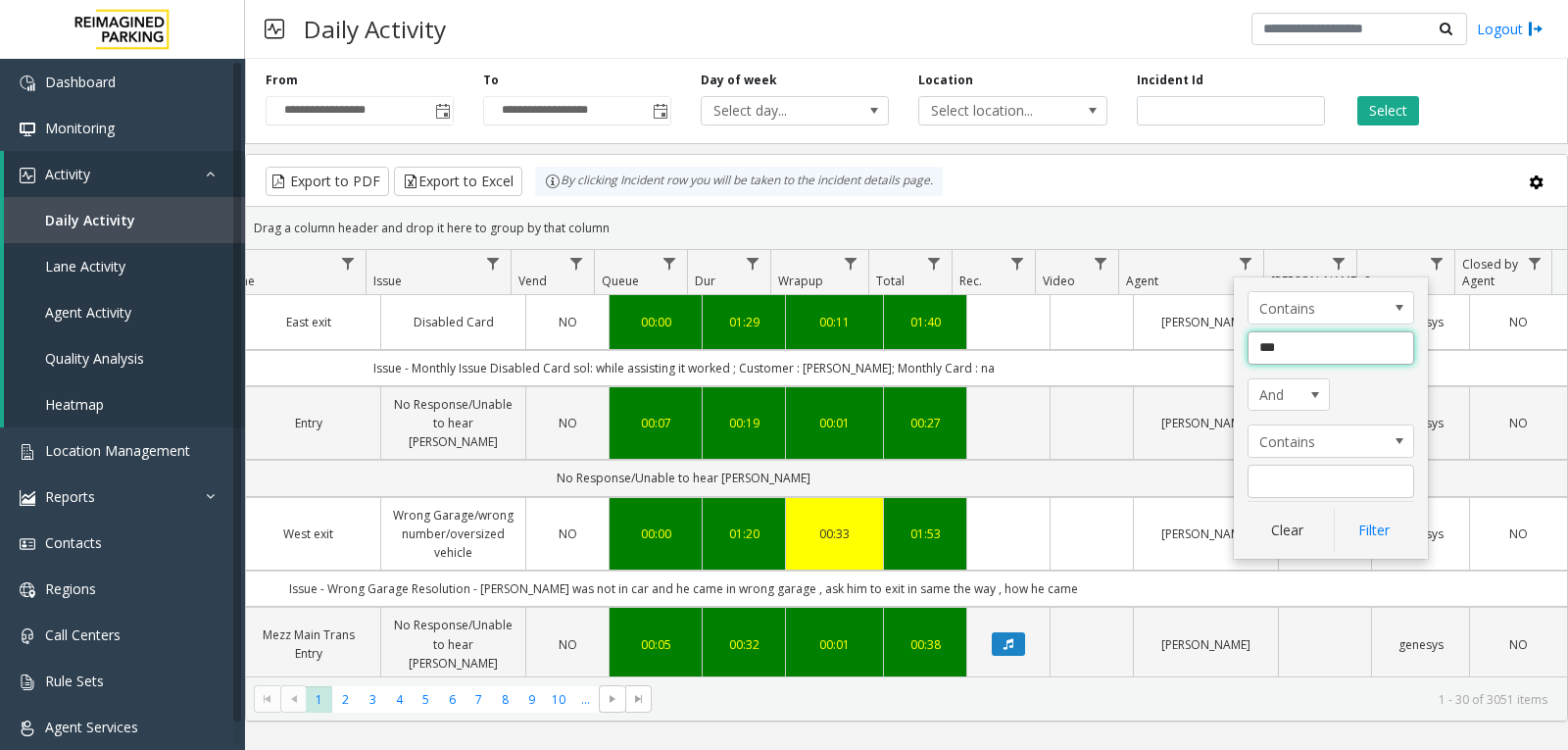 type on "****" 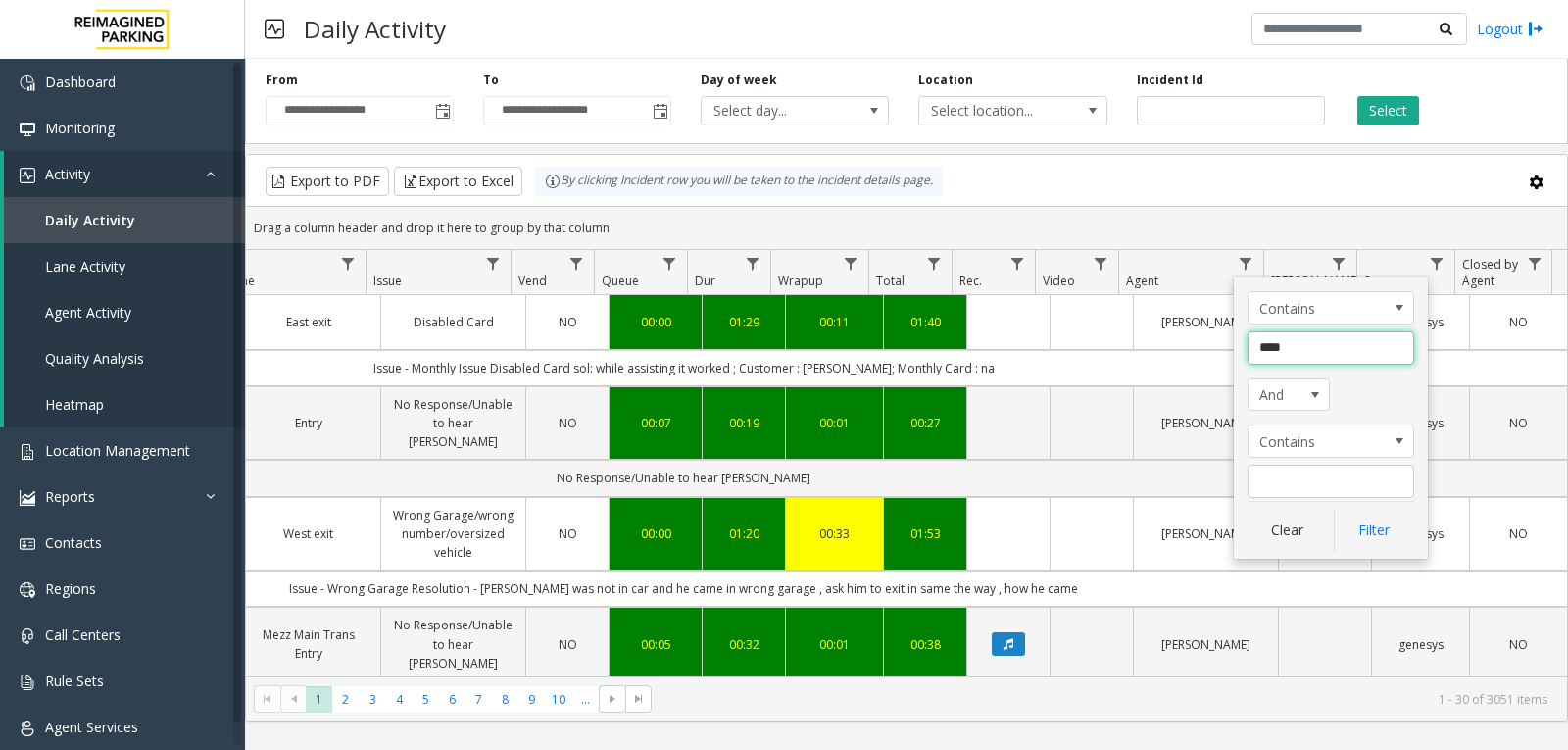 click on "Filter" 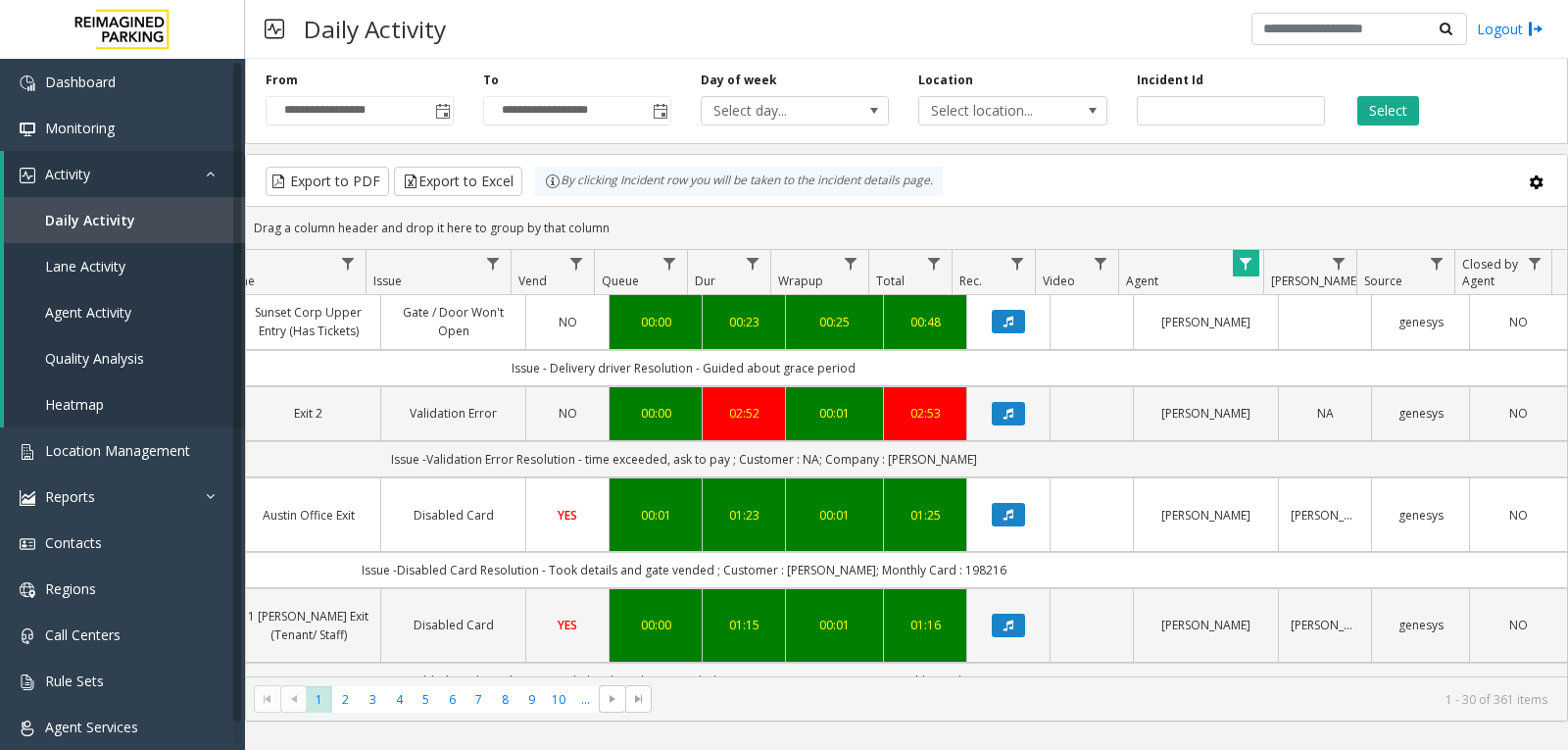 scroll, scrollTop: 0, scrollLeft: 453, axis: horizontal 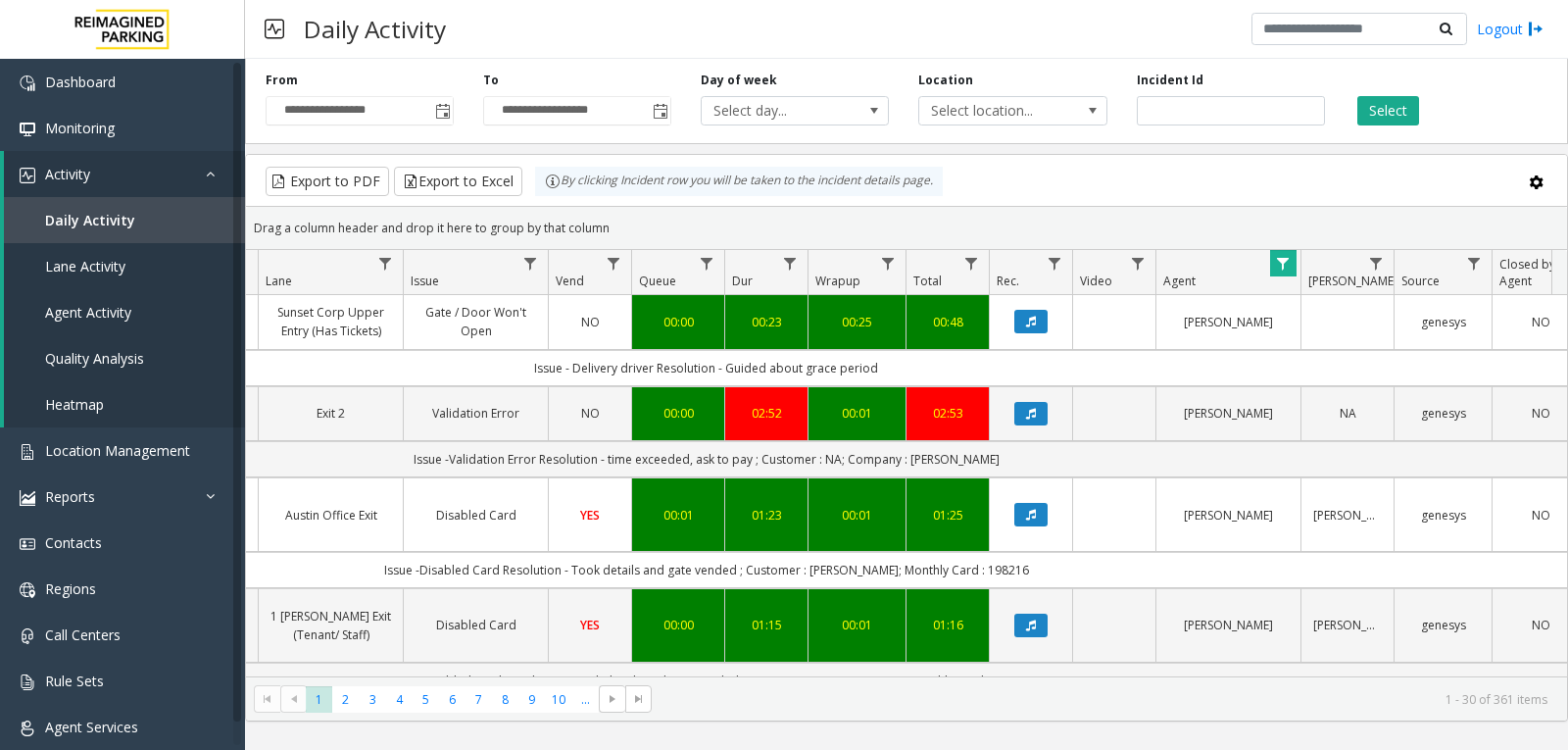 click 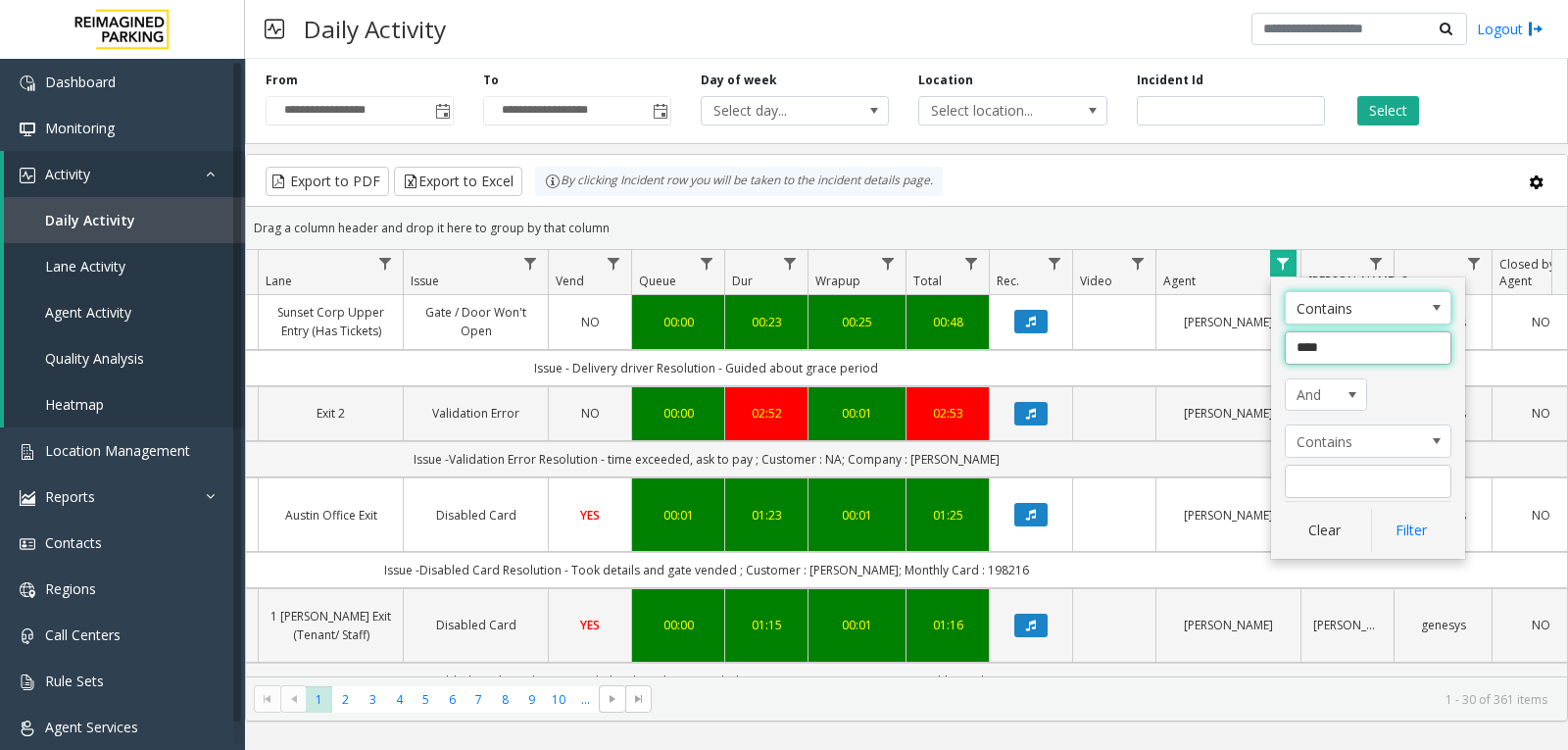 click on "****" 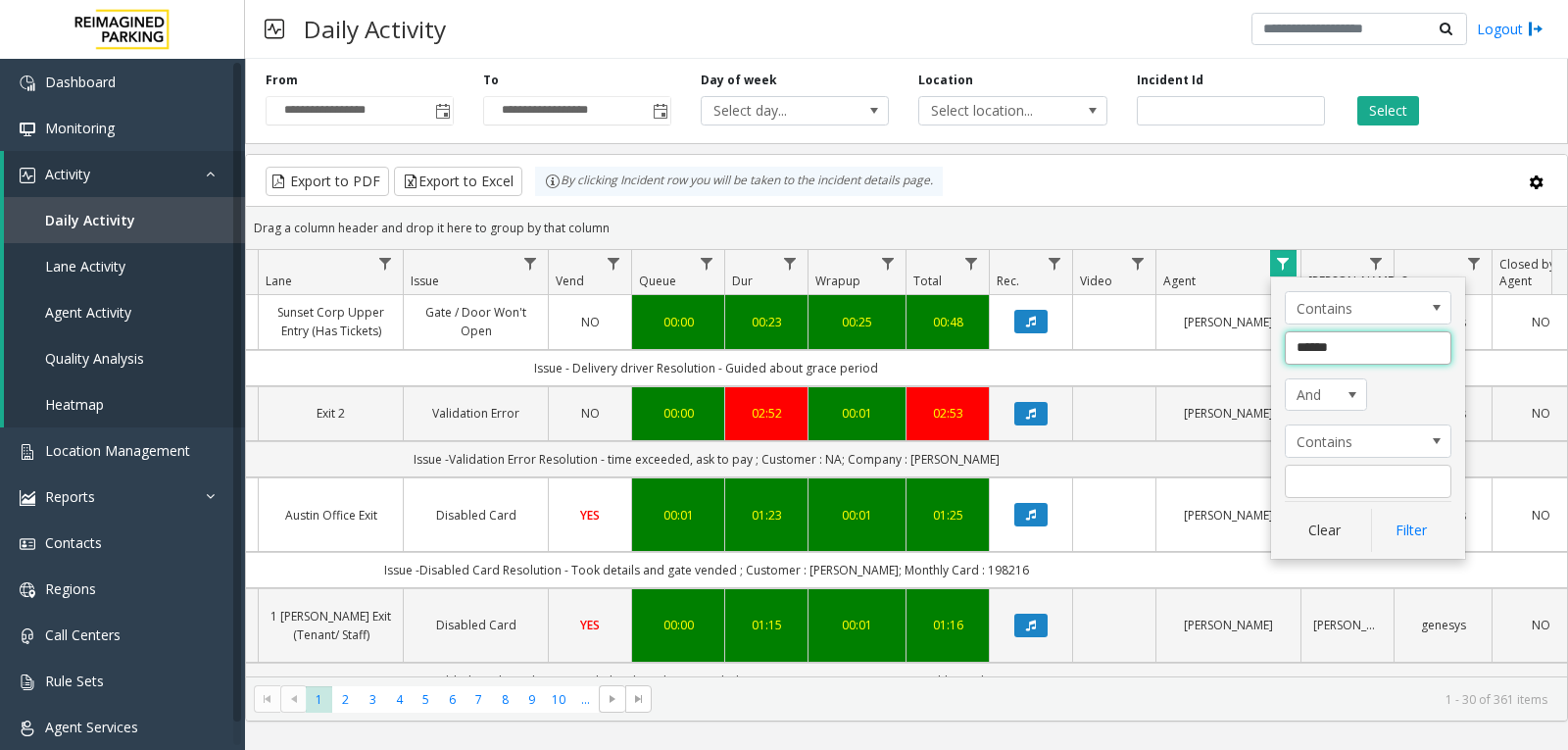 type on "*******" 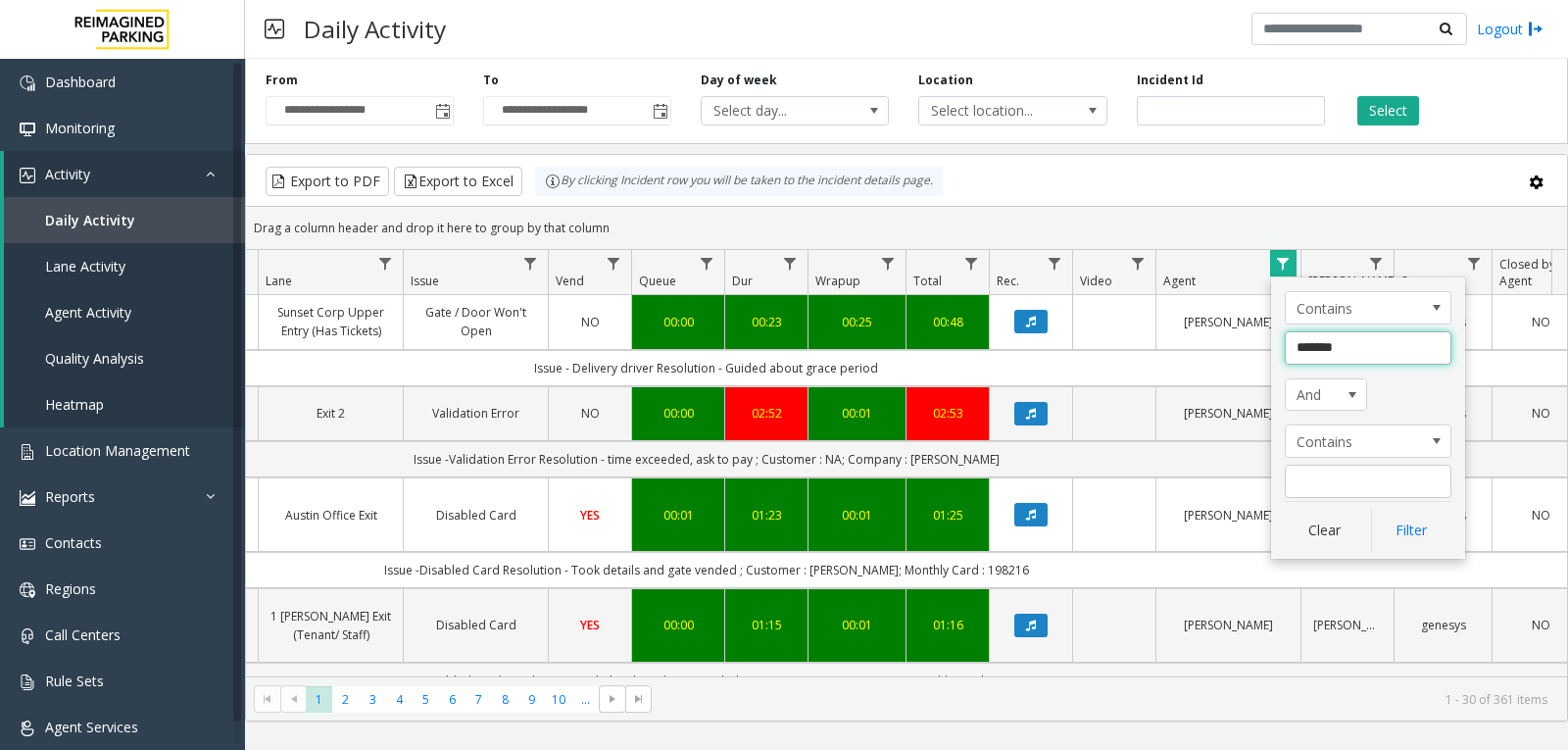 click on "Filter" 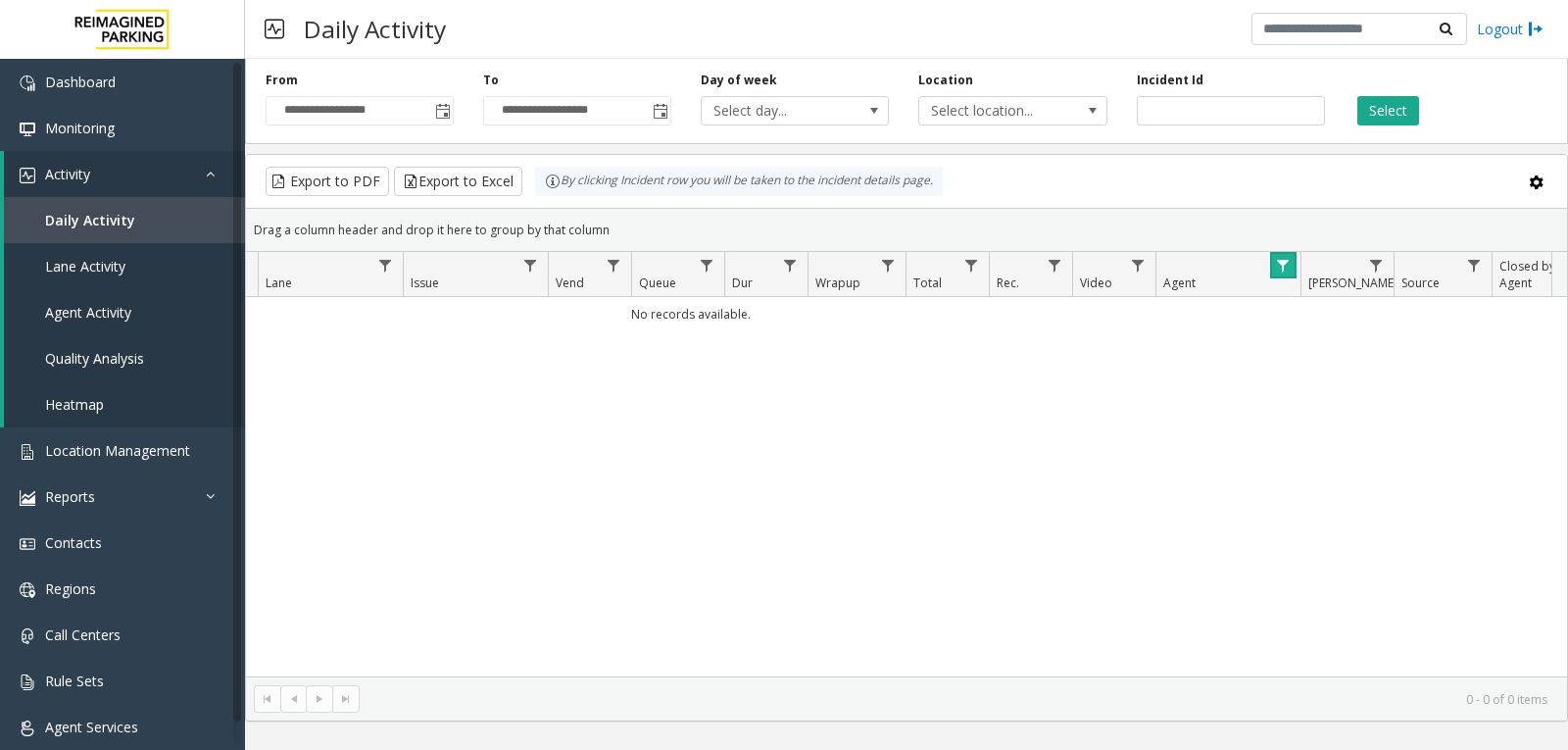 click 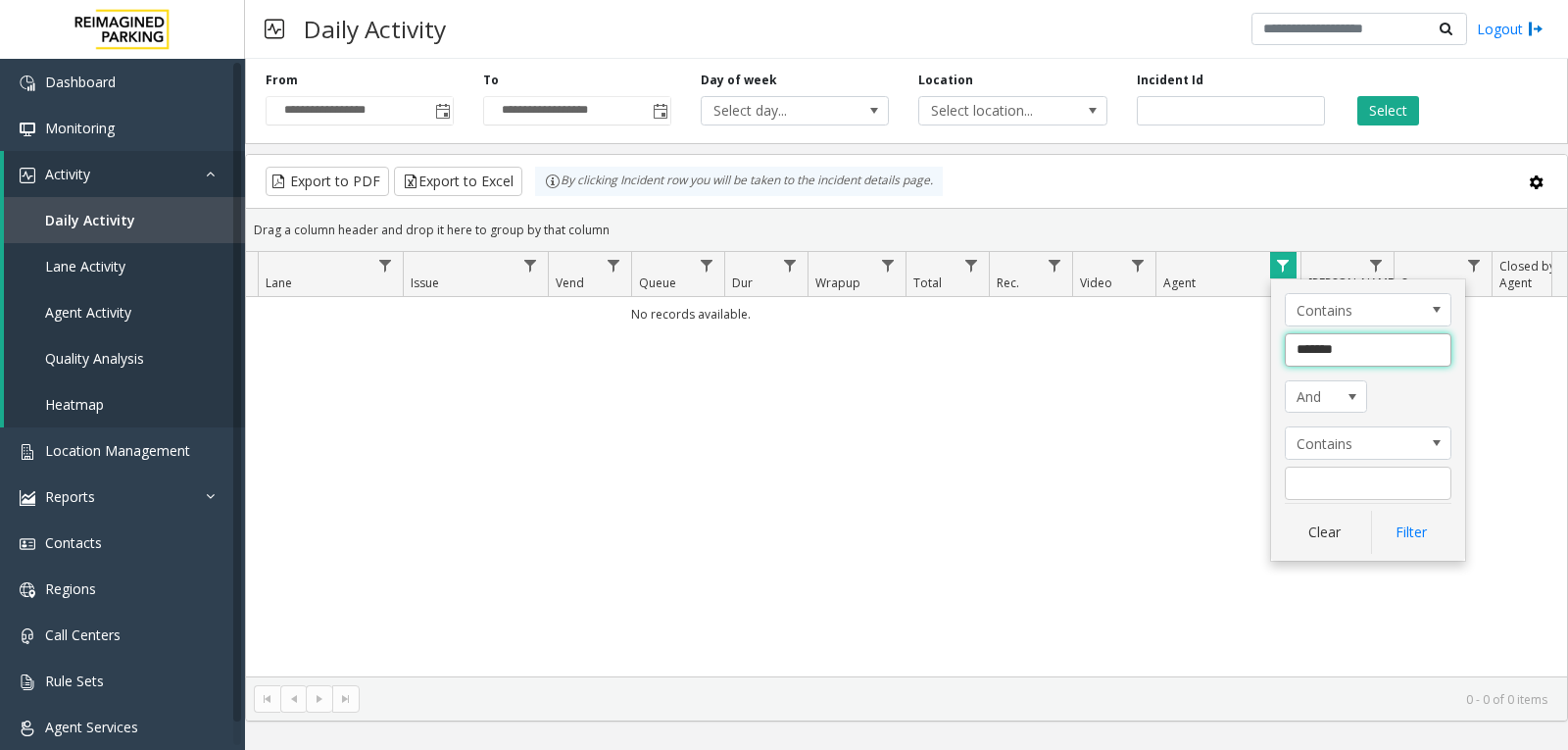 click on "*******" 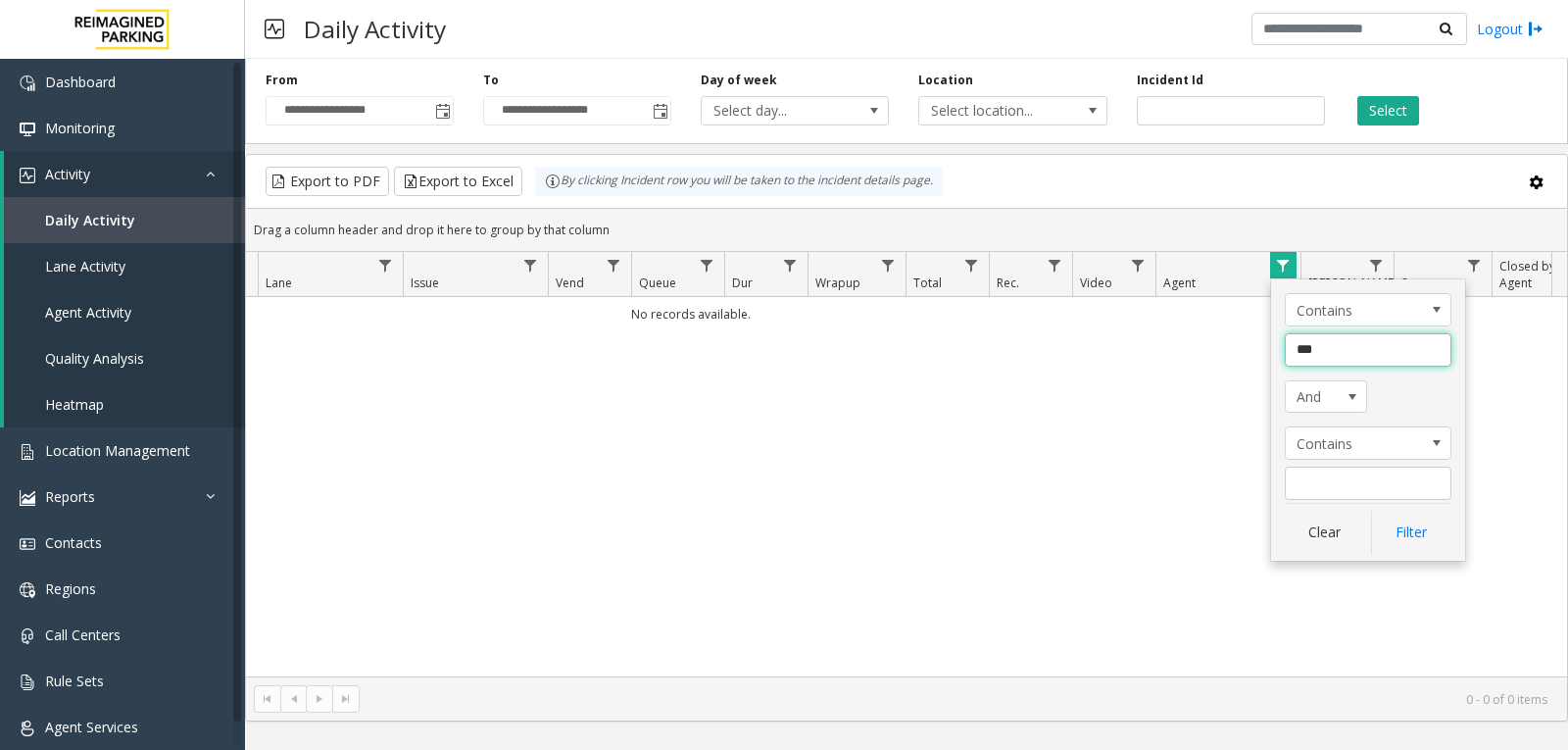type on "****" 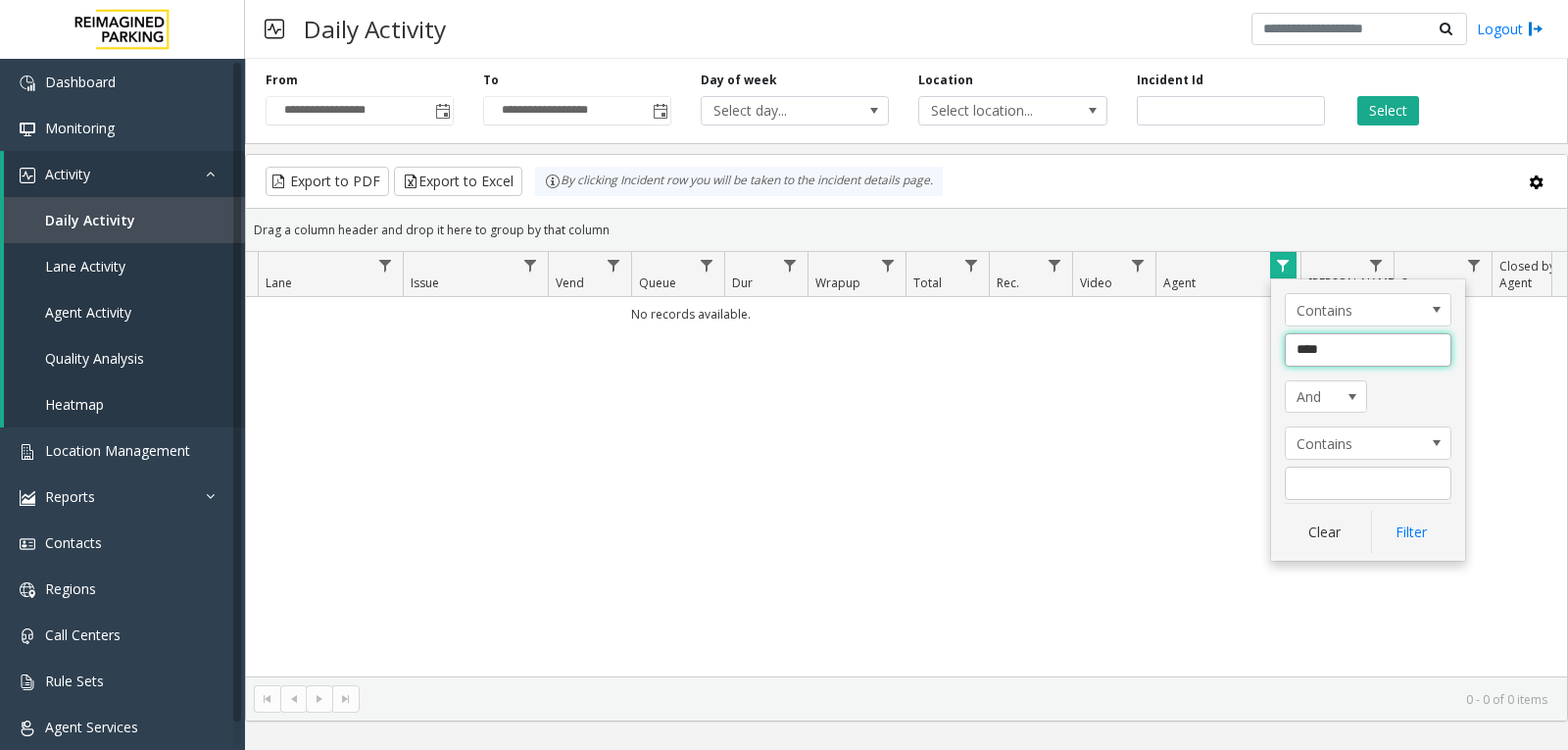 click on "Filter" 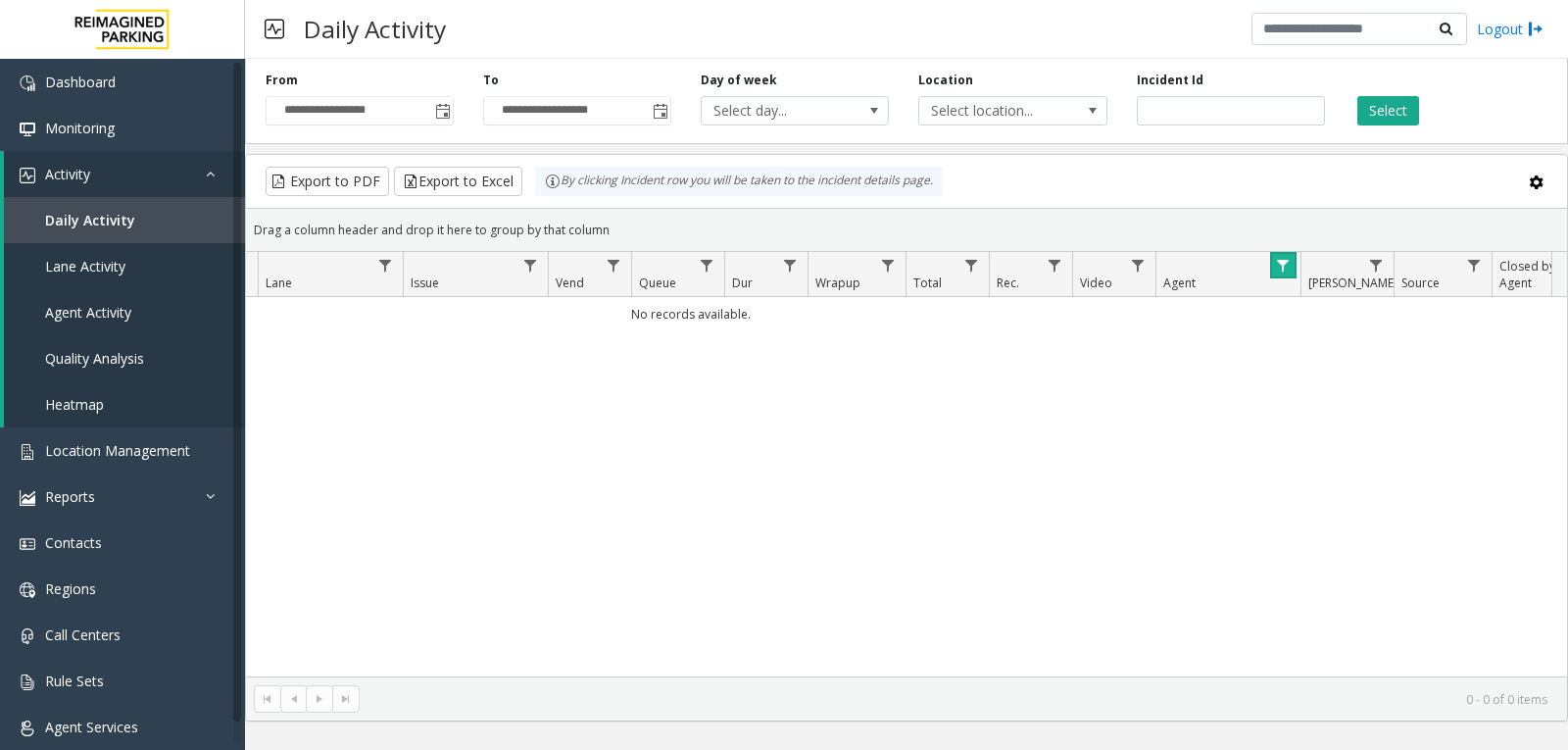 click 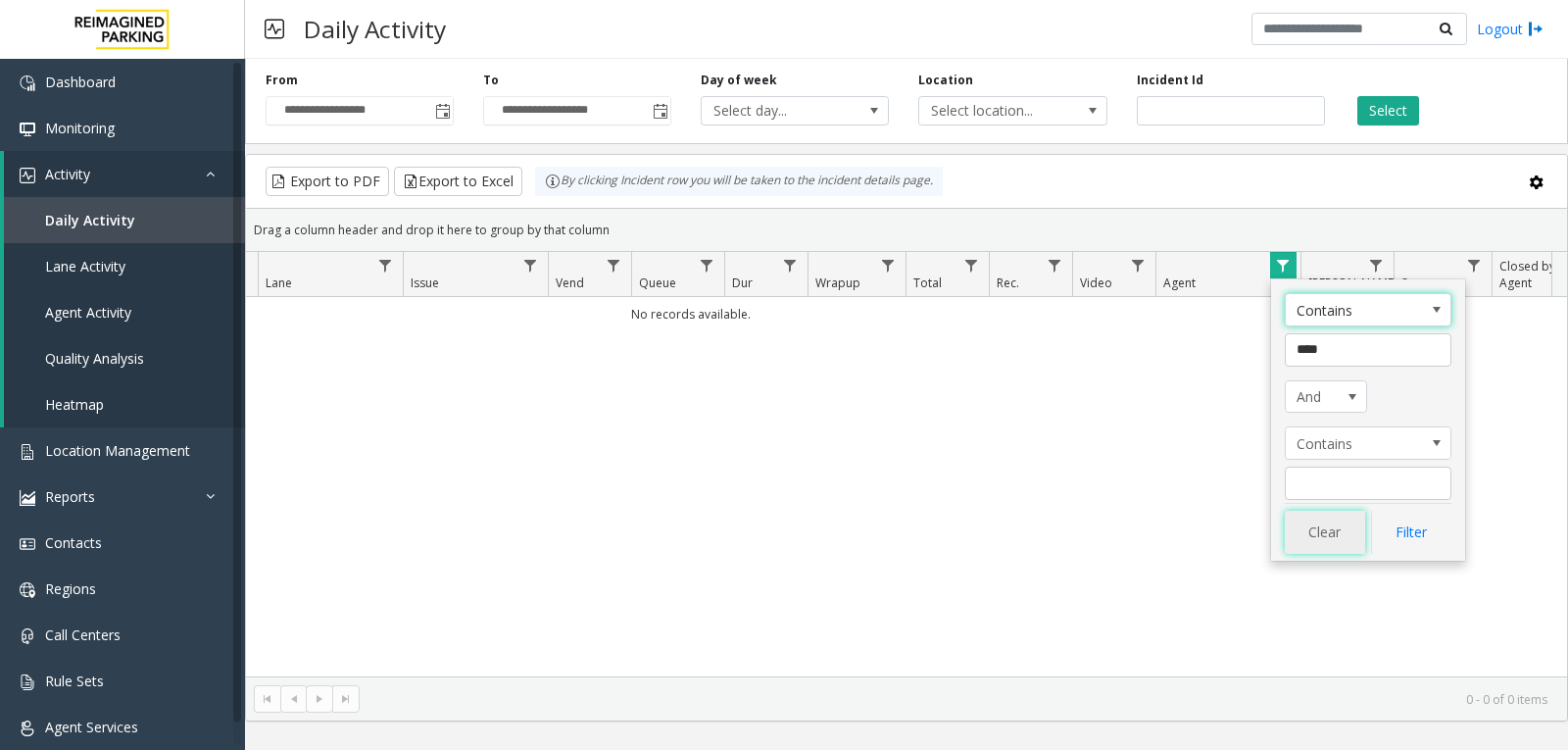 click on "Clear" 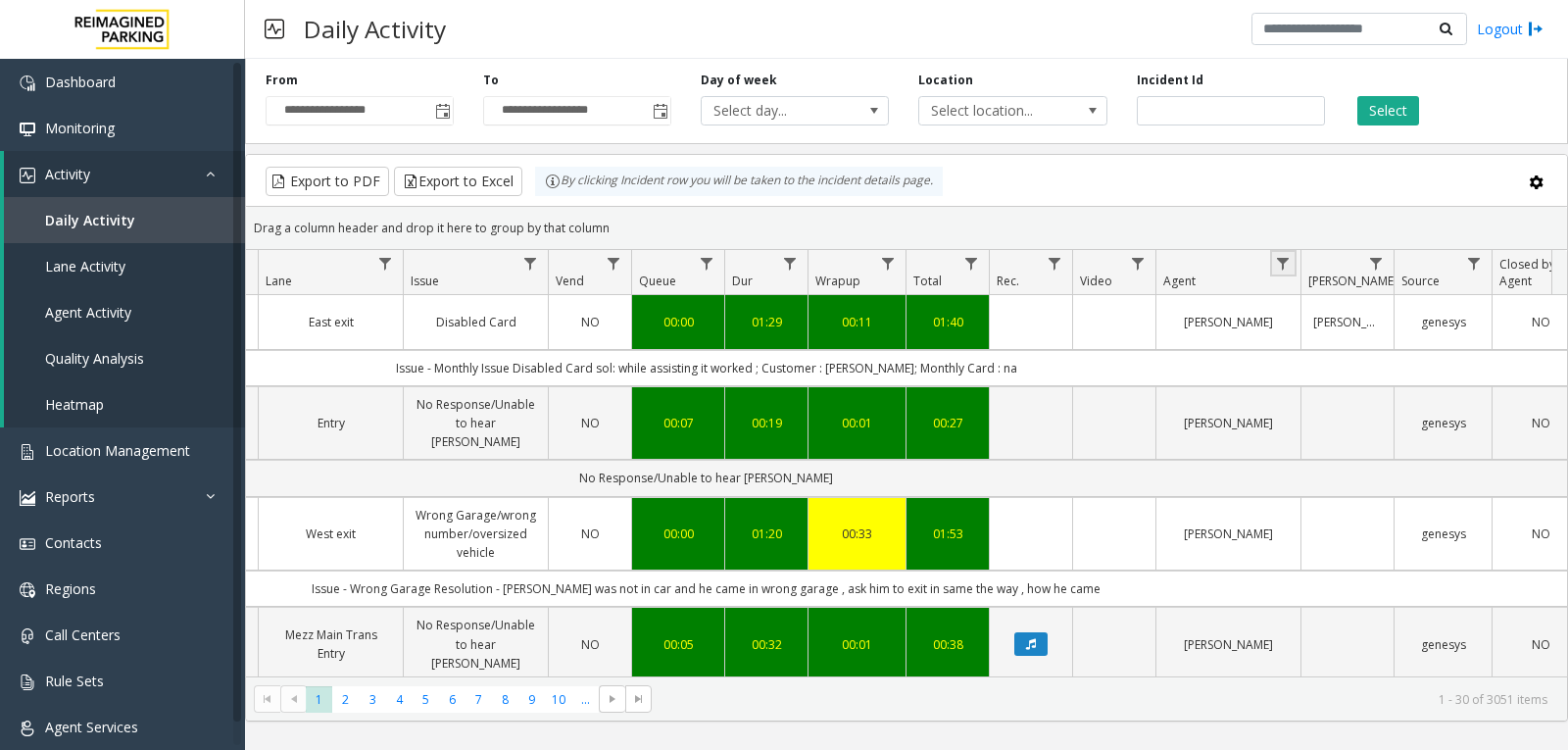 click 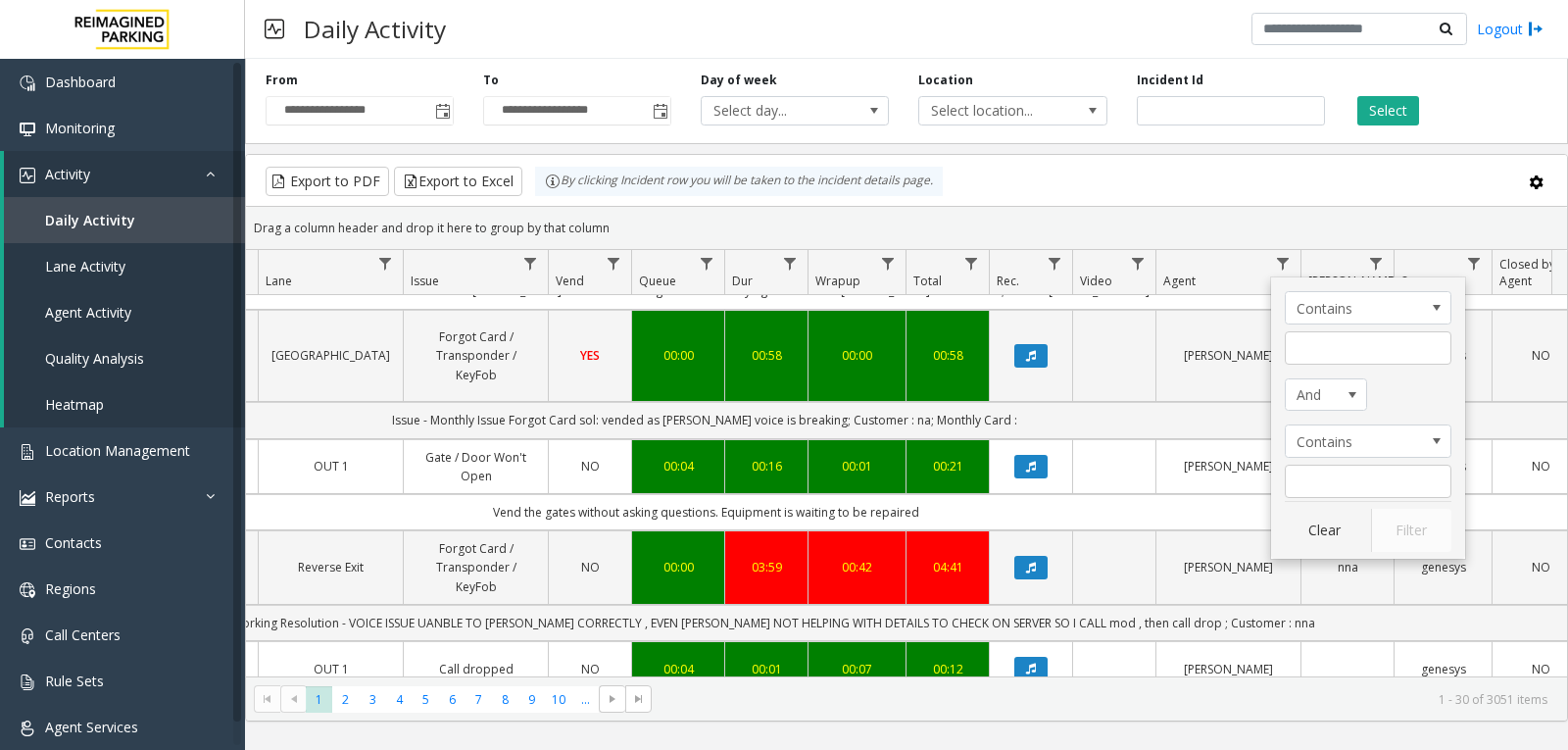scroll, scrollTop: 2647, scrollLeft: 455, axis: both 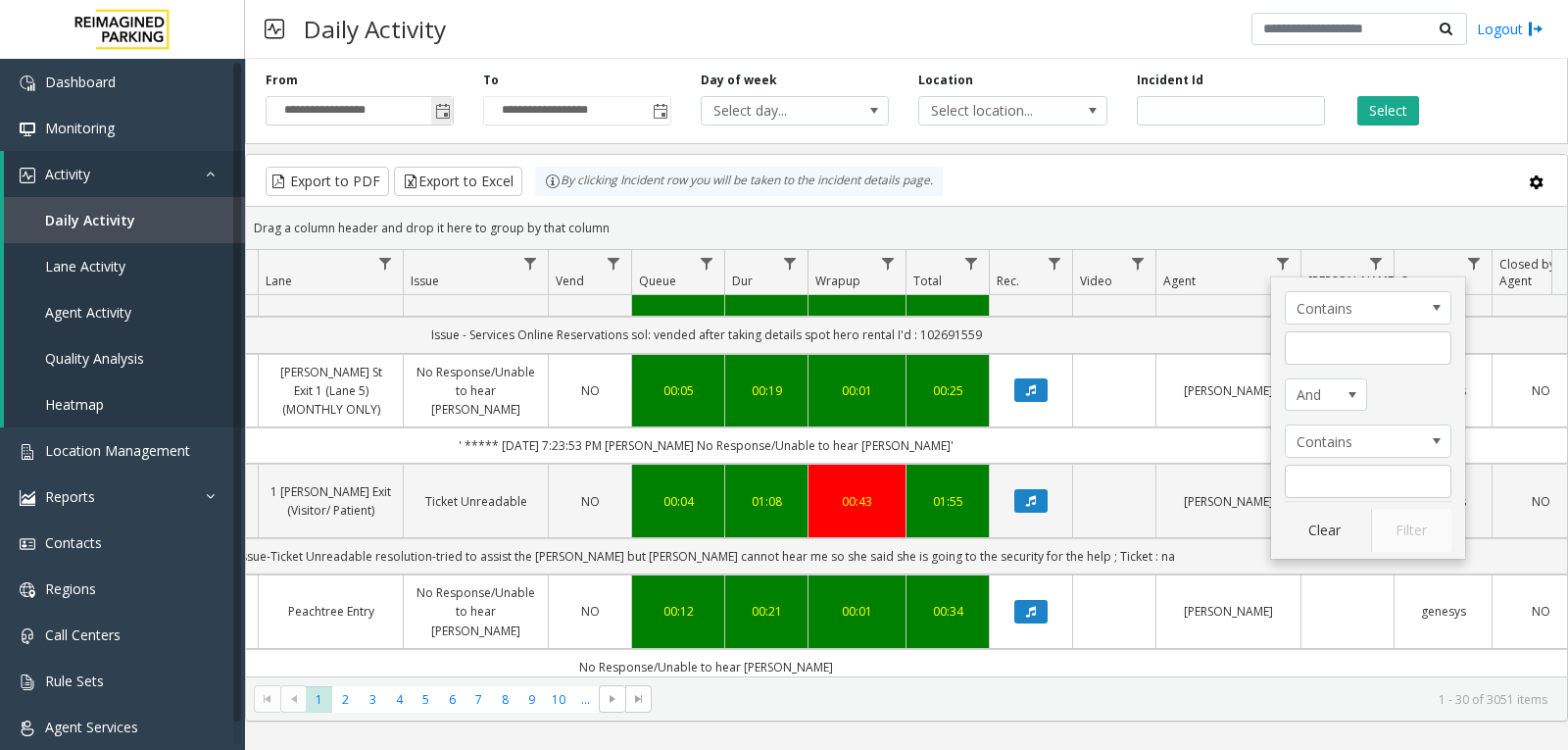 click 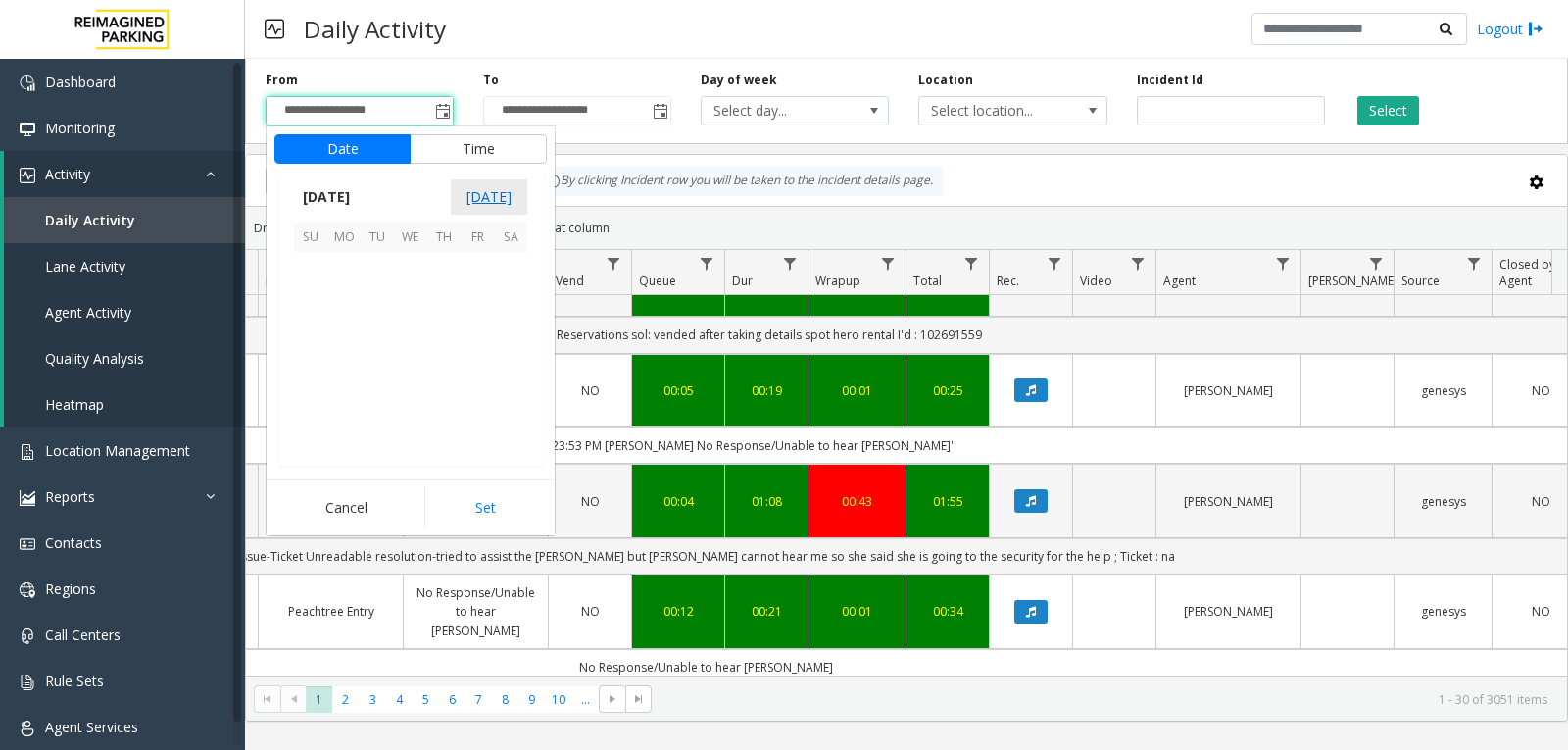 scroll, scrollTop: 351400, scrollLeft: 0, axis: vertical 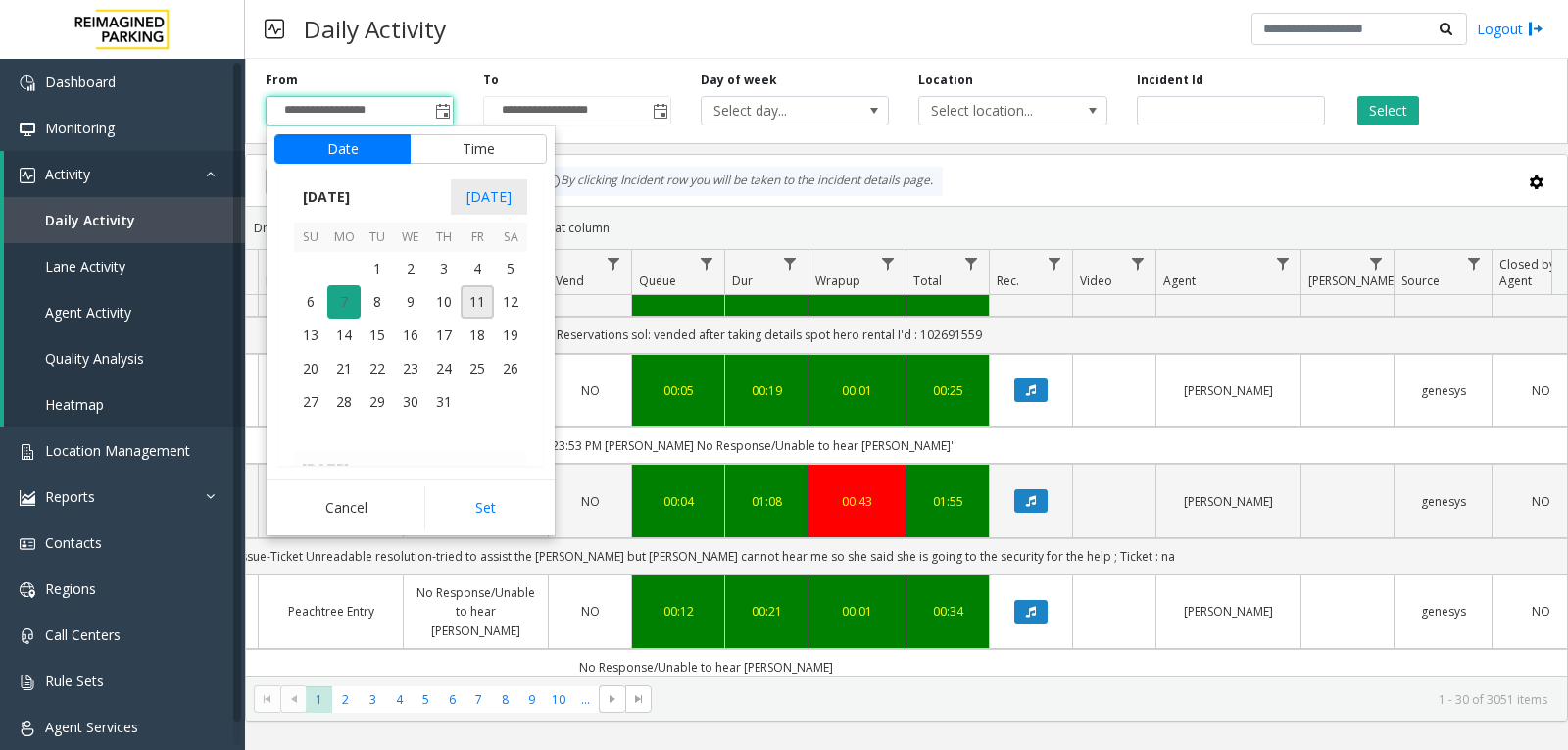 click on "7" at bounding box center (344, 302) 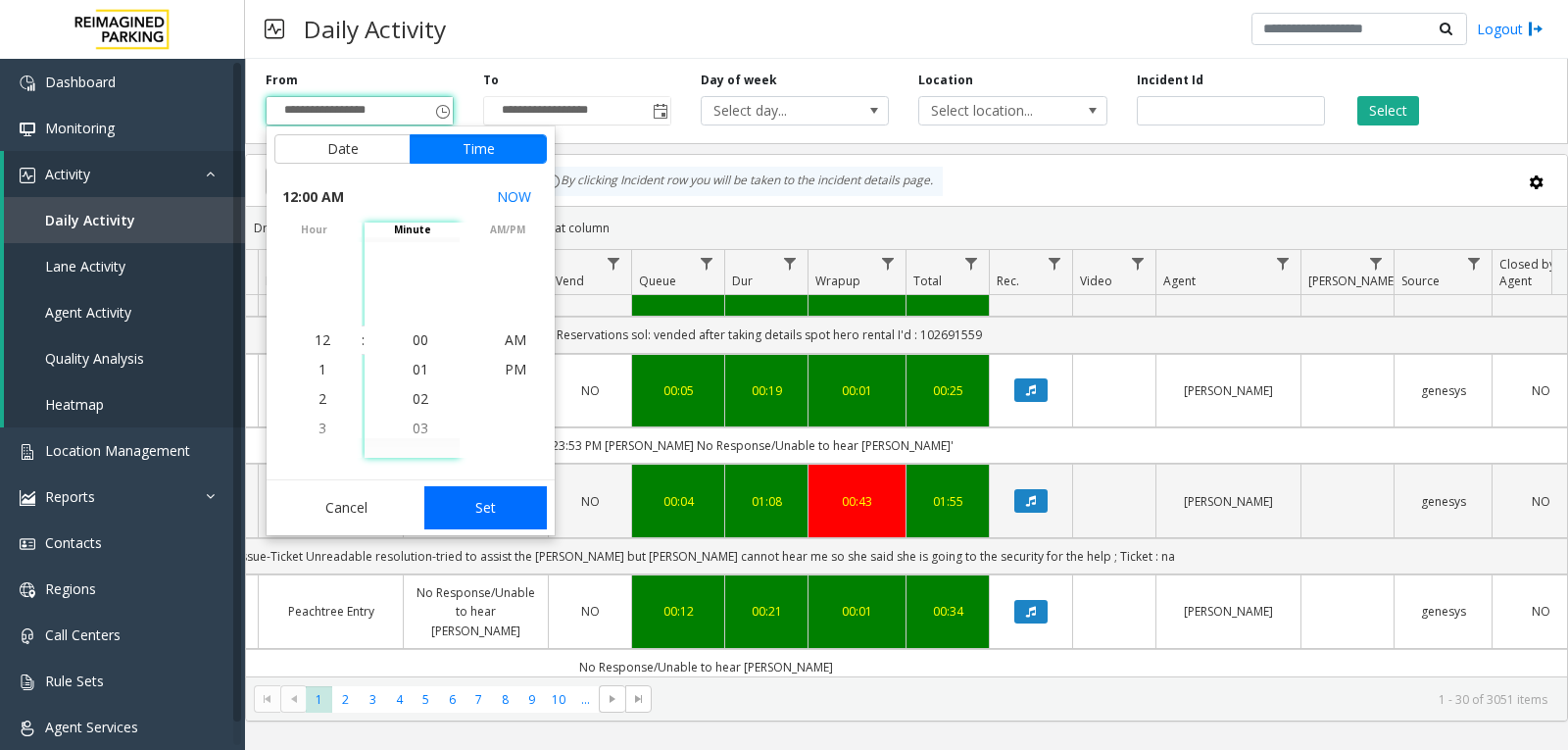 click on "Set" 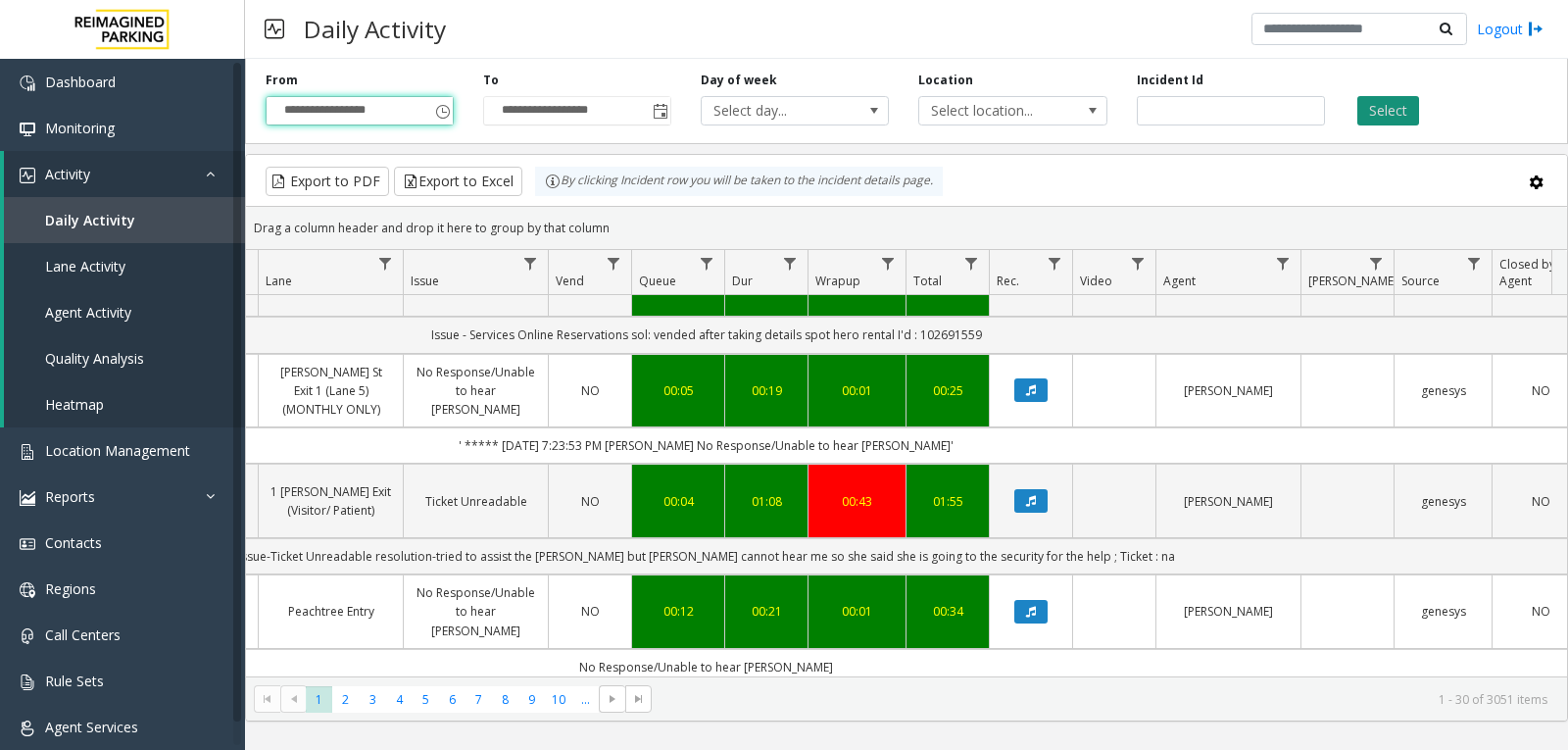 click on "Select" 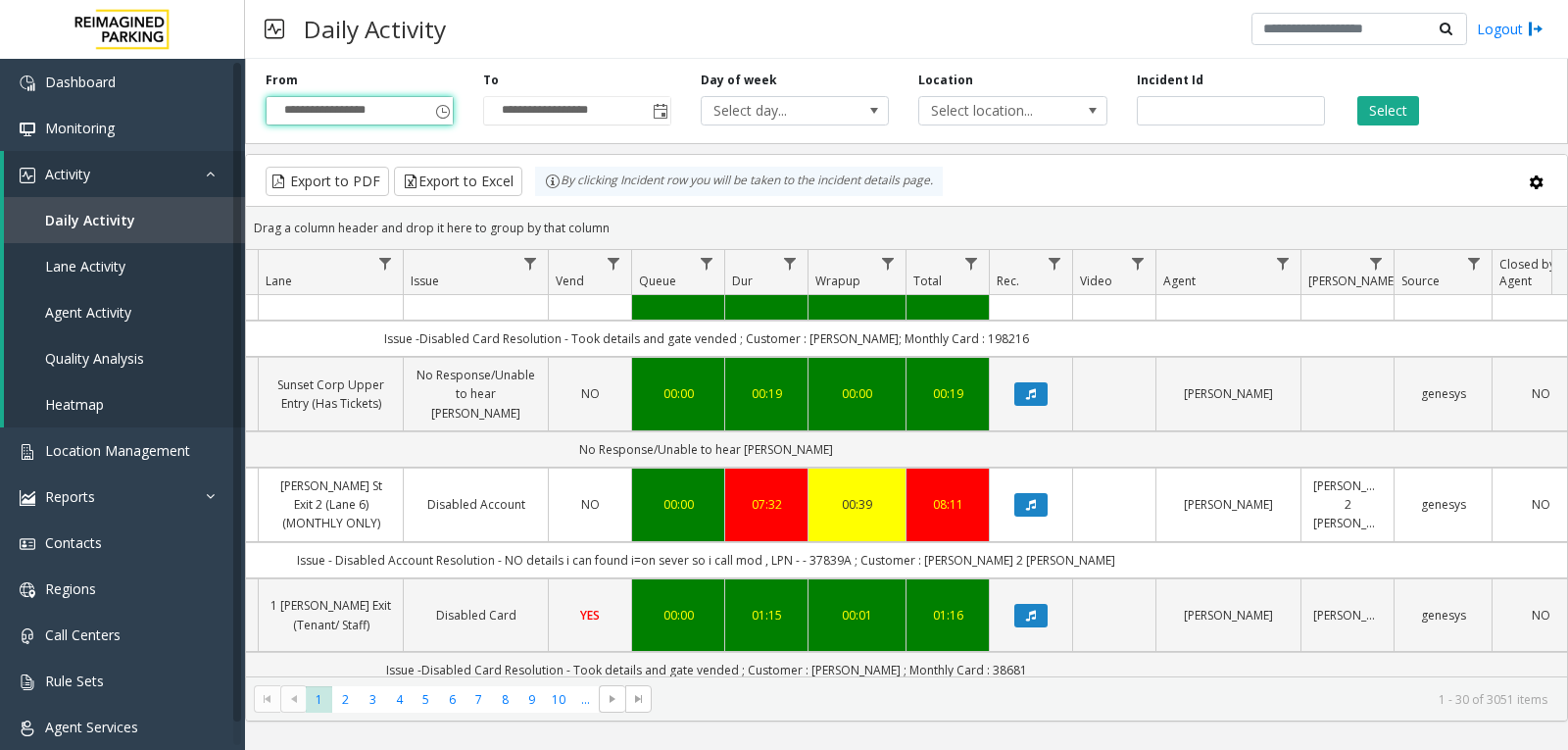 scroll, scrollTop: 1373, scrollLeft: 455, axis: both 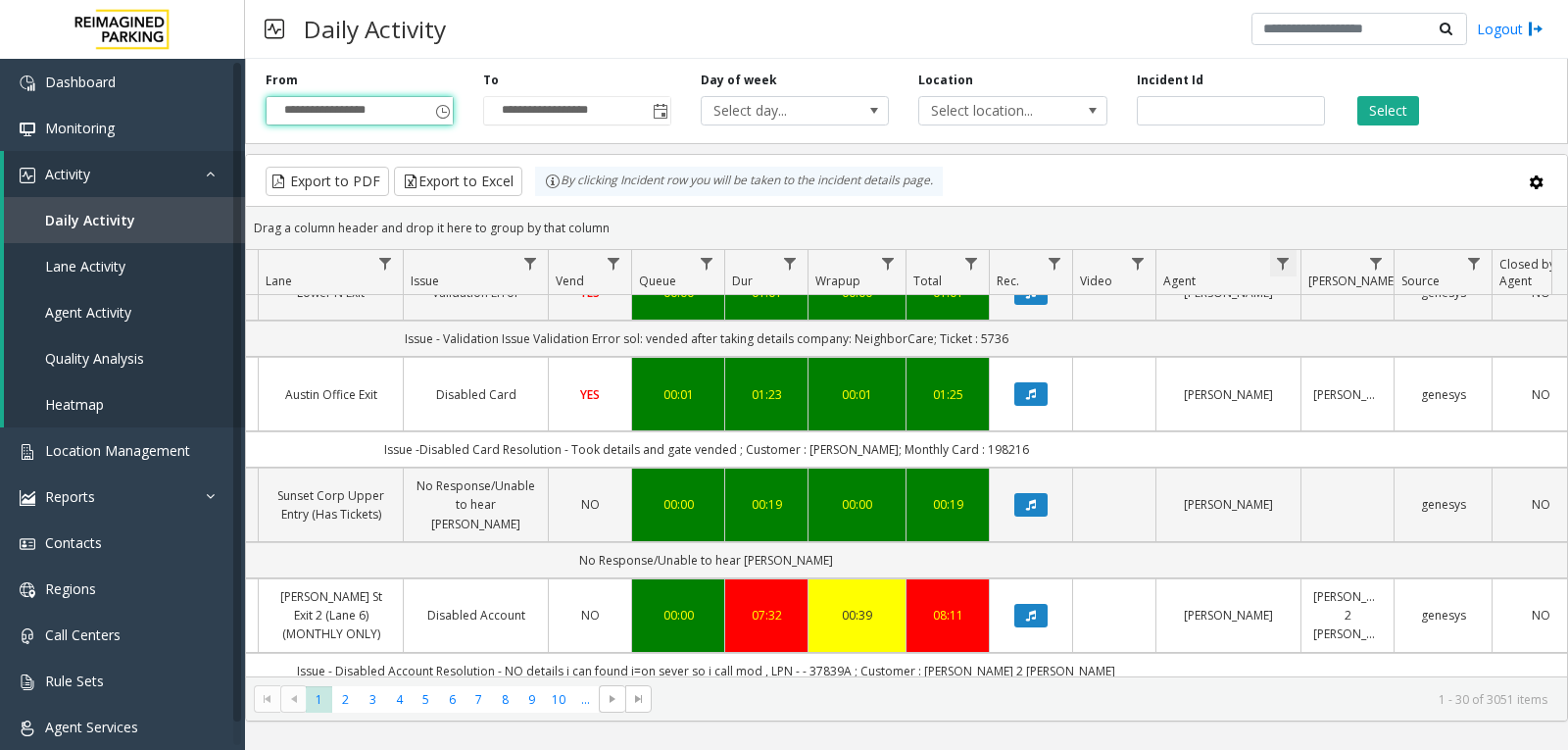 click 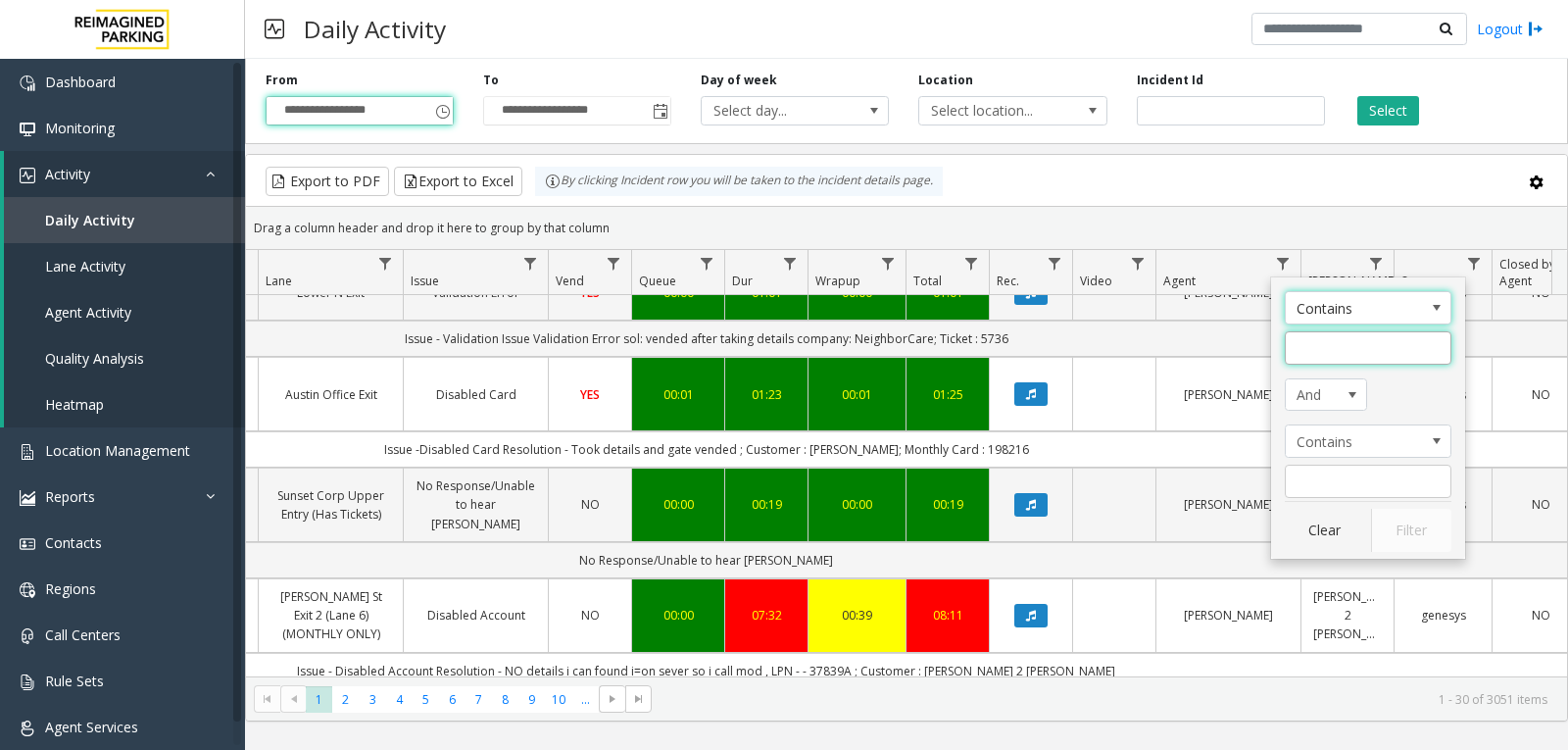 click 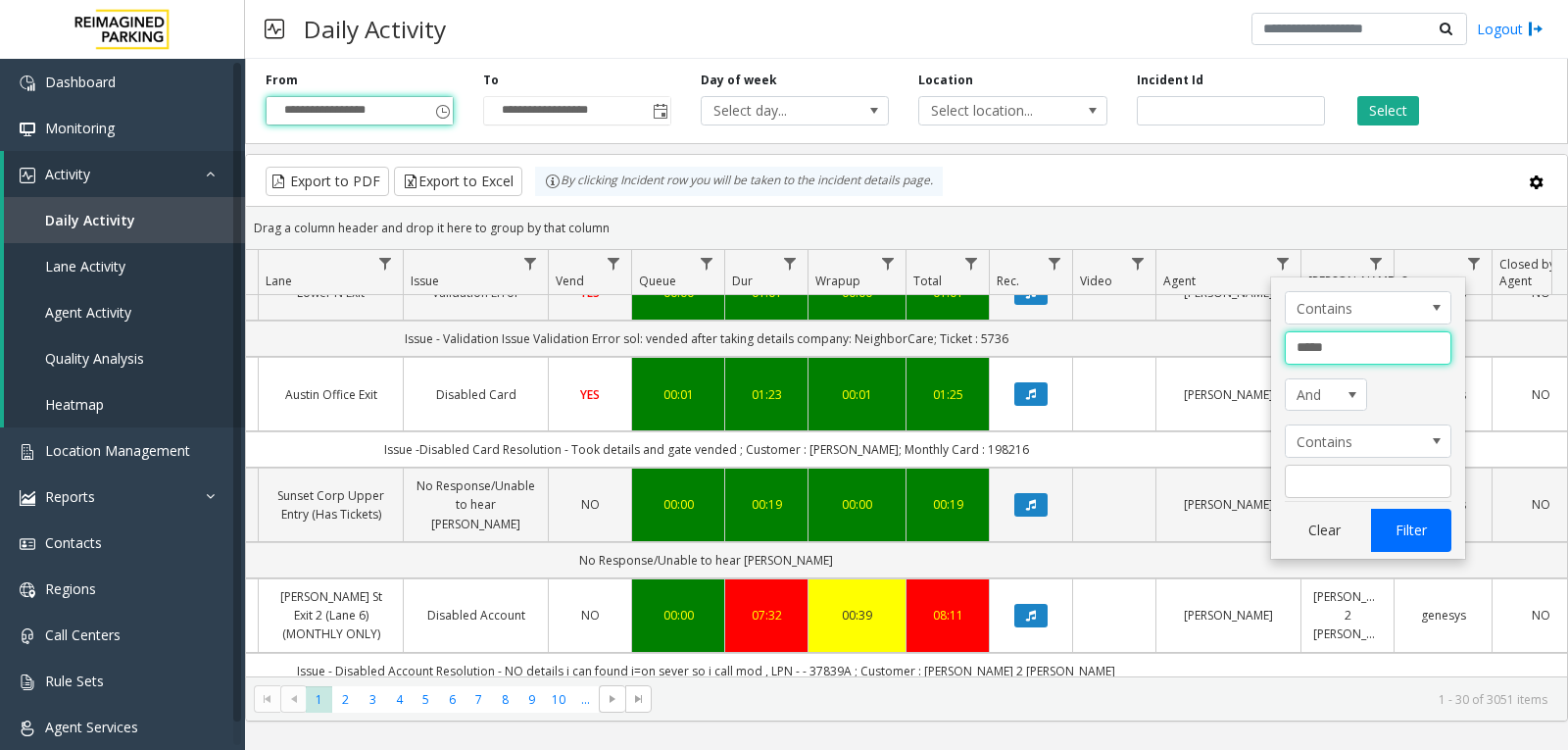 type on "*****" 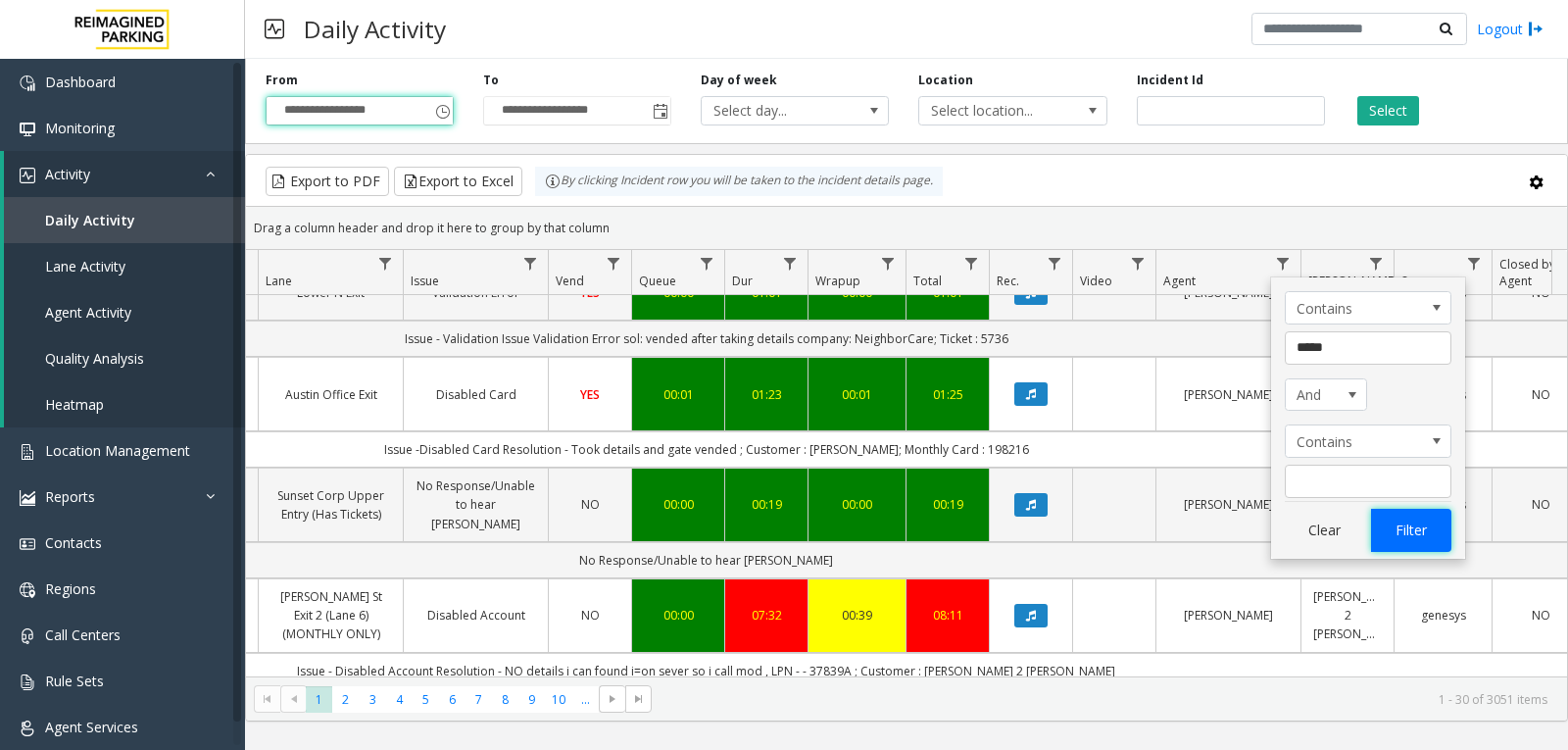 click on "Filter" 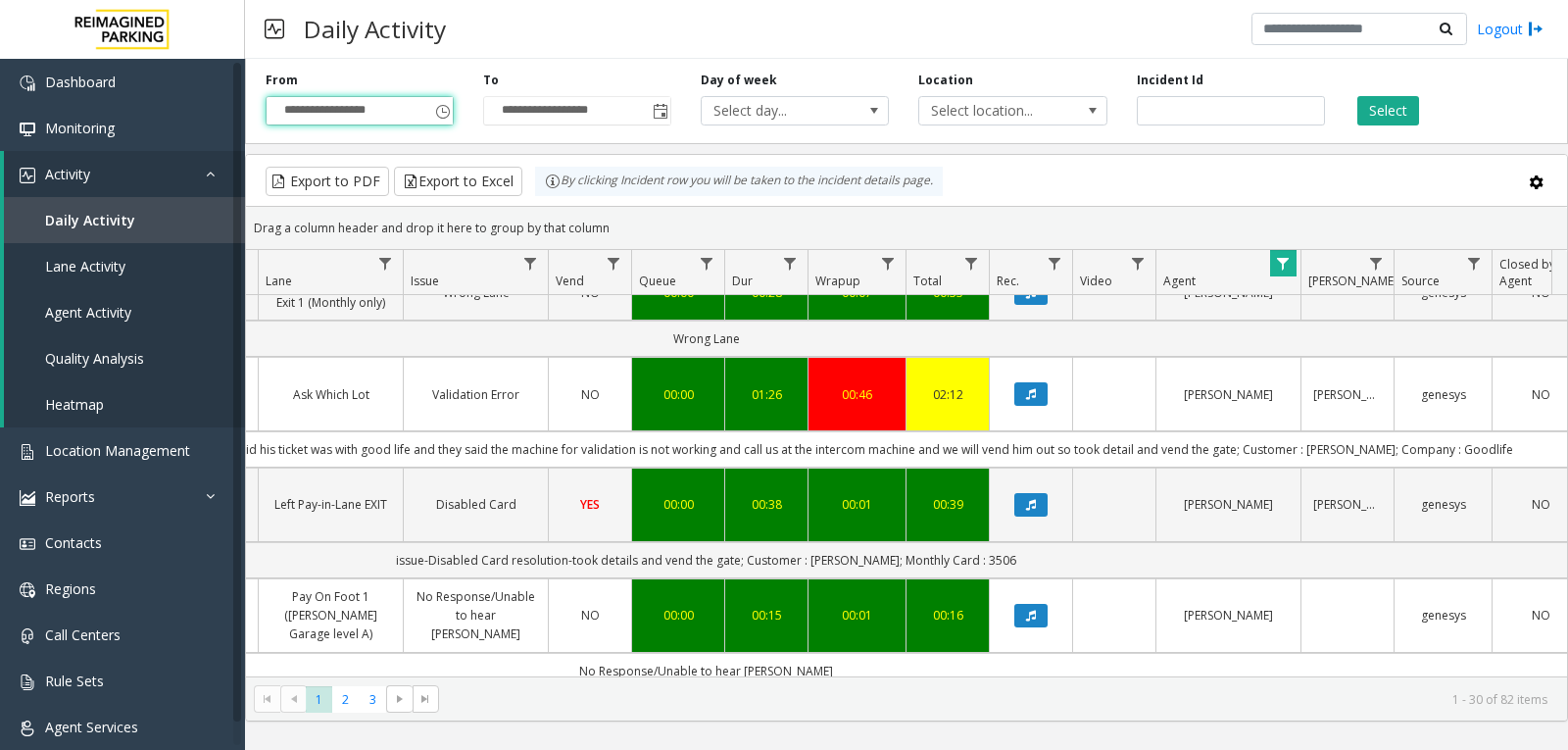 scroll, scrollTop: 1373, scrollLeft: 282, axis: both 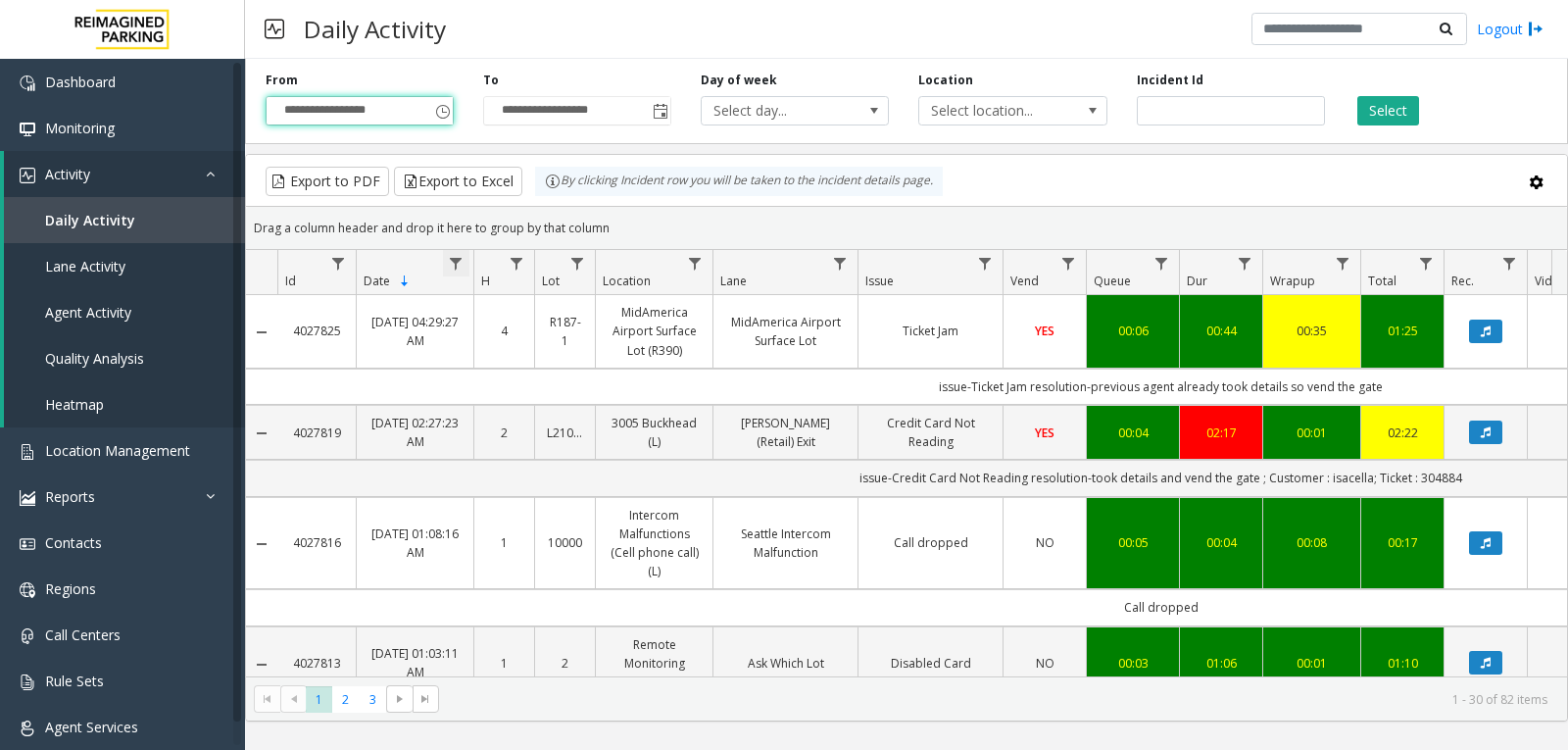 click 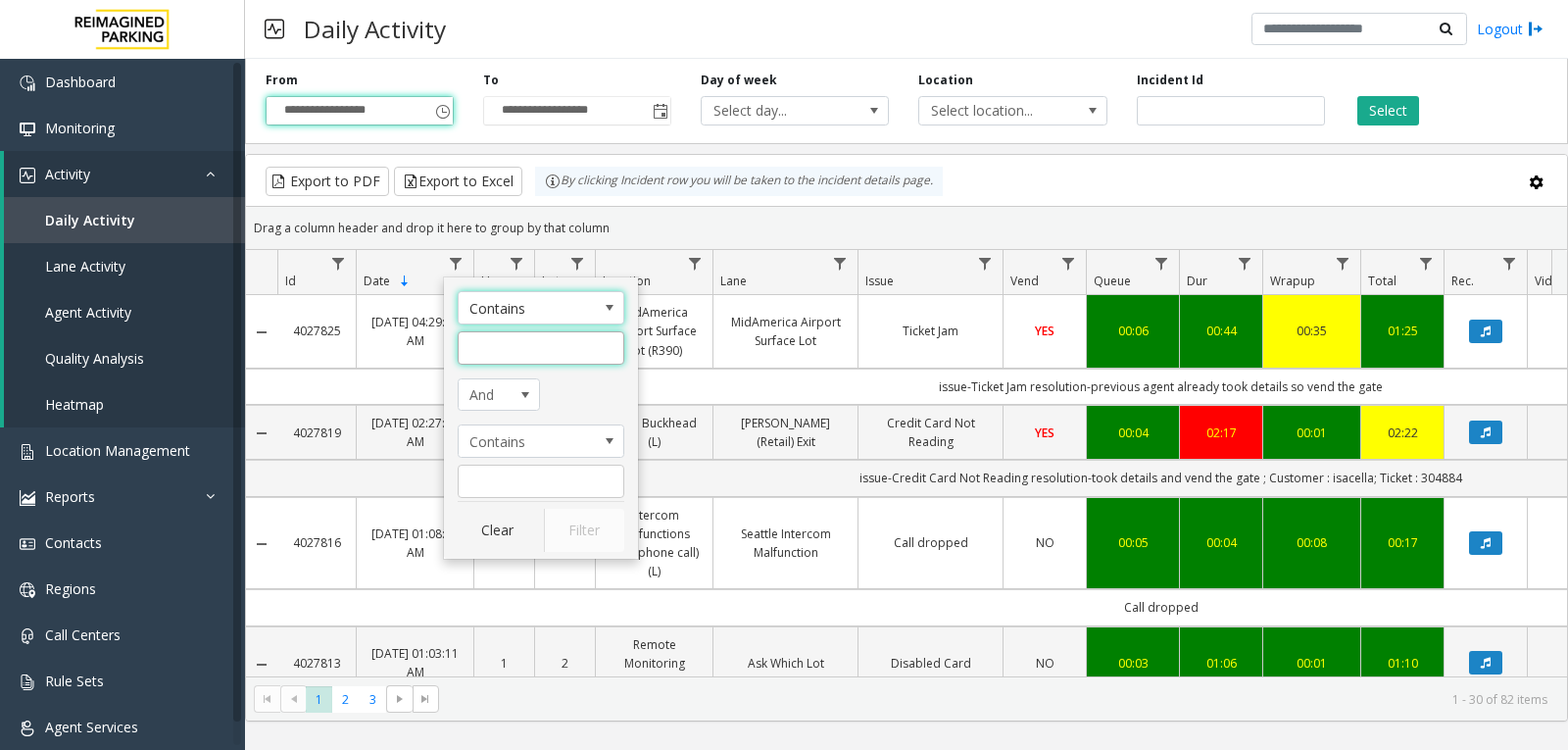 click 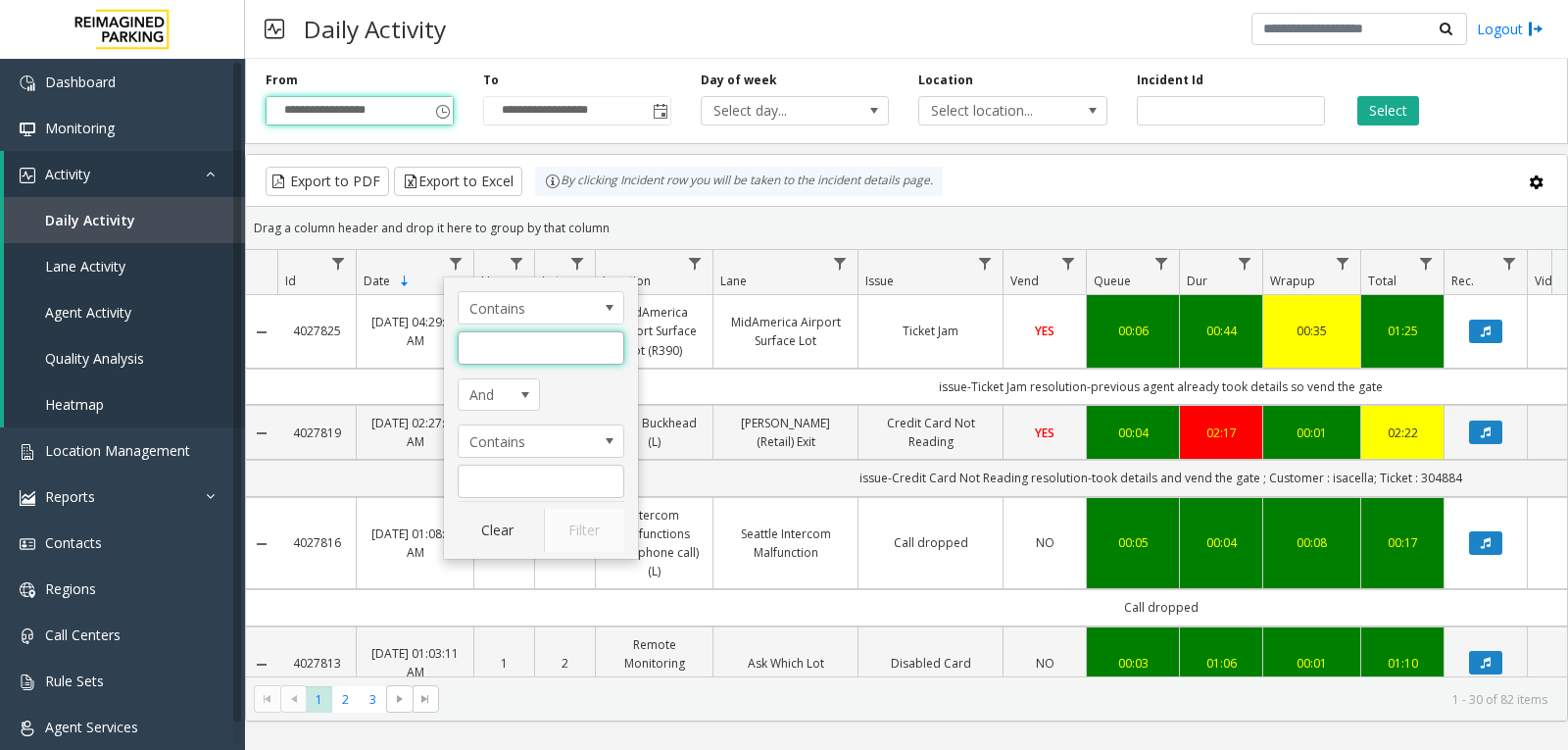 type on "*" 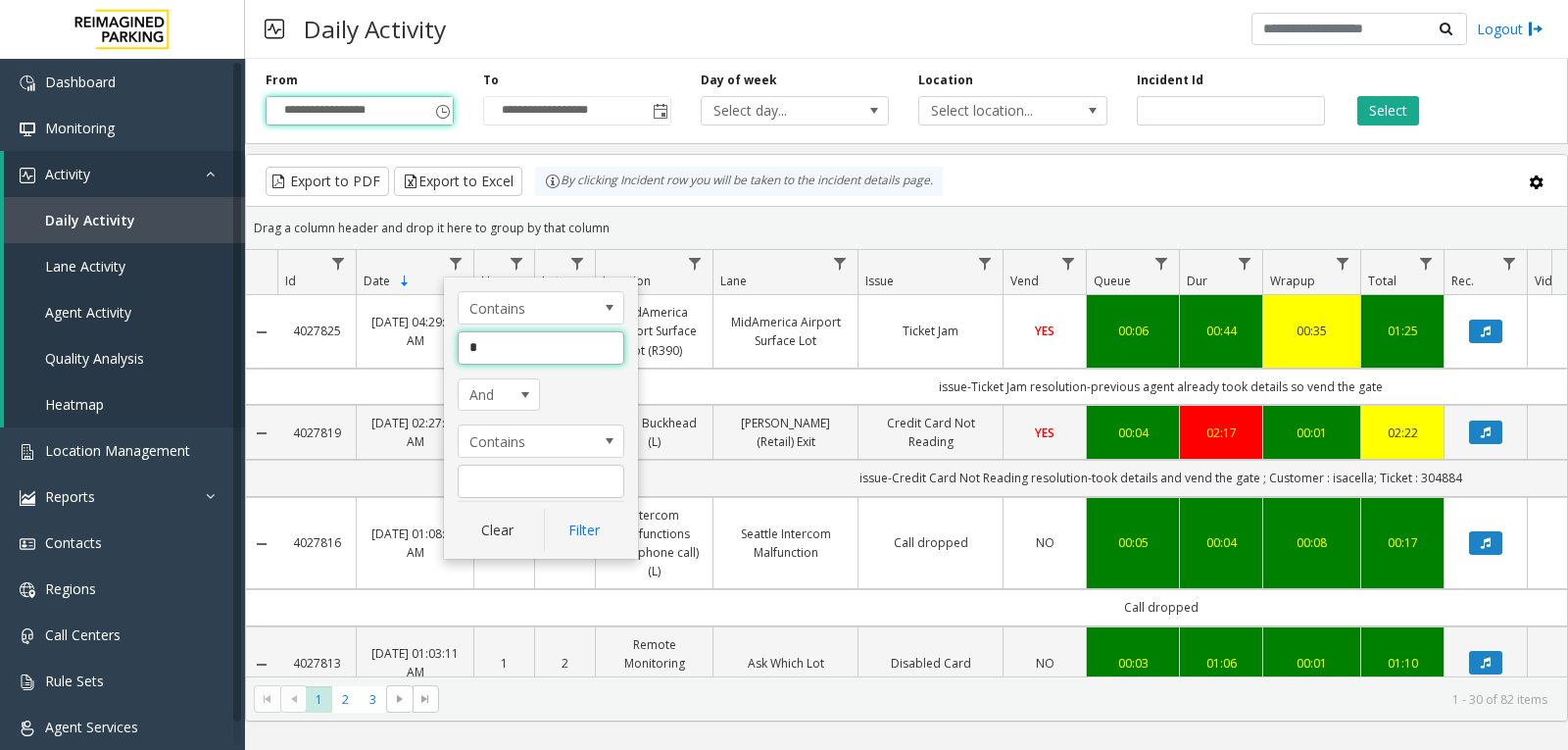 click on "Filter" 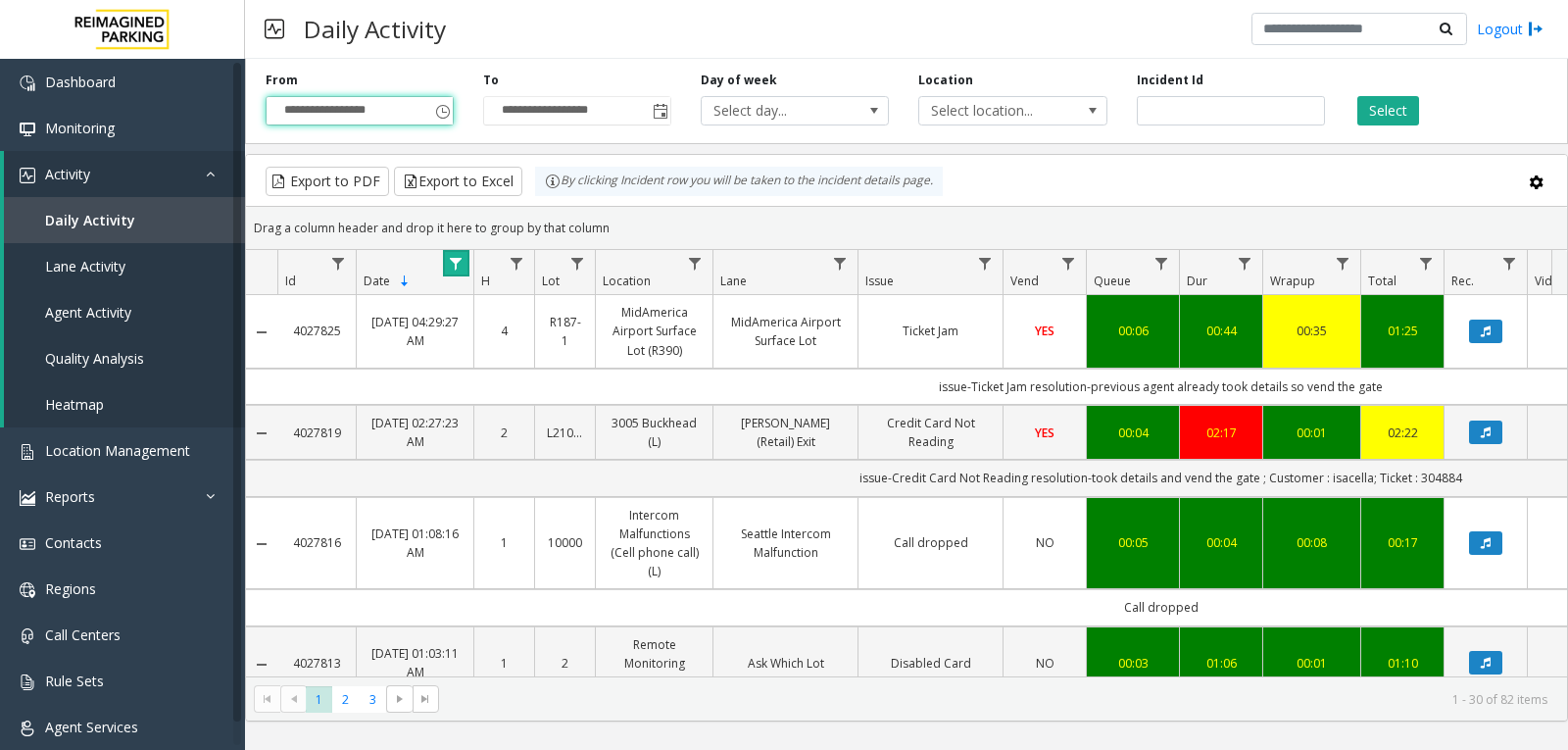 click 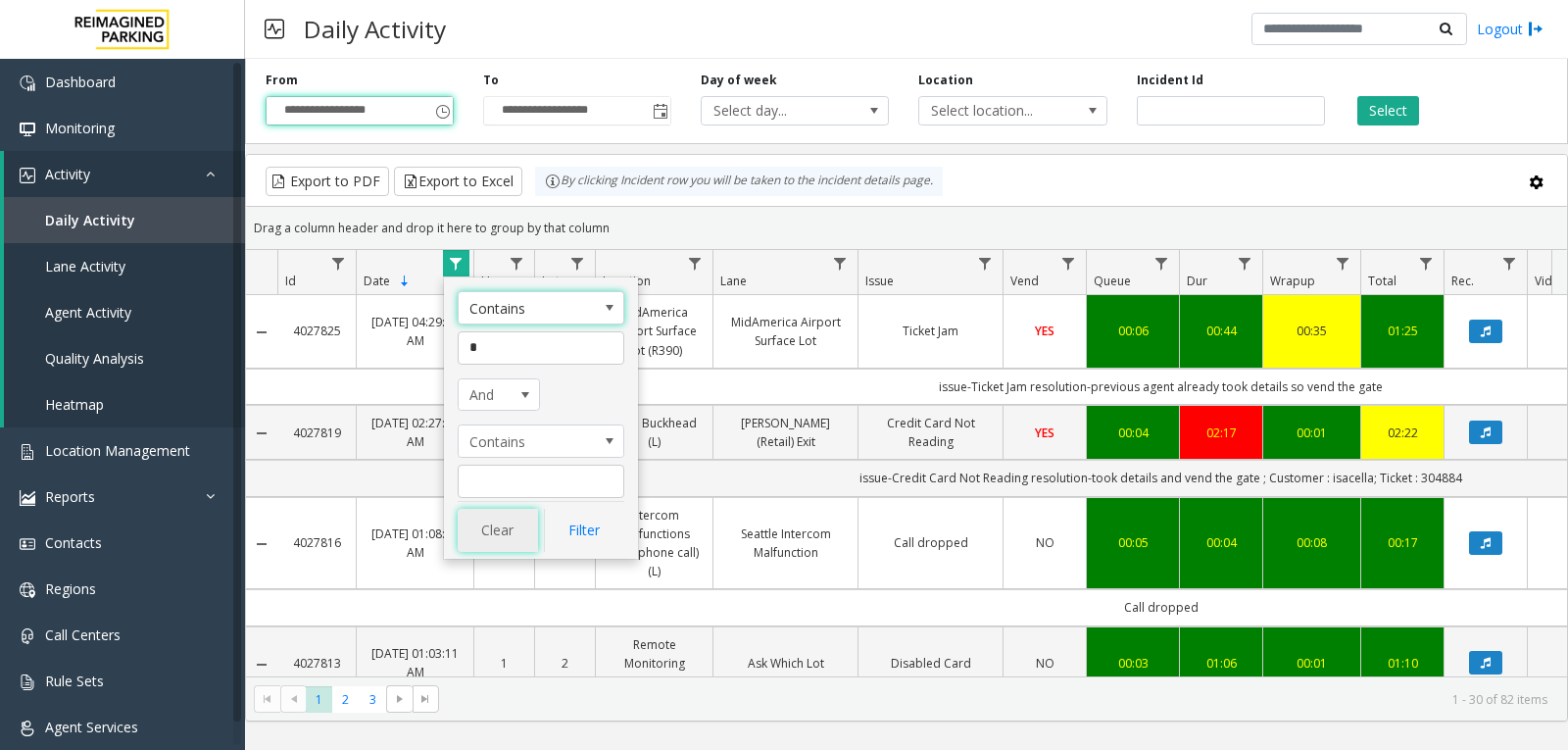 click on "Clear" 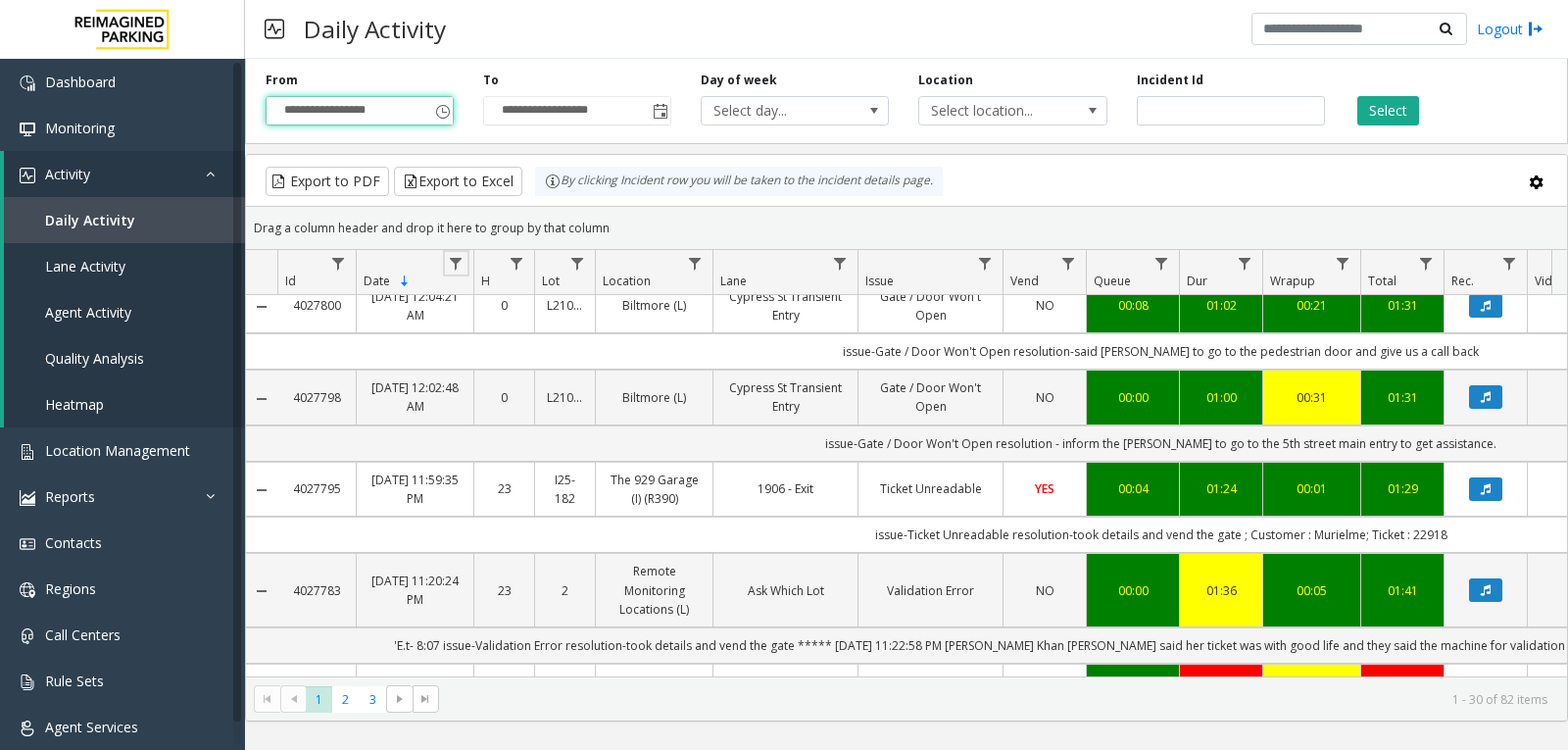 click 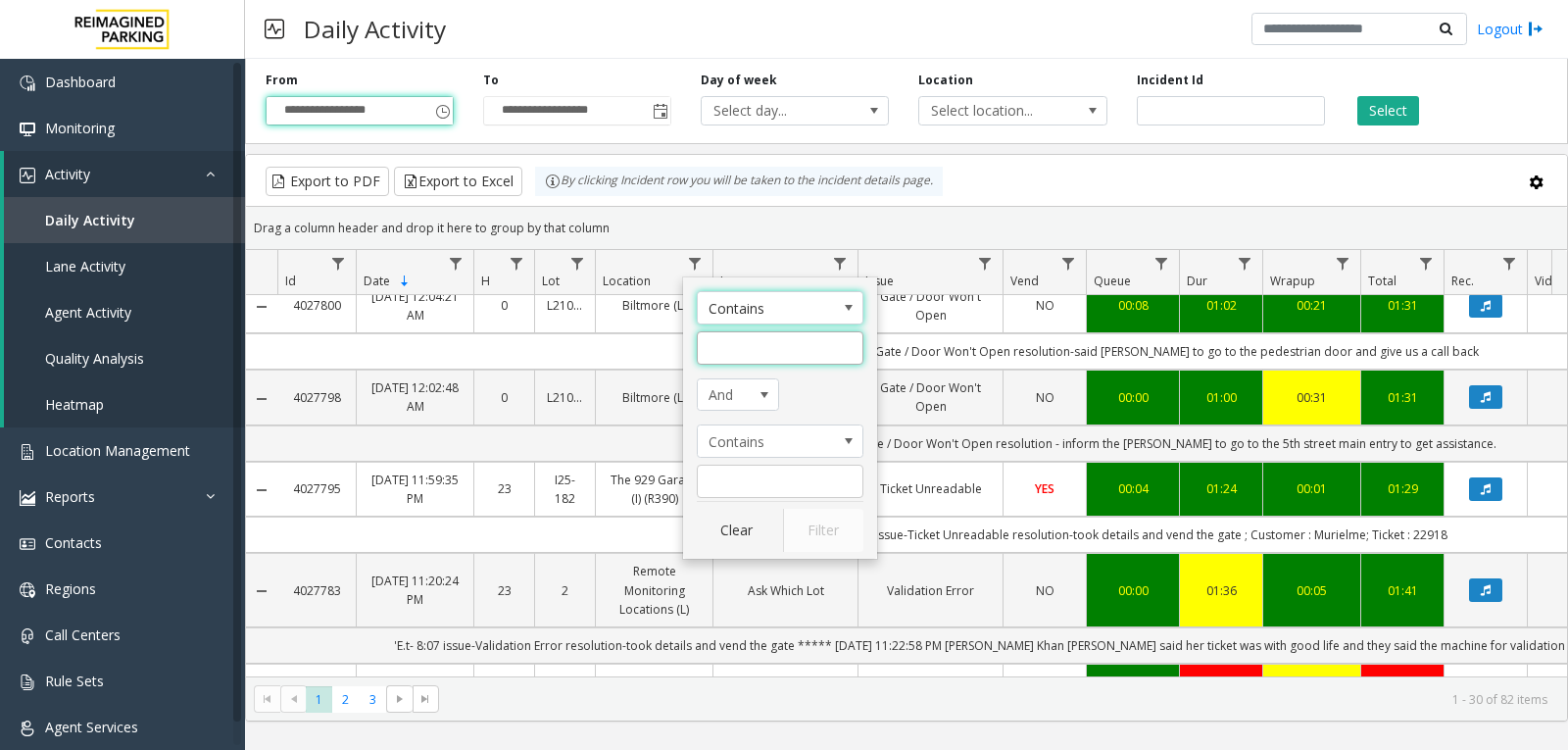 click 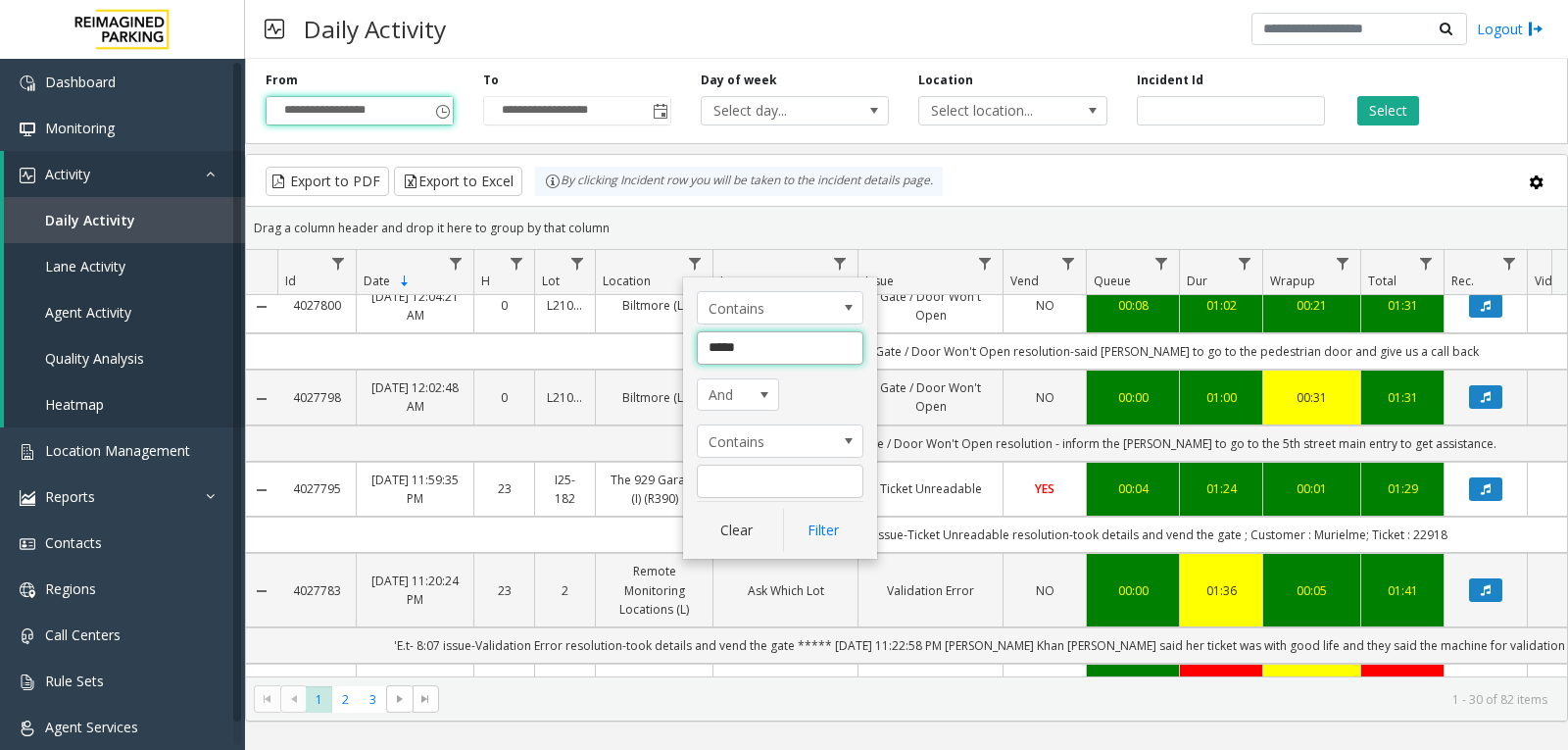 type on "******" 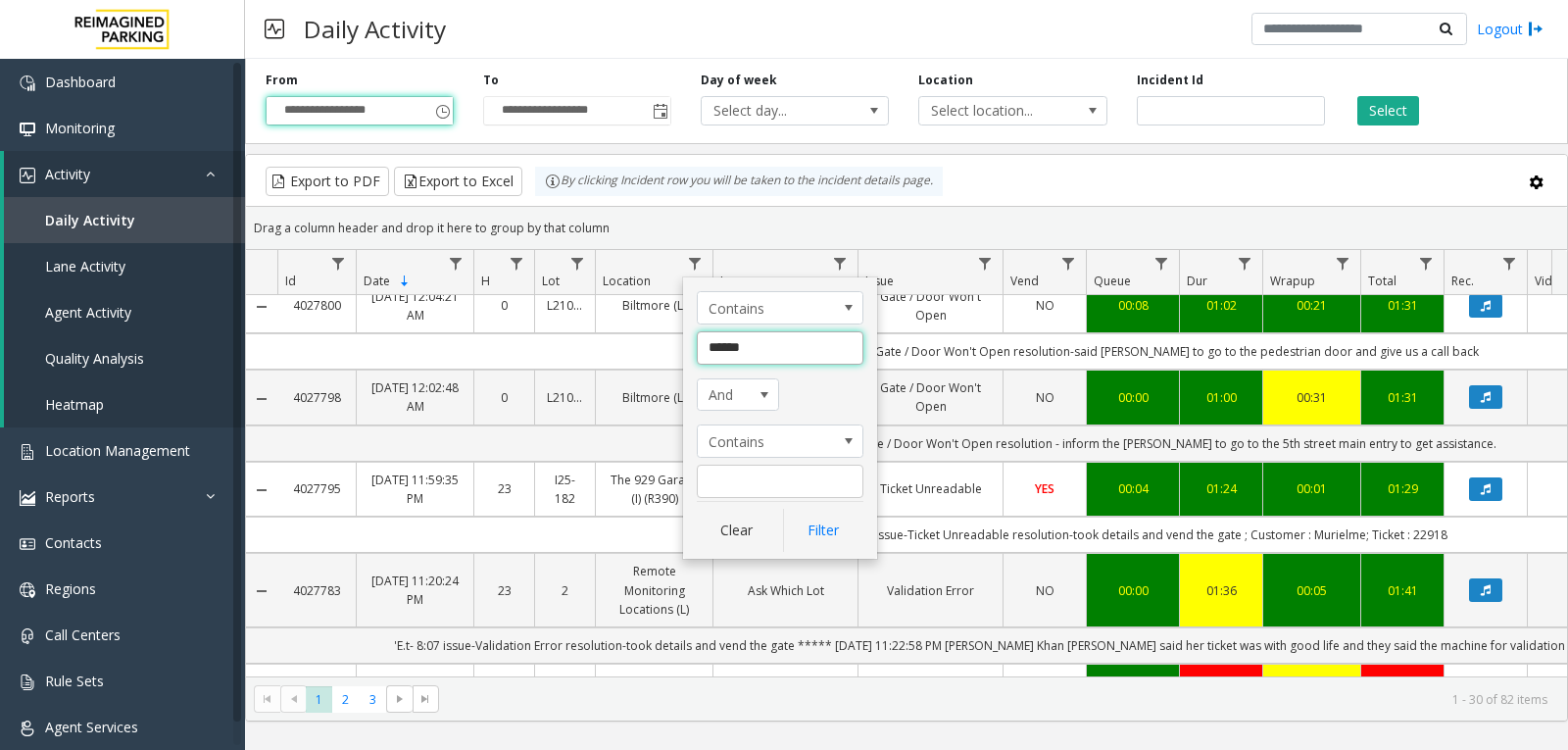 click on "Filter" 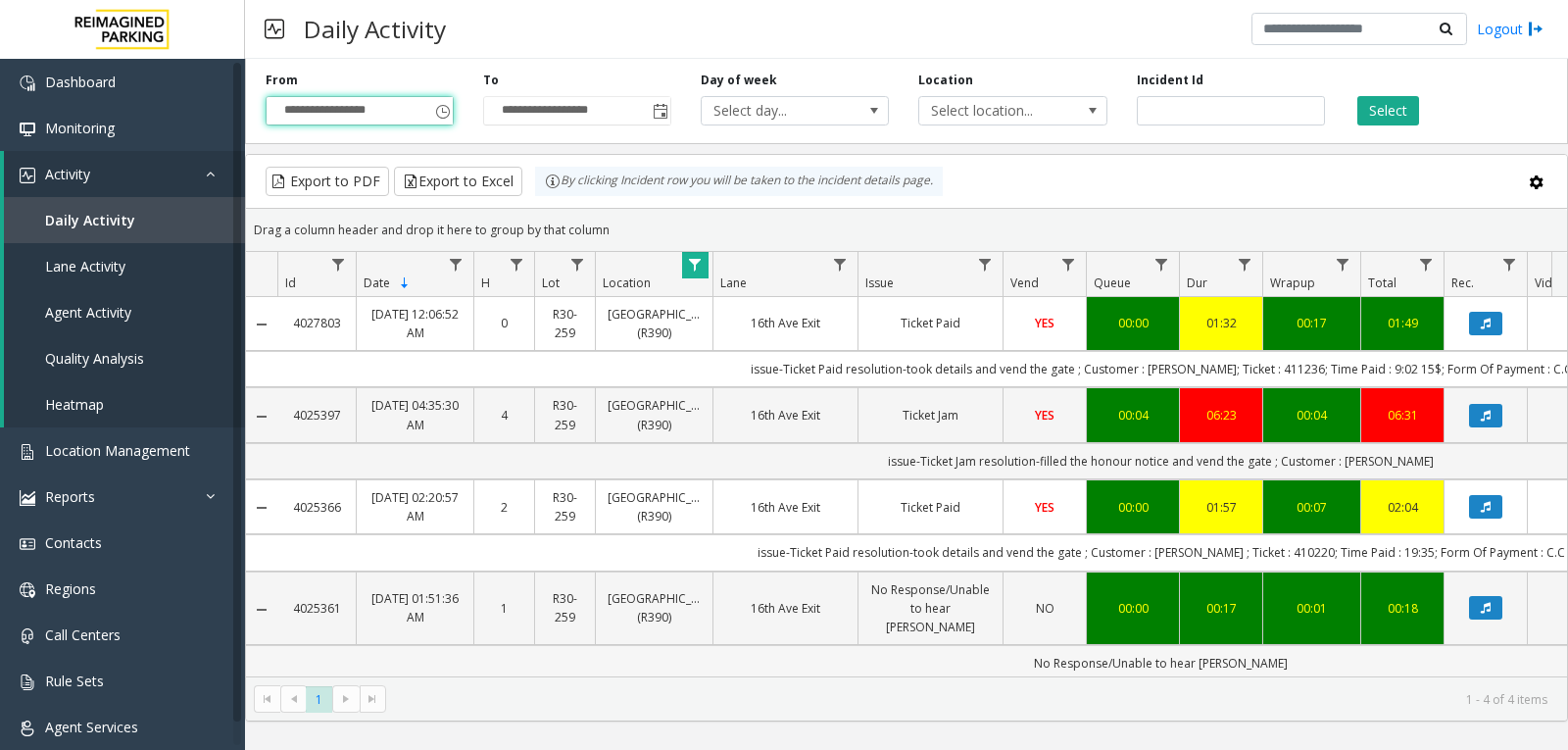 drag, startPoint x: 673, startPoint y: 660, endPoint x: 704, endPoint y: 659, distance: 31.016125 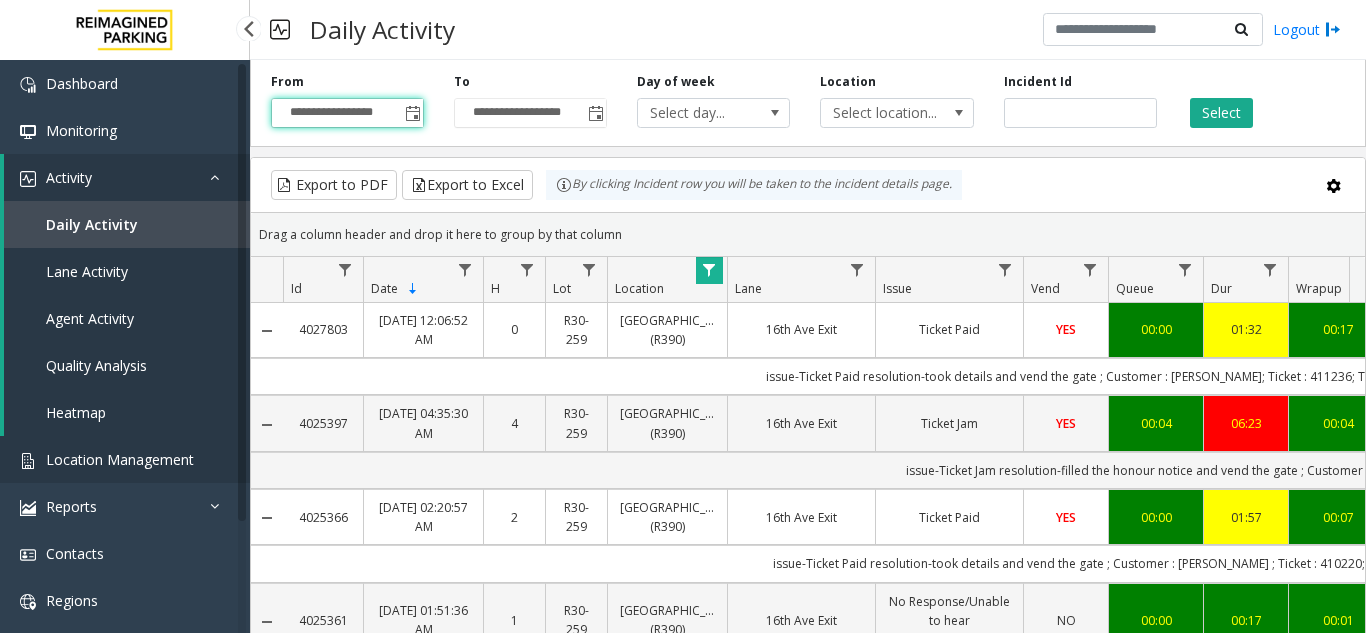 click on "Location Management" at bounding box center [120, 459] 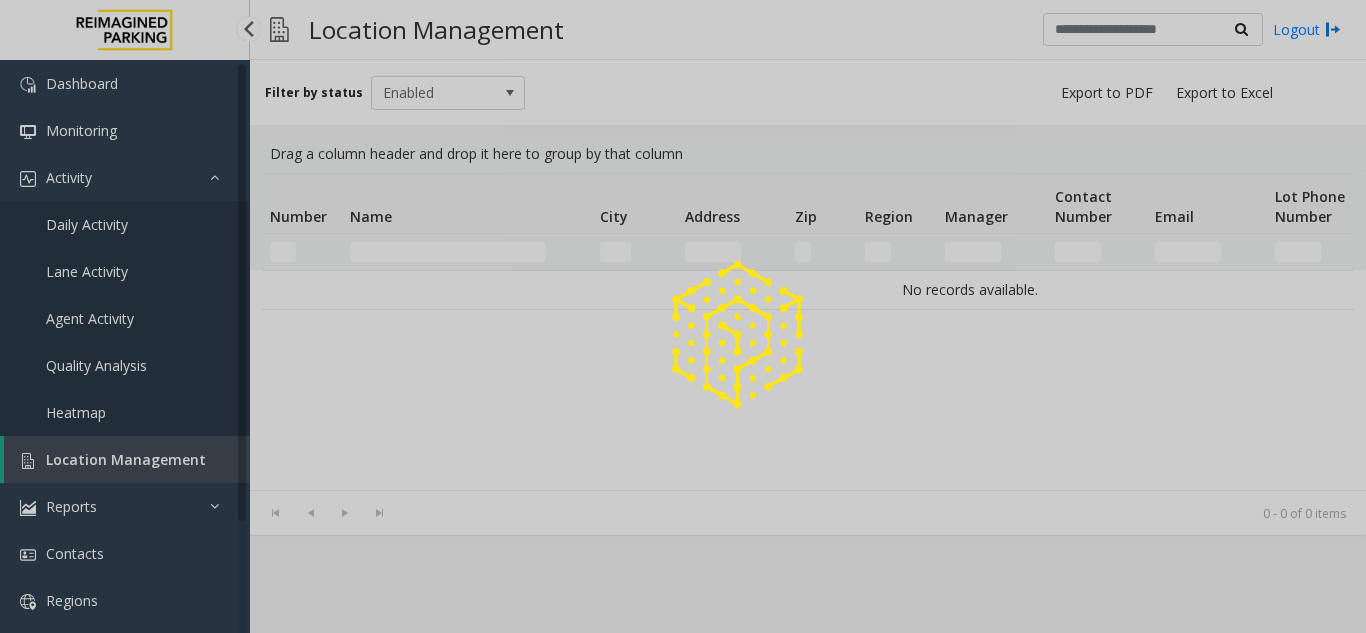 click 